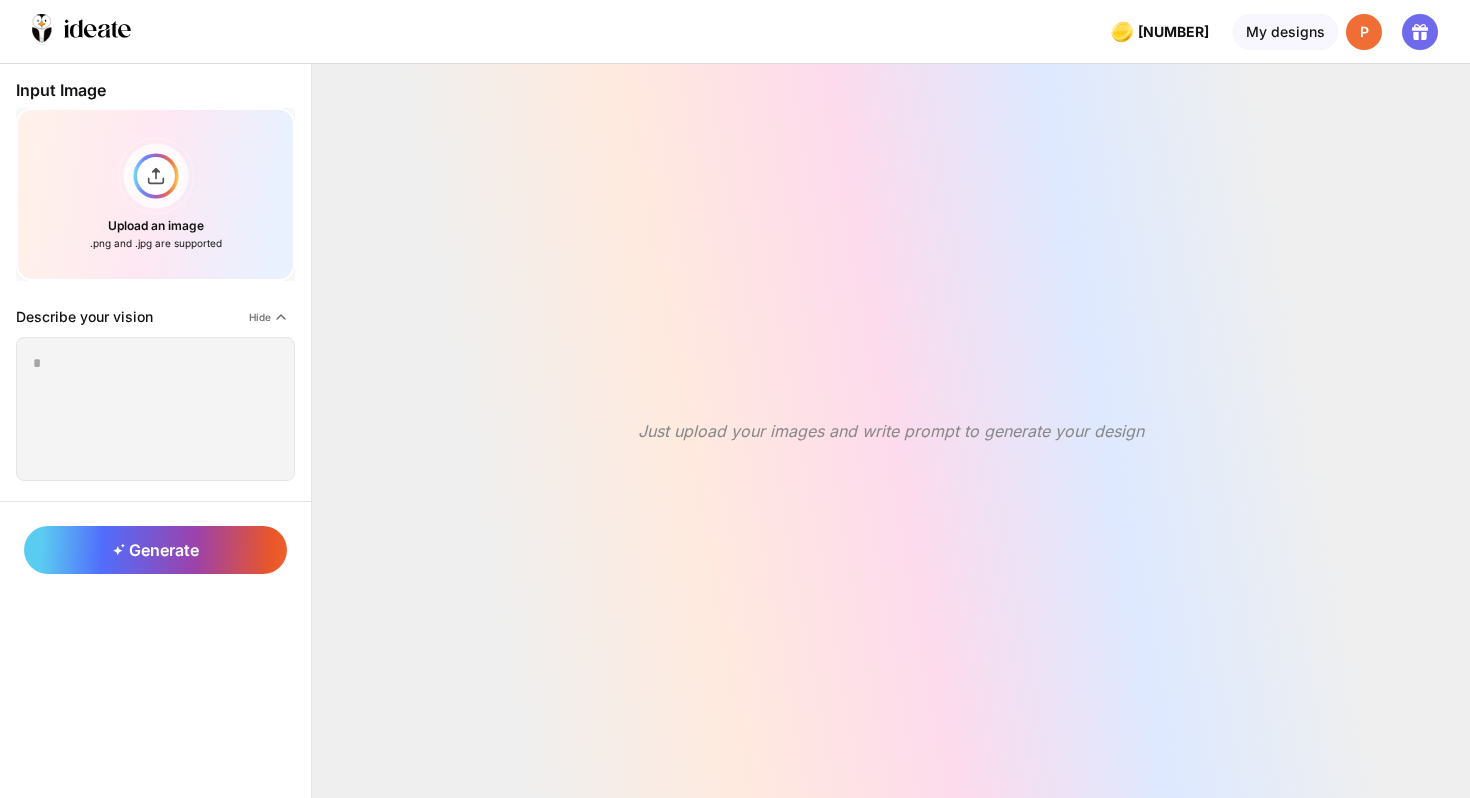scroll, scrollTop: 0, scrollLeft: 0, axis: both 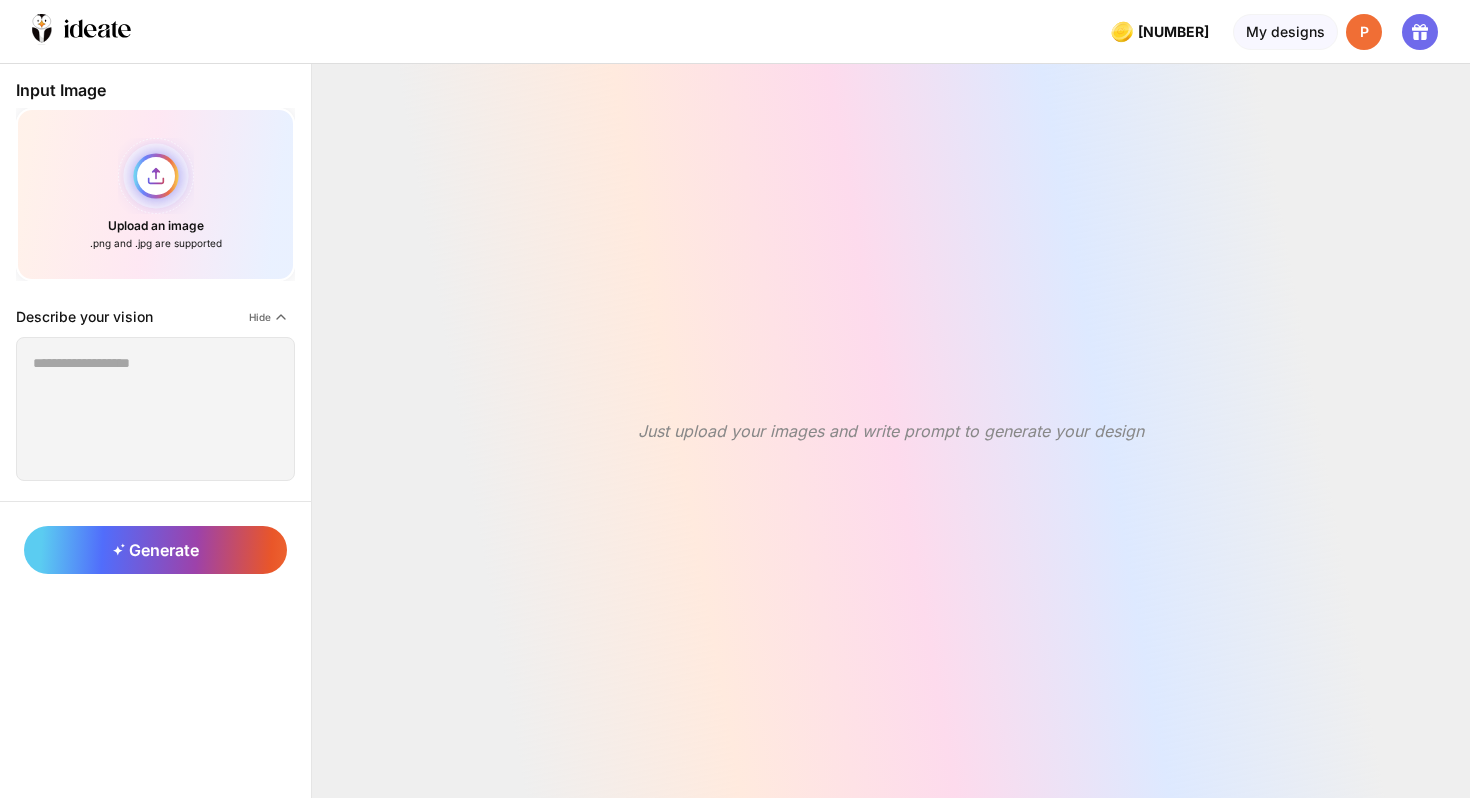 click on "Upload an image .png and .jpg are supported" at bounding box center [155, 194] 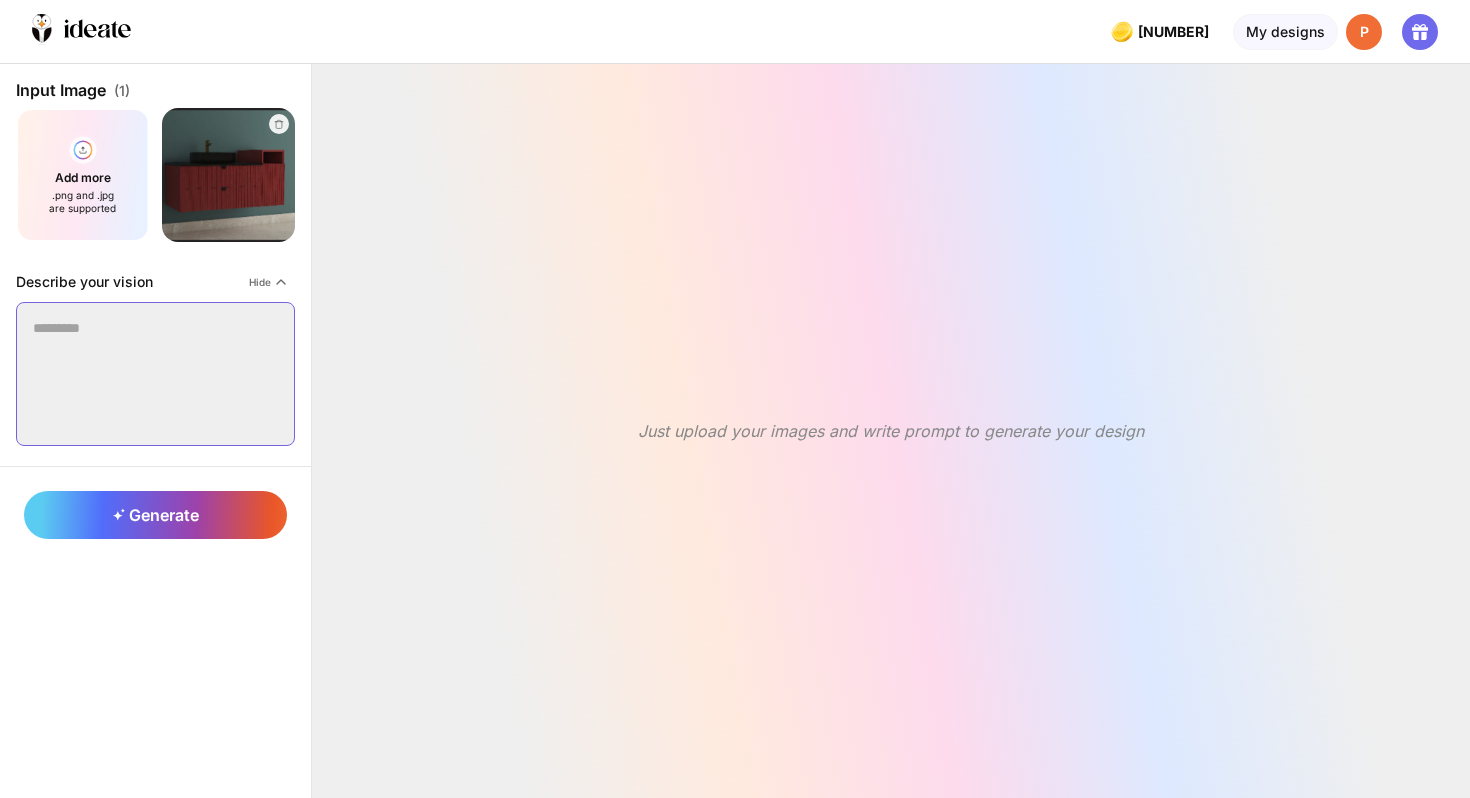 click at bounding box center [155, 374] 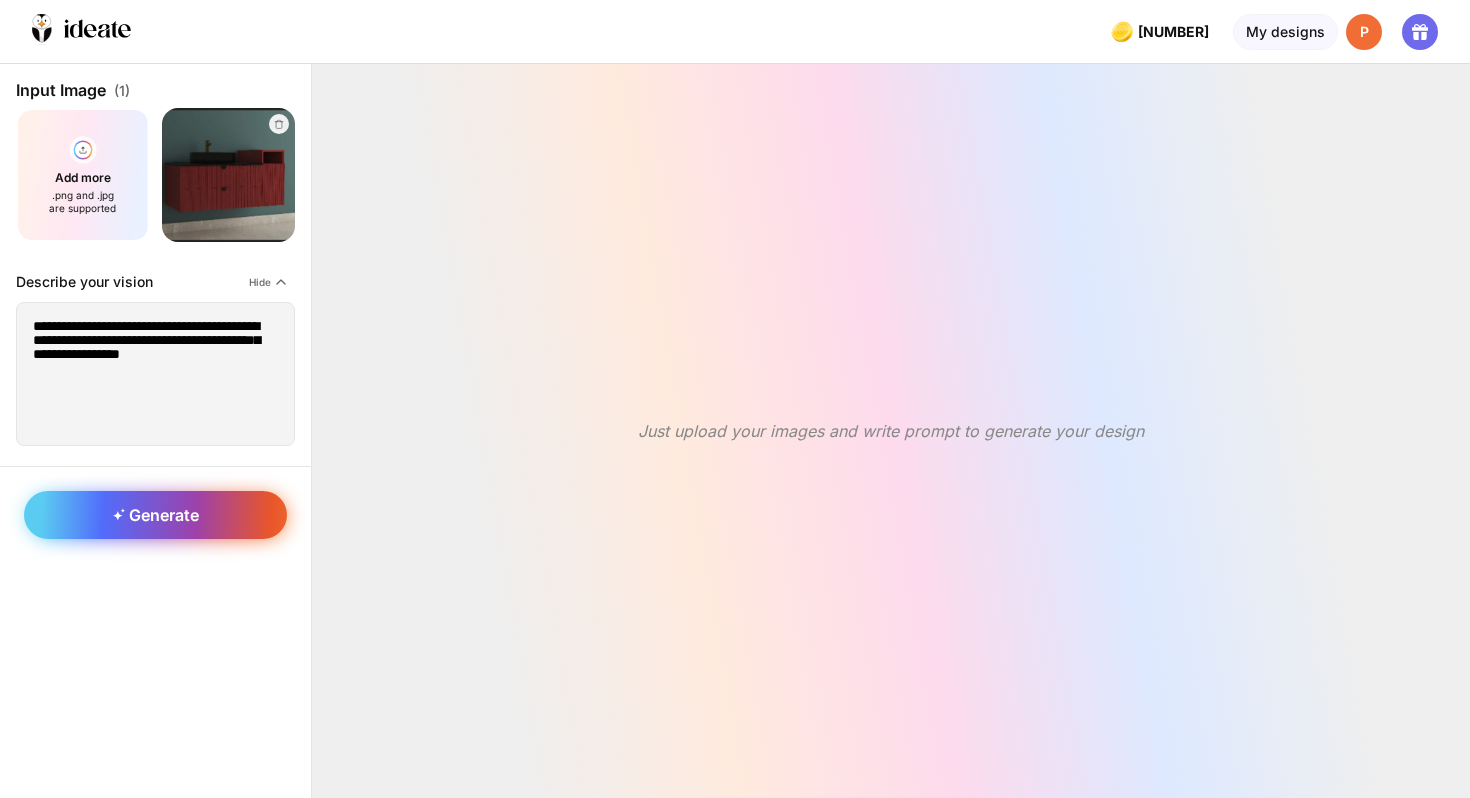 click on "Generate" at bounding box center (156, 515) 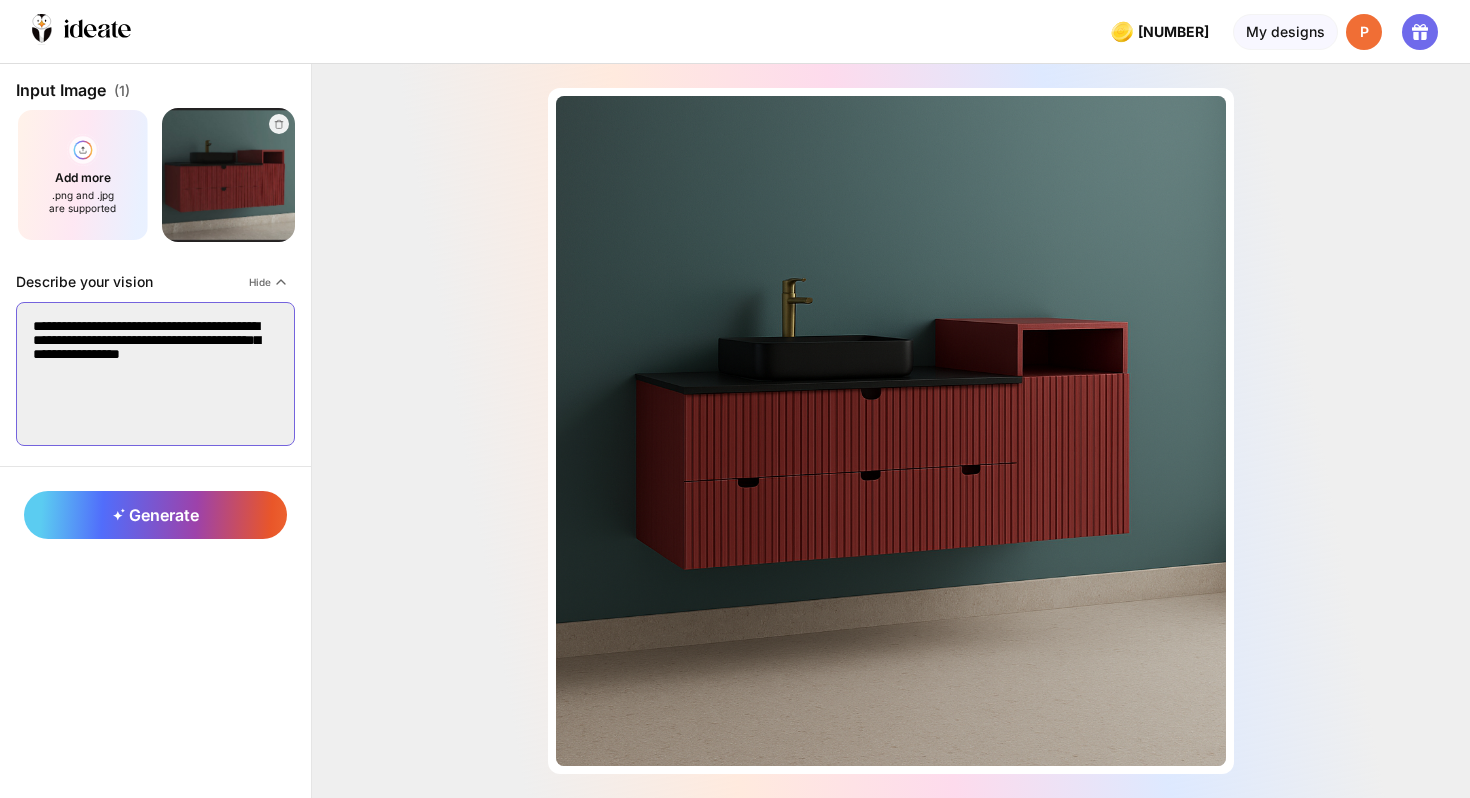 click on "**********" at bounding box center (155, 374) 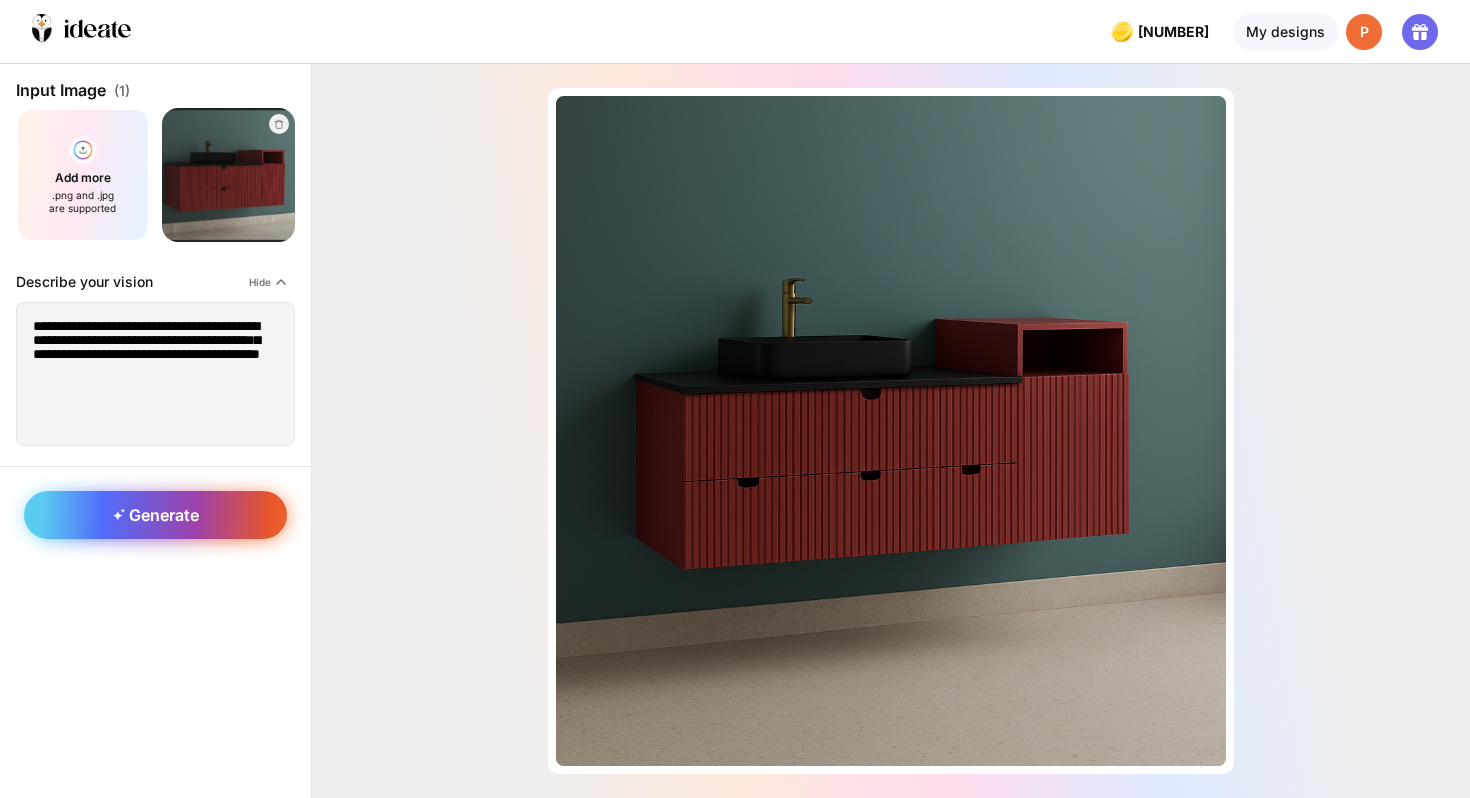 click on "Generate" at bounding box center (156, 515) 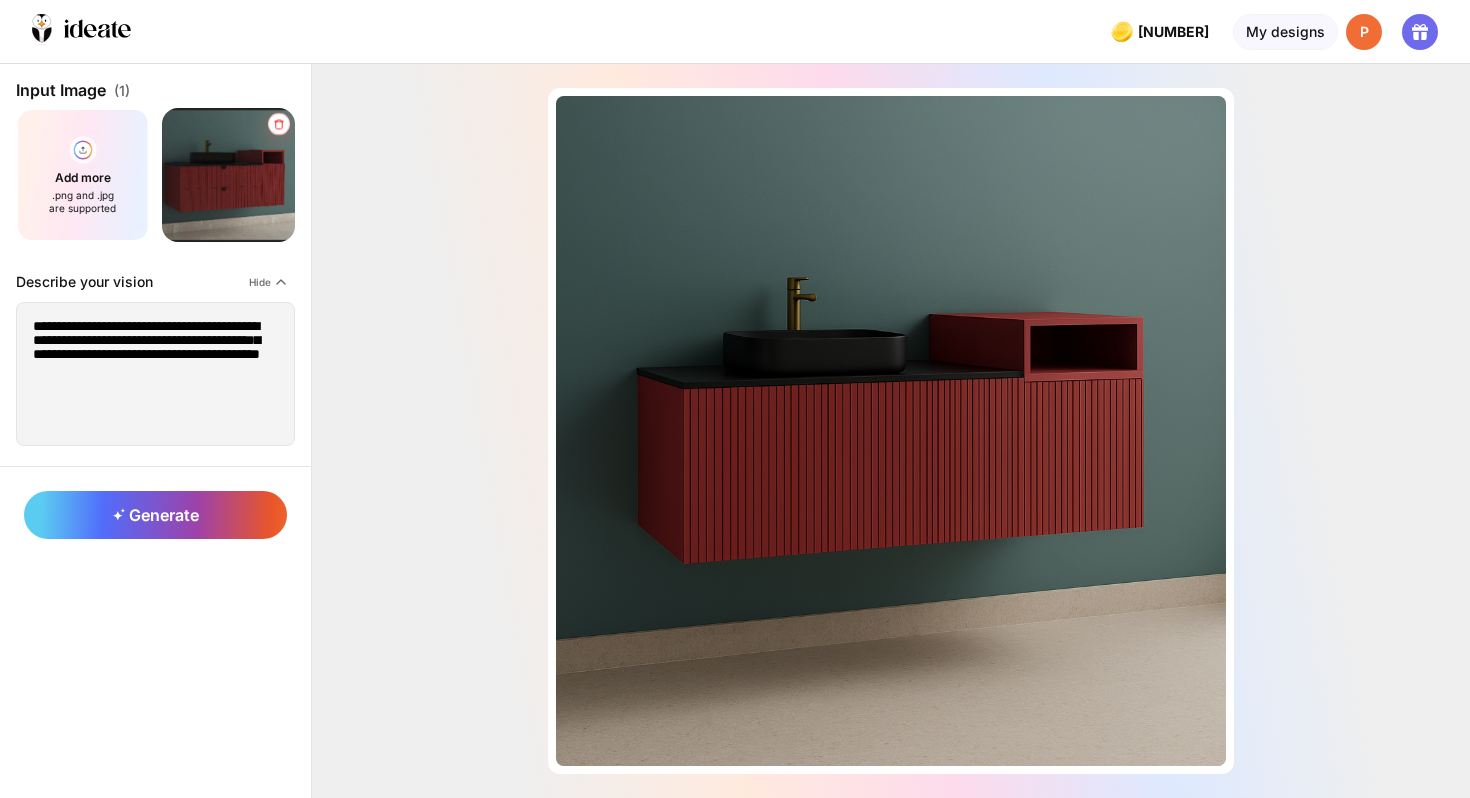 click 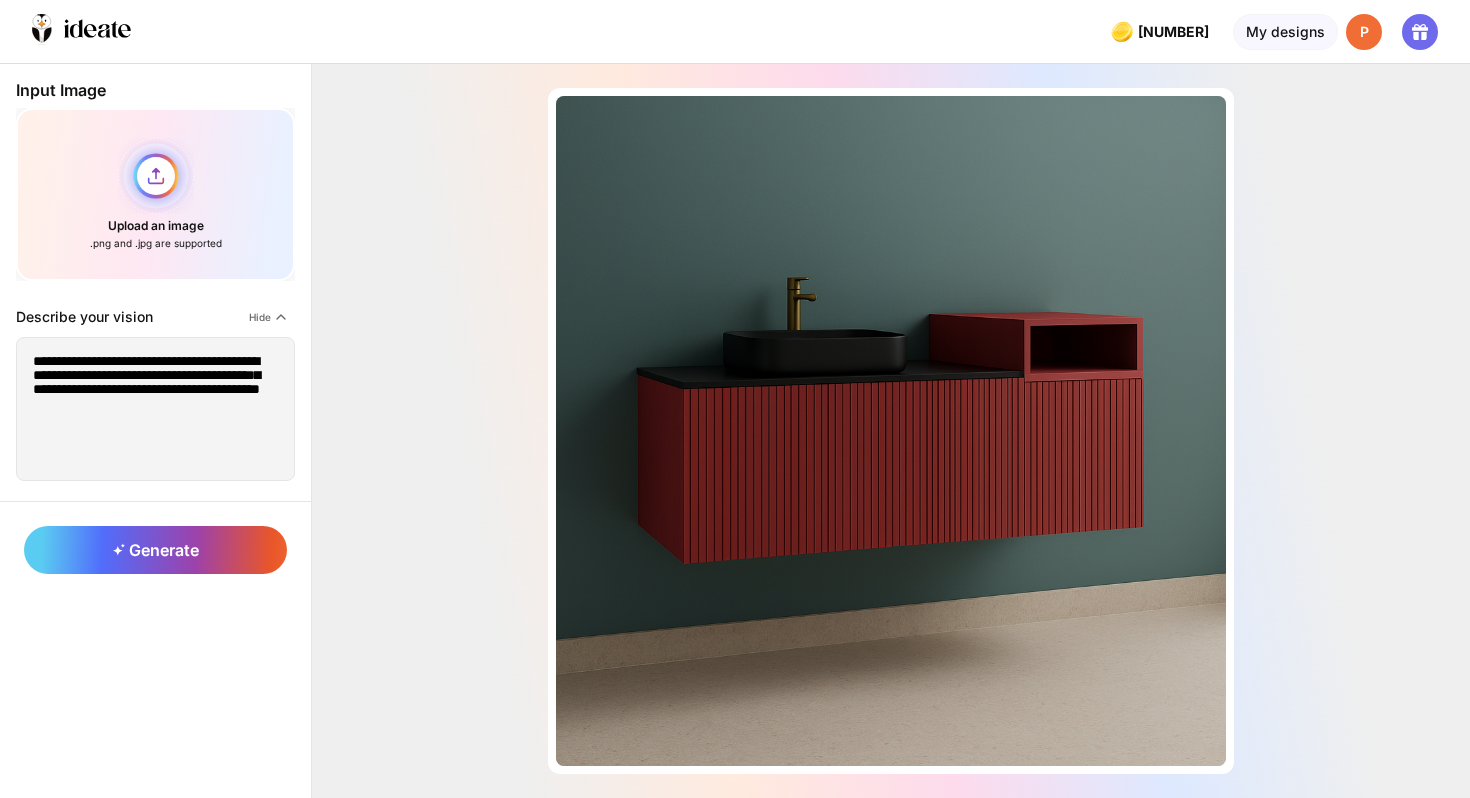 click on "Upload an image .png and .jpg are supported" at bounding box center [155, 194] 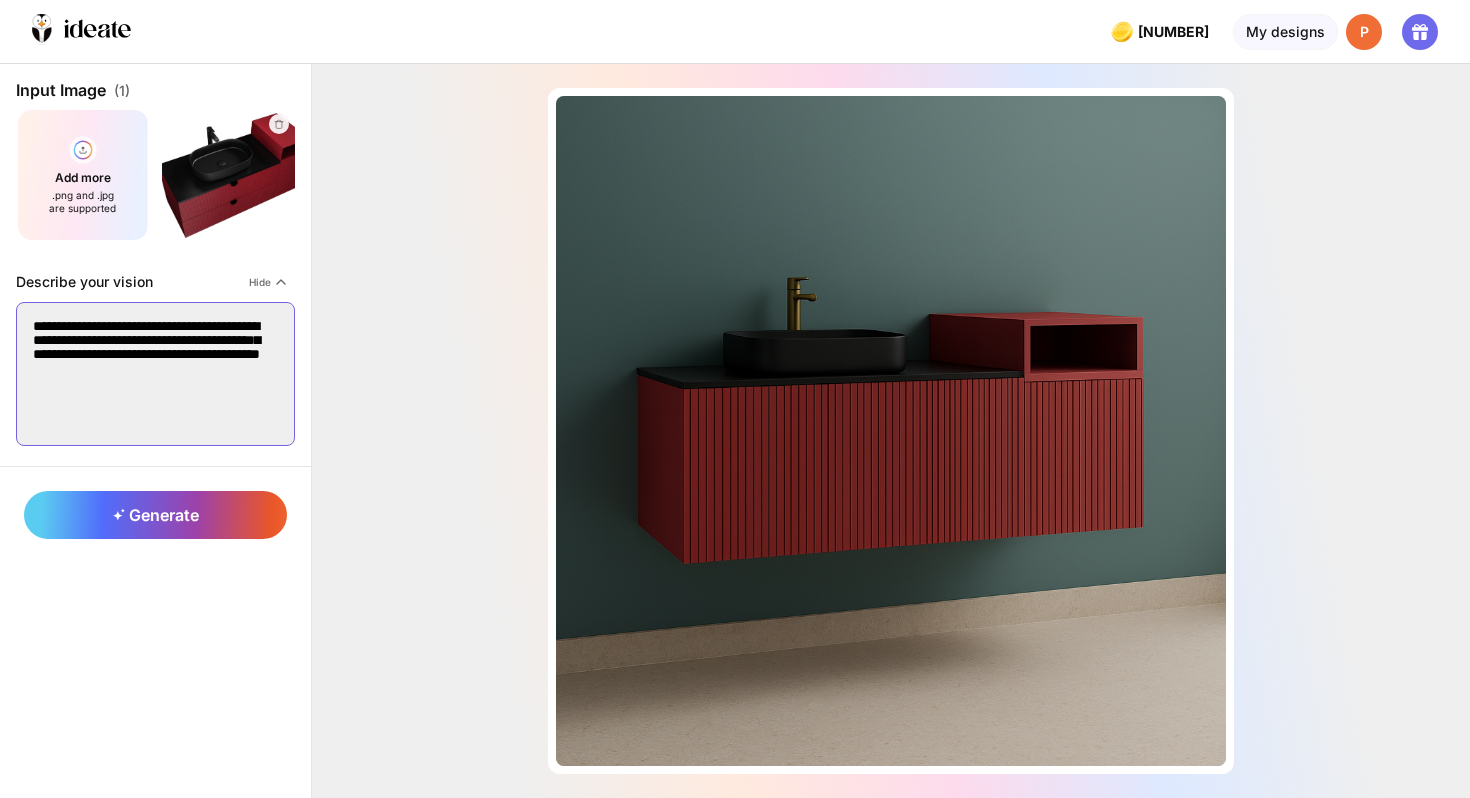drag, startPoint x: 120, startPoint y: 386, endPoint x: 24, endPoint y: 310, distance: 122.441826 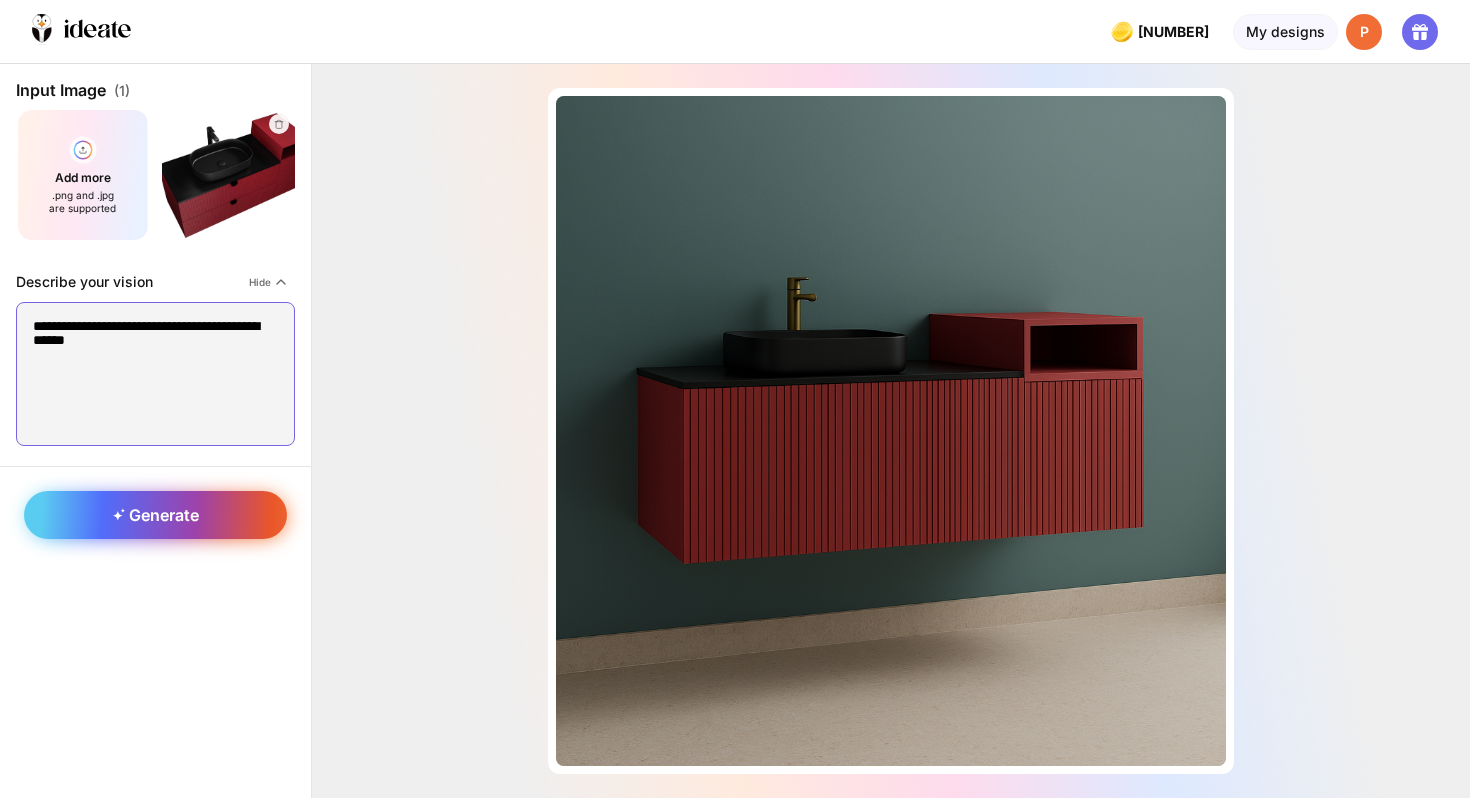 type on "**********" 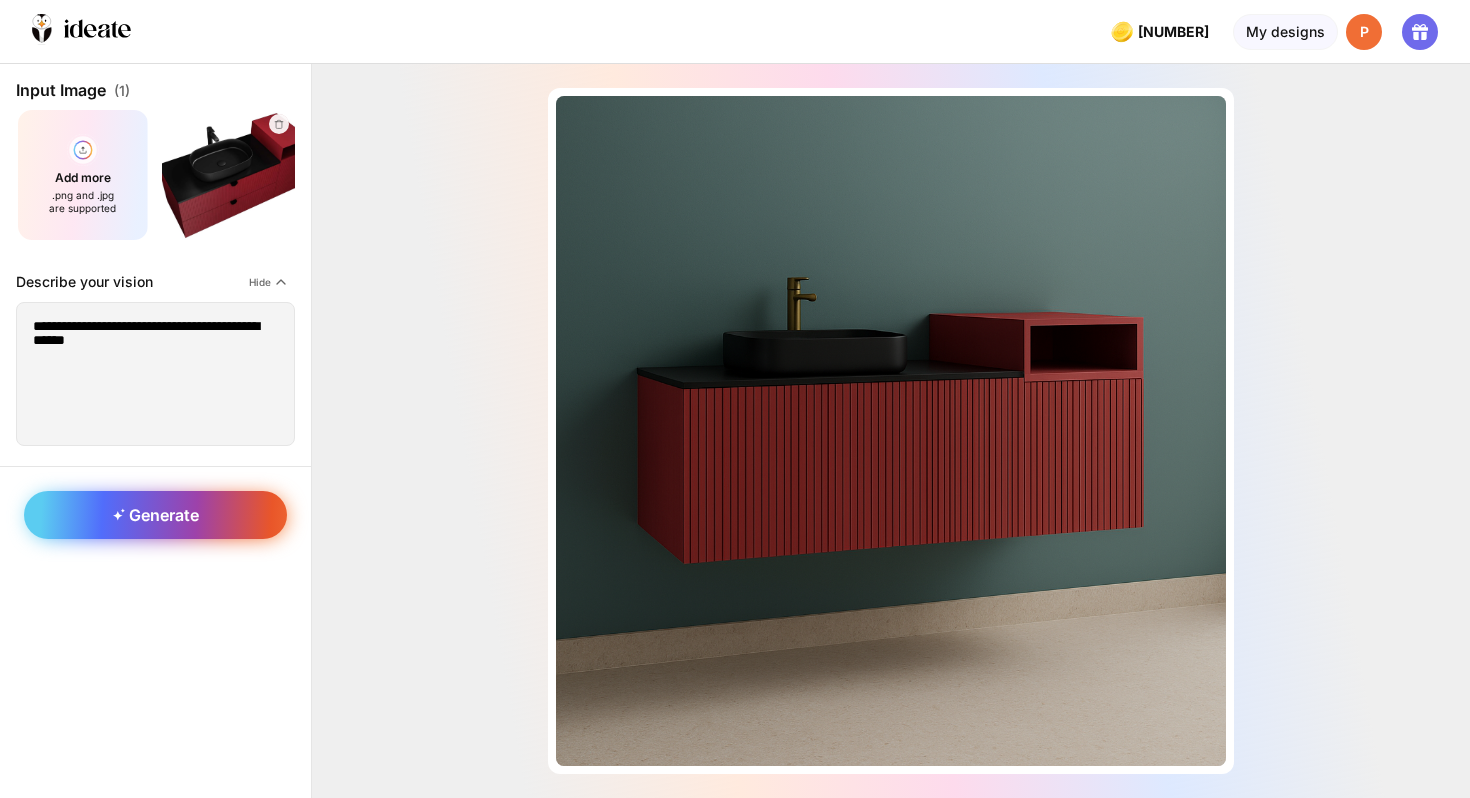 click on "Generate" at bounding box center (155, 515) 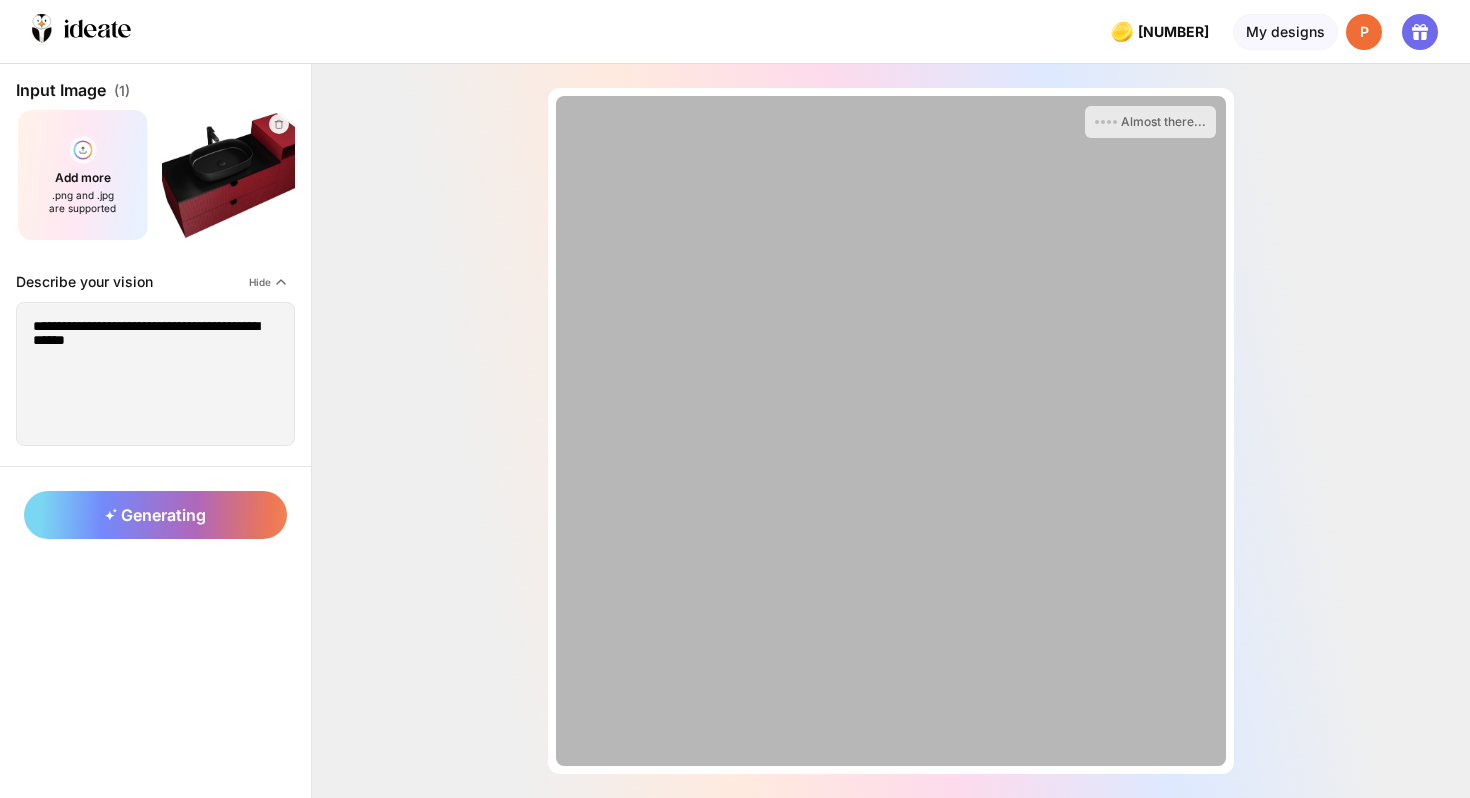 click on "Generating" at bounding box center (155, 514) 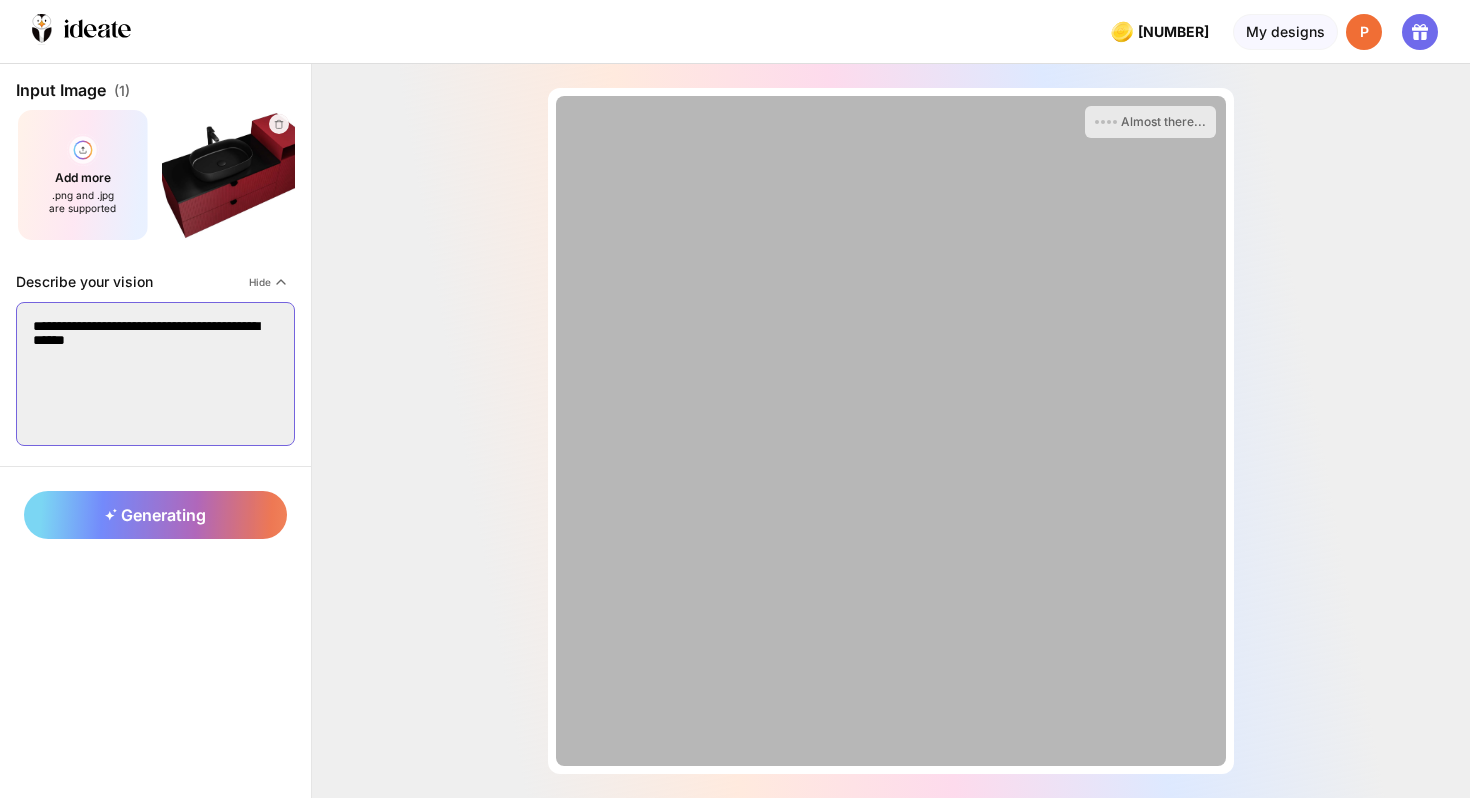 click on "**********" at bounding box center [155, 374] 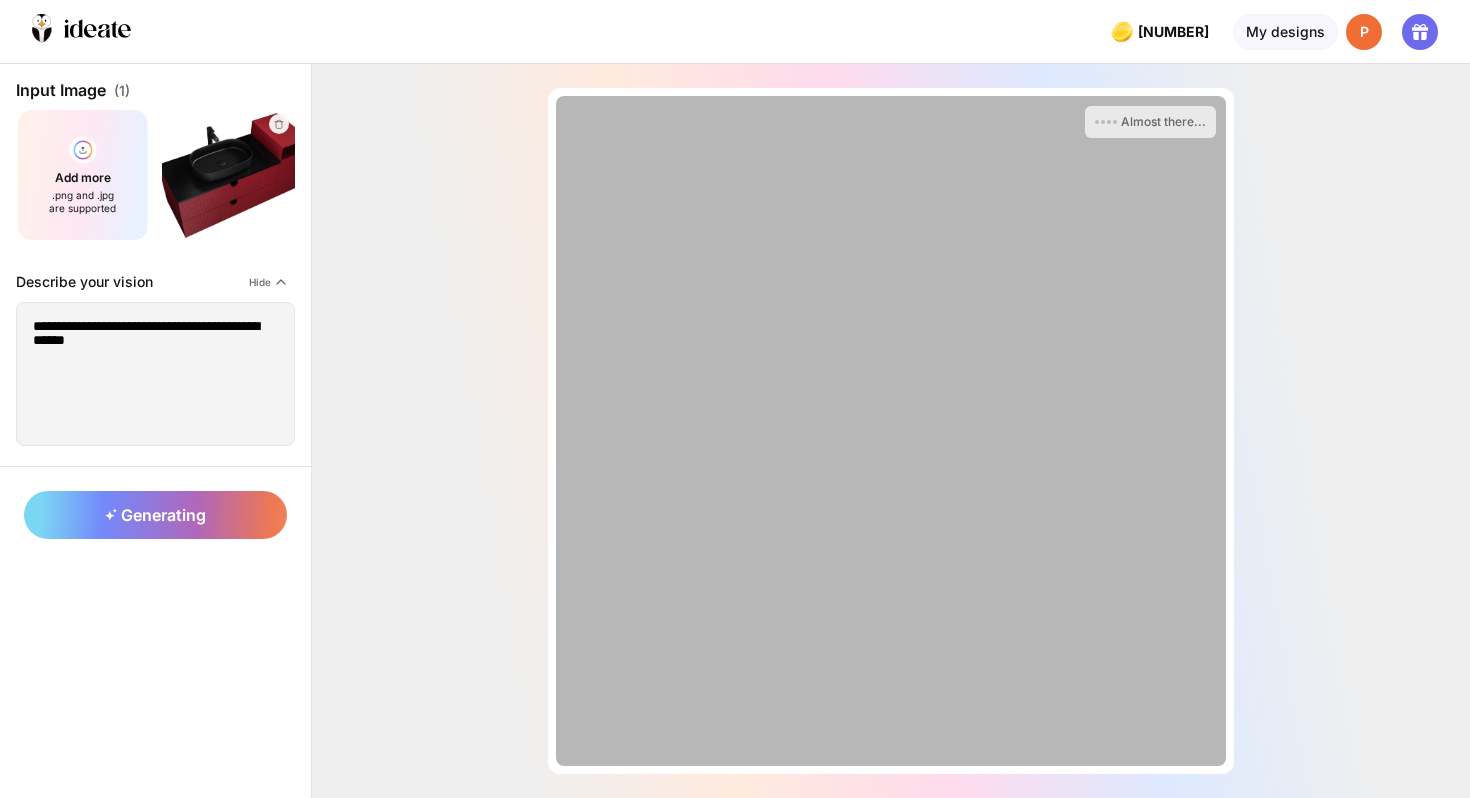 click on "Generating" at bounding box center [155, 514] 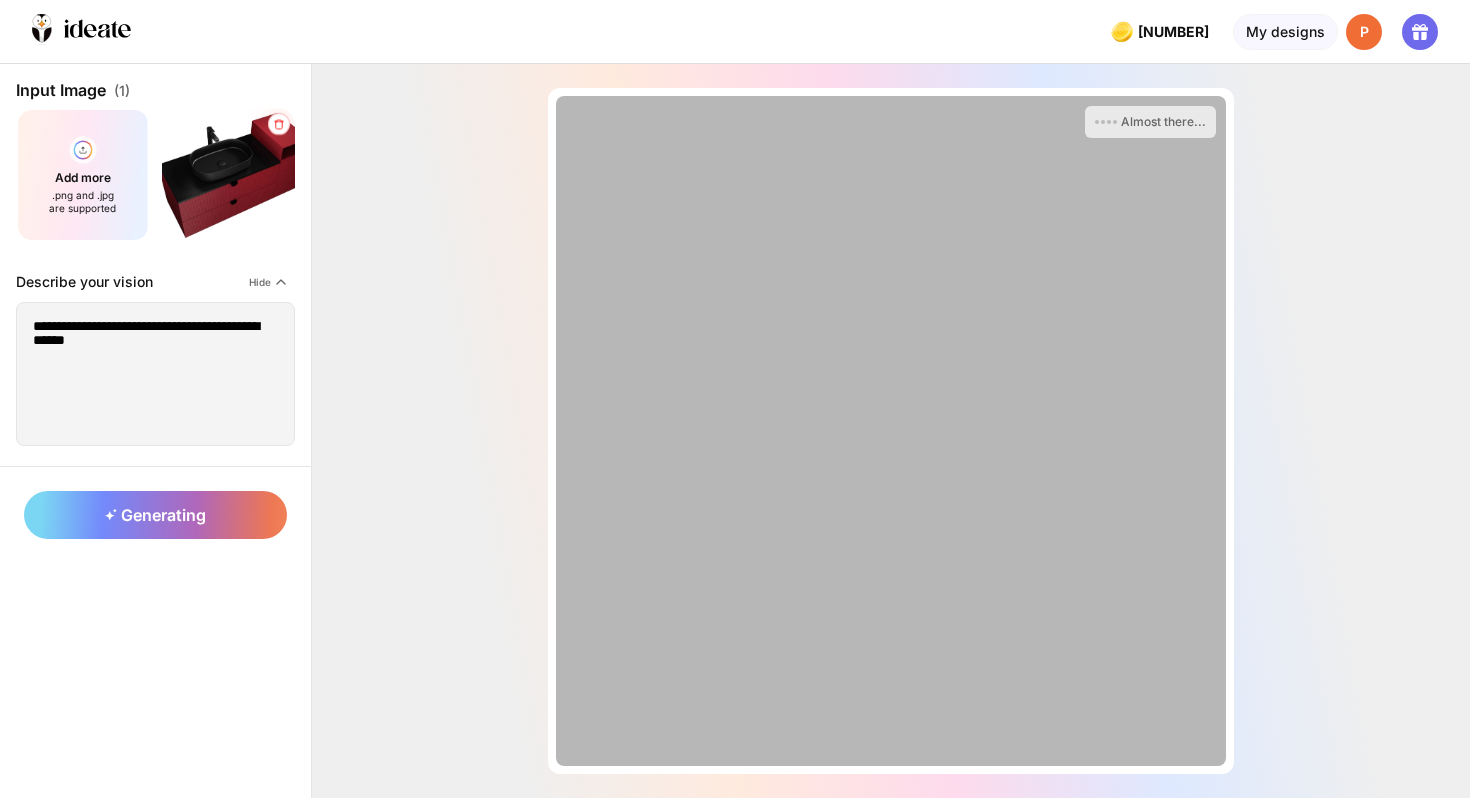 click 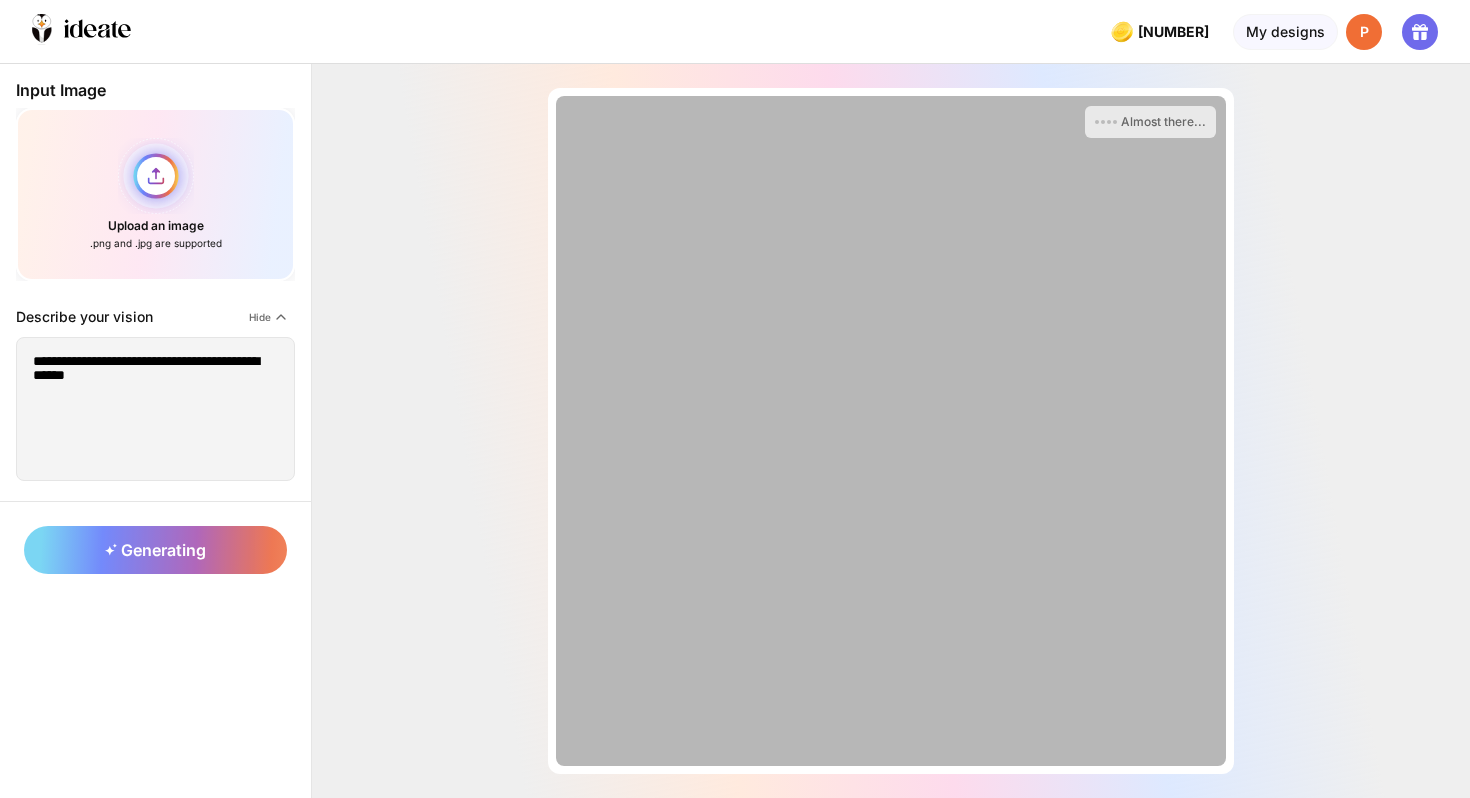 click on "Upload an image .png and .jpg are supported" at bounding box center [155, 194] 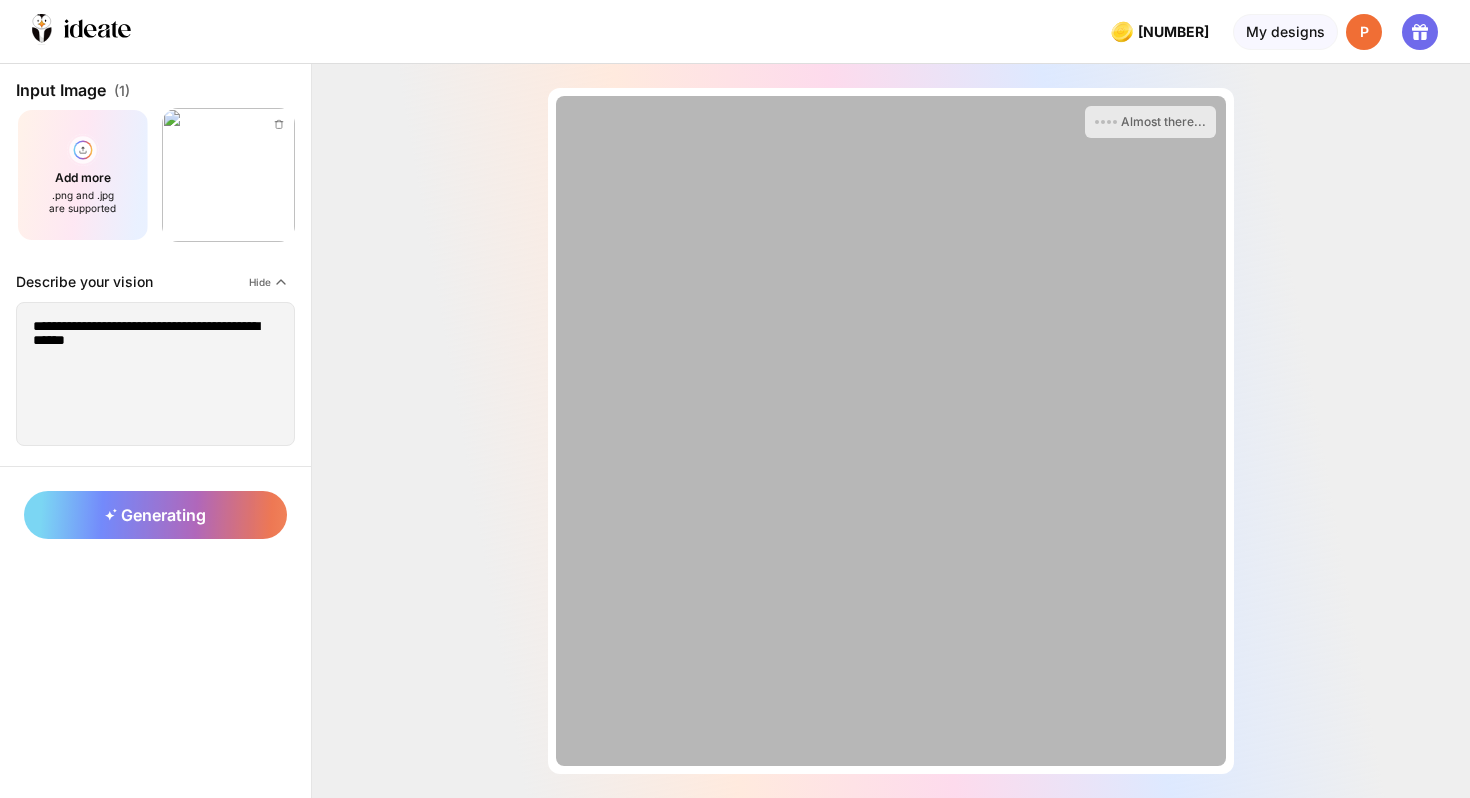 click on "Generating" at bounding box center (155, 514) 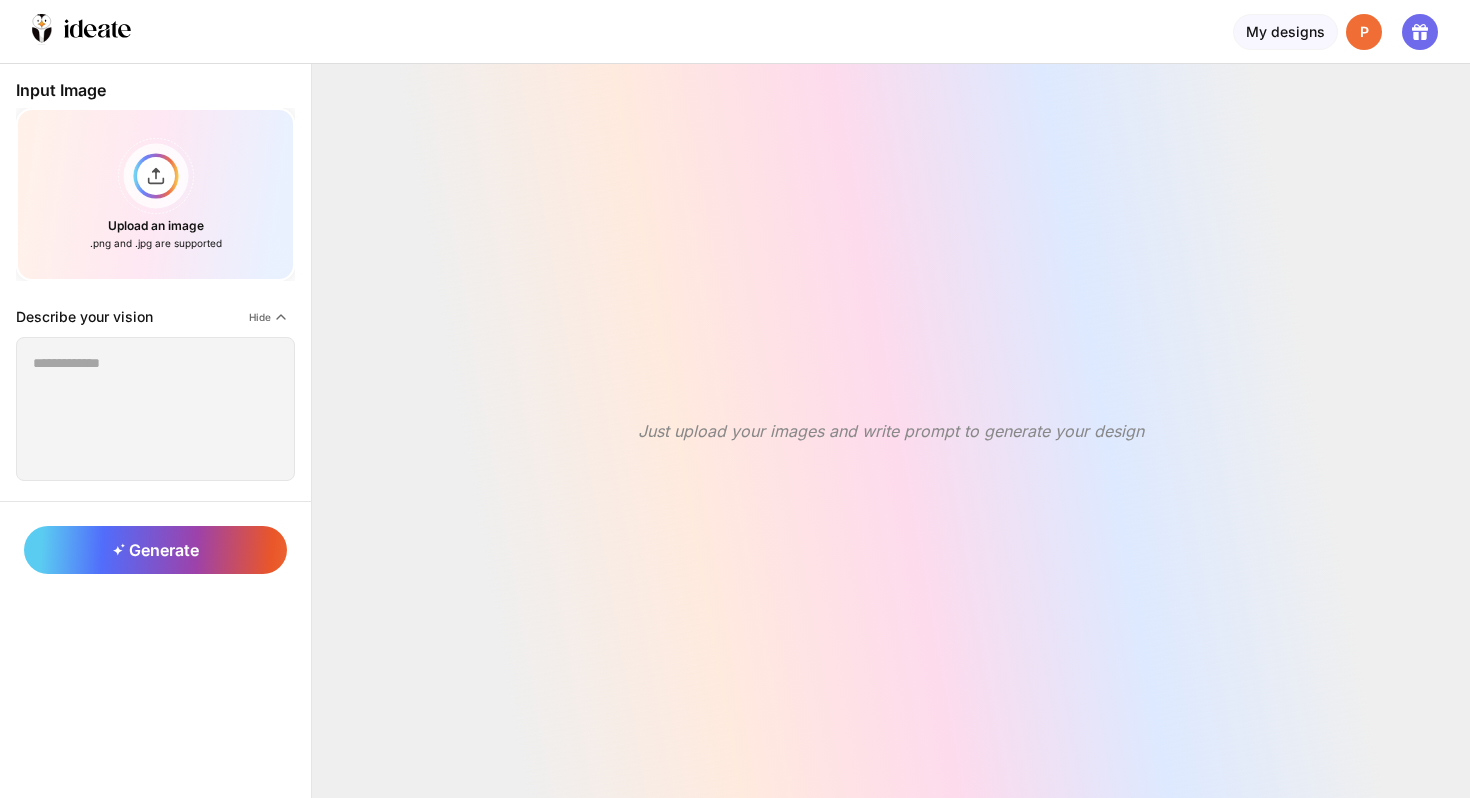 scroll, scrollTop: 0, scrollLeft: 0, axis: both 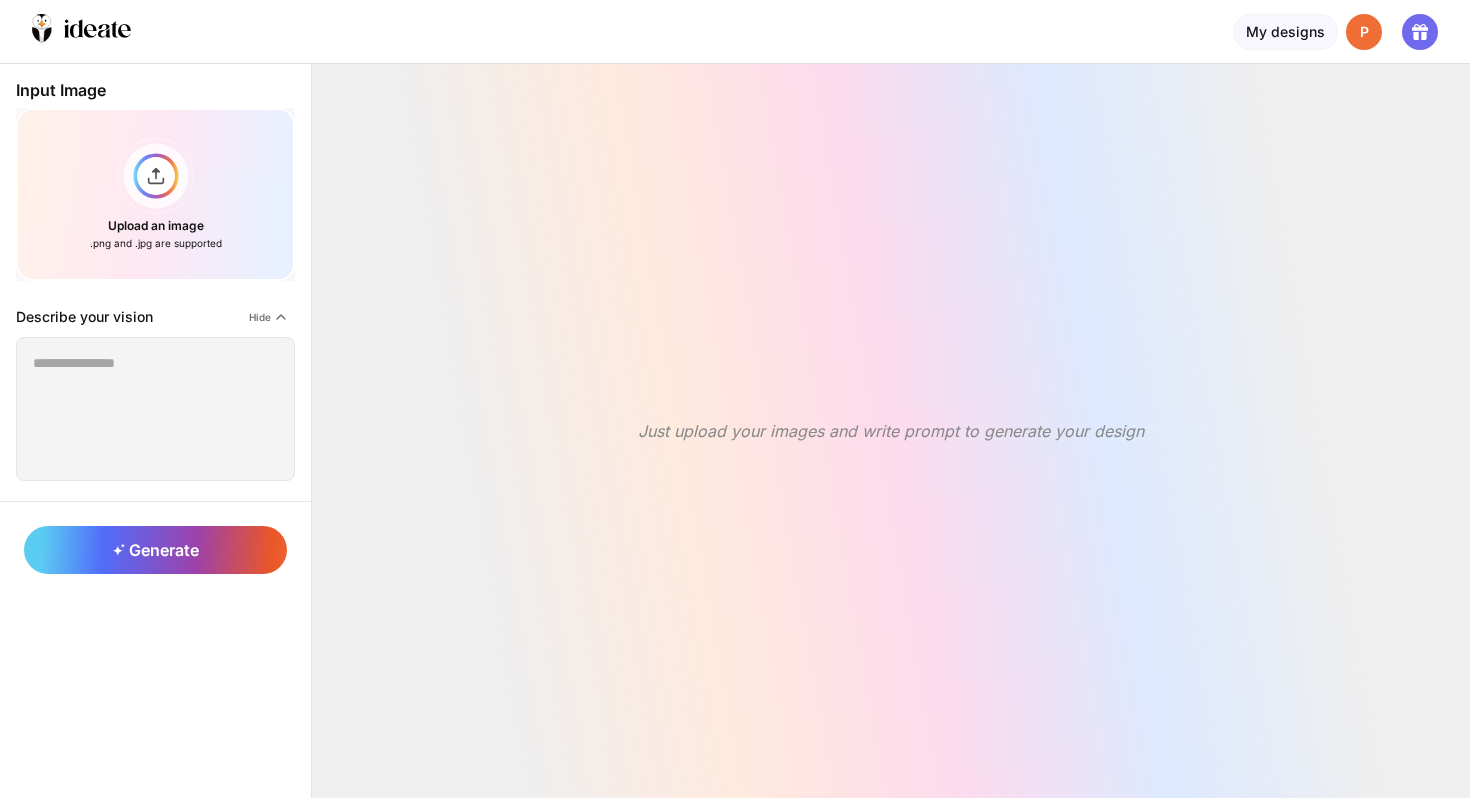 click on "Just upload your images and write prompt to generate your design" at bounding box center [891, 431] 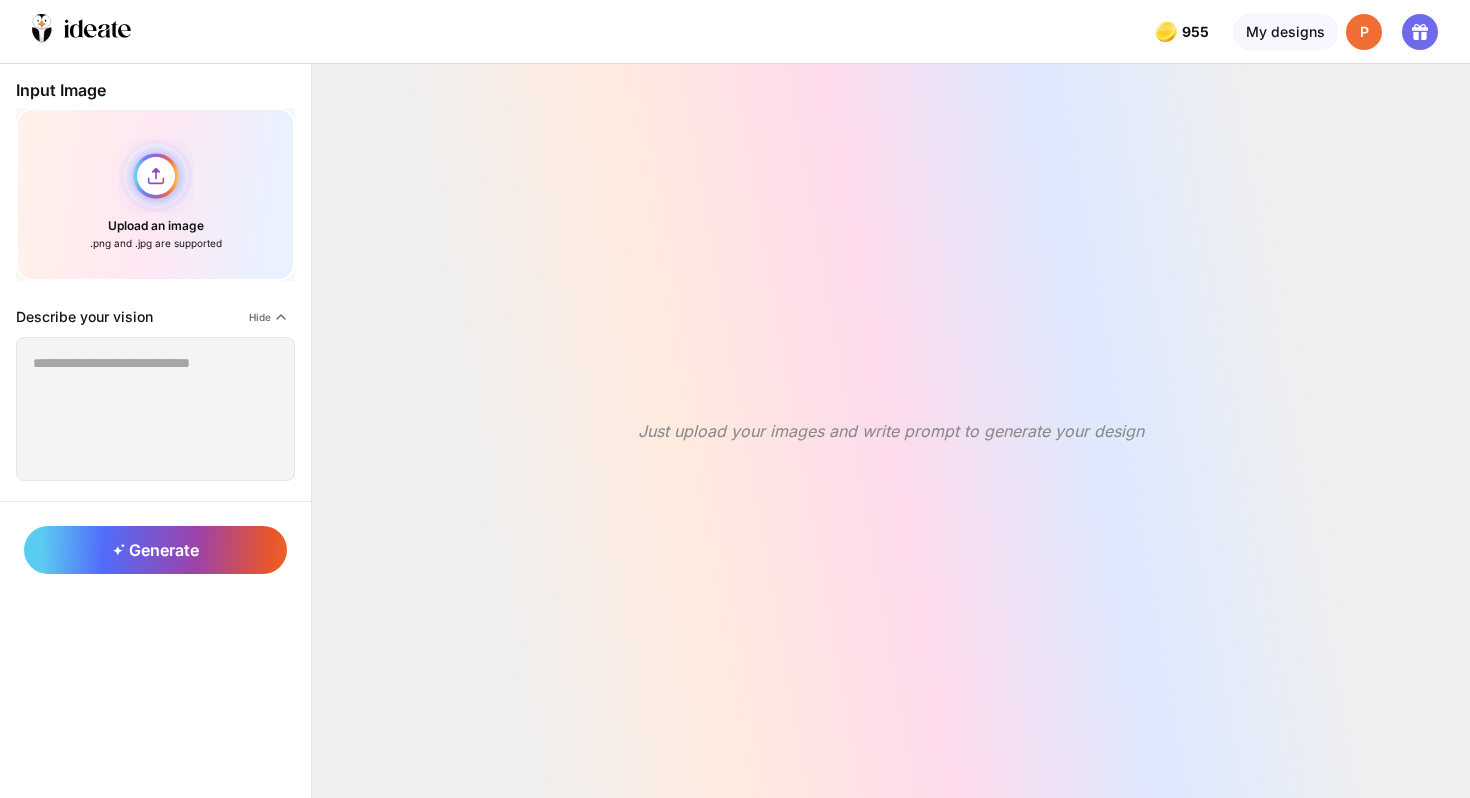 click on "Upload an image .png and .jpg are supported" at bounding box center [155, 194] 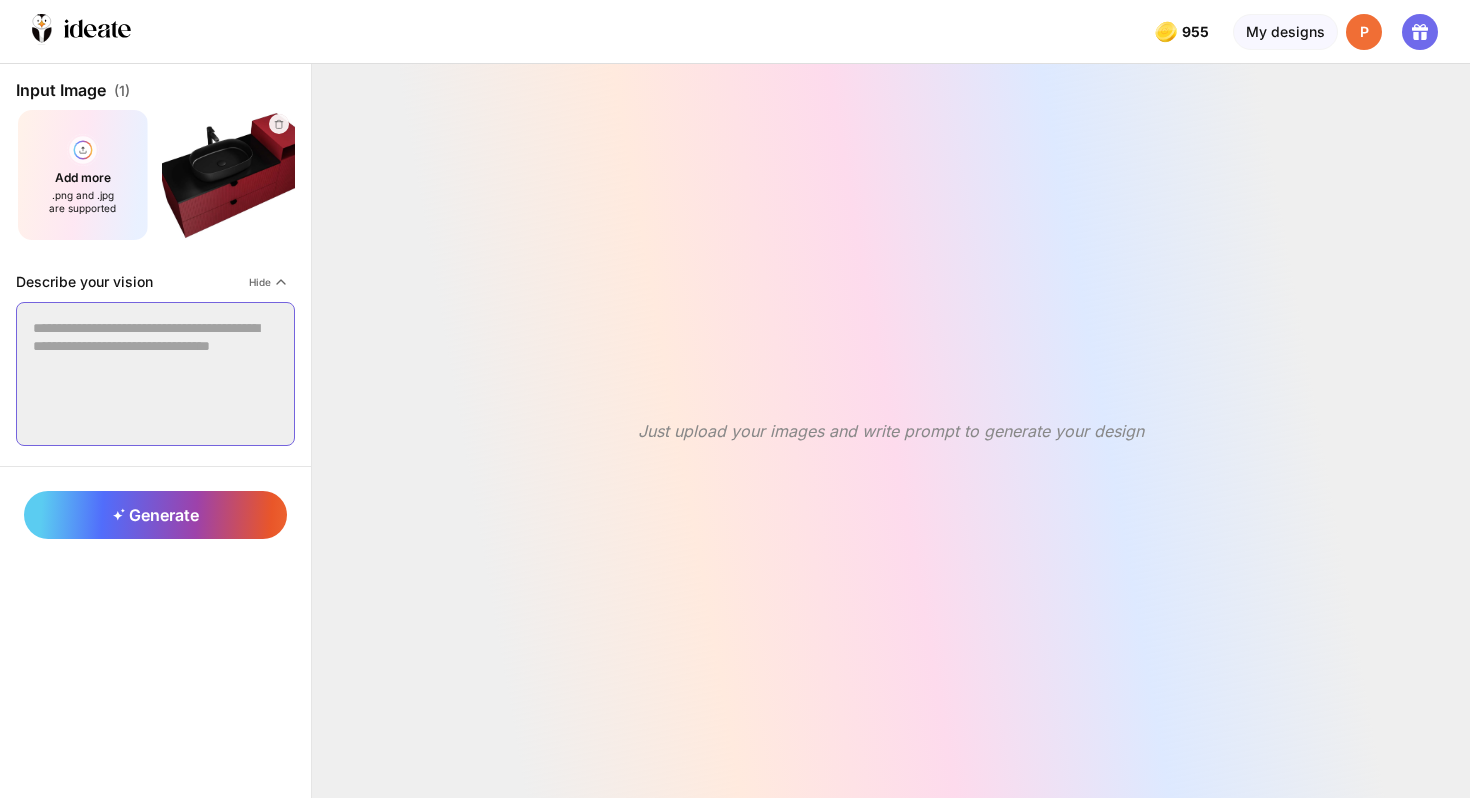 click at bounding box center (155, 374) 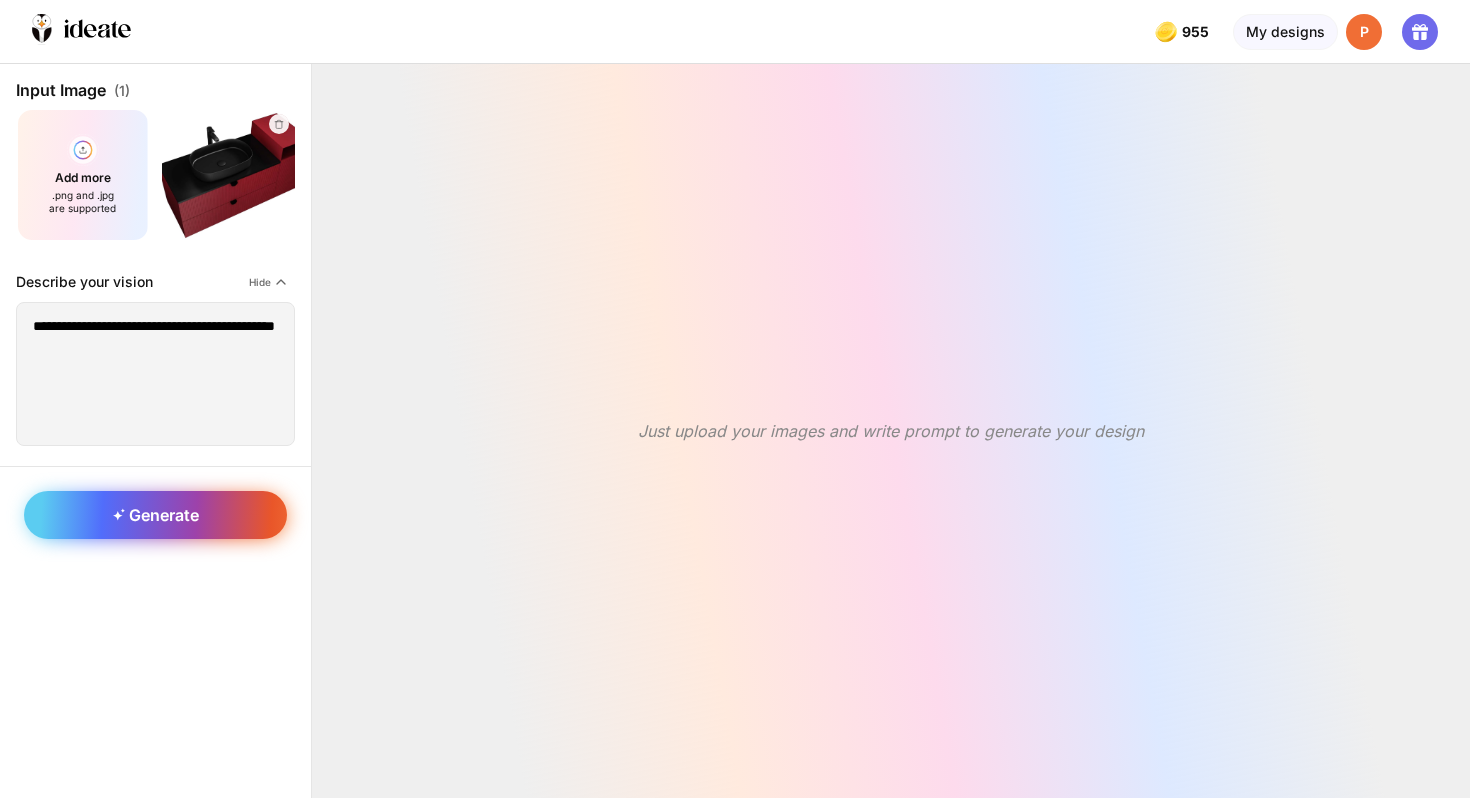 click on "Generate" at bounding box center [156, 515] 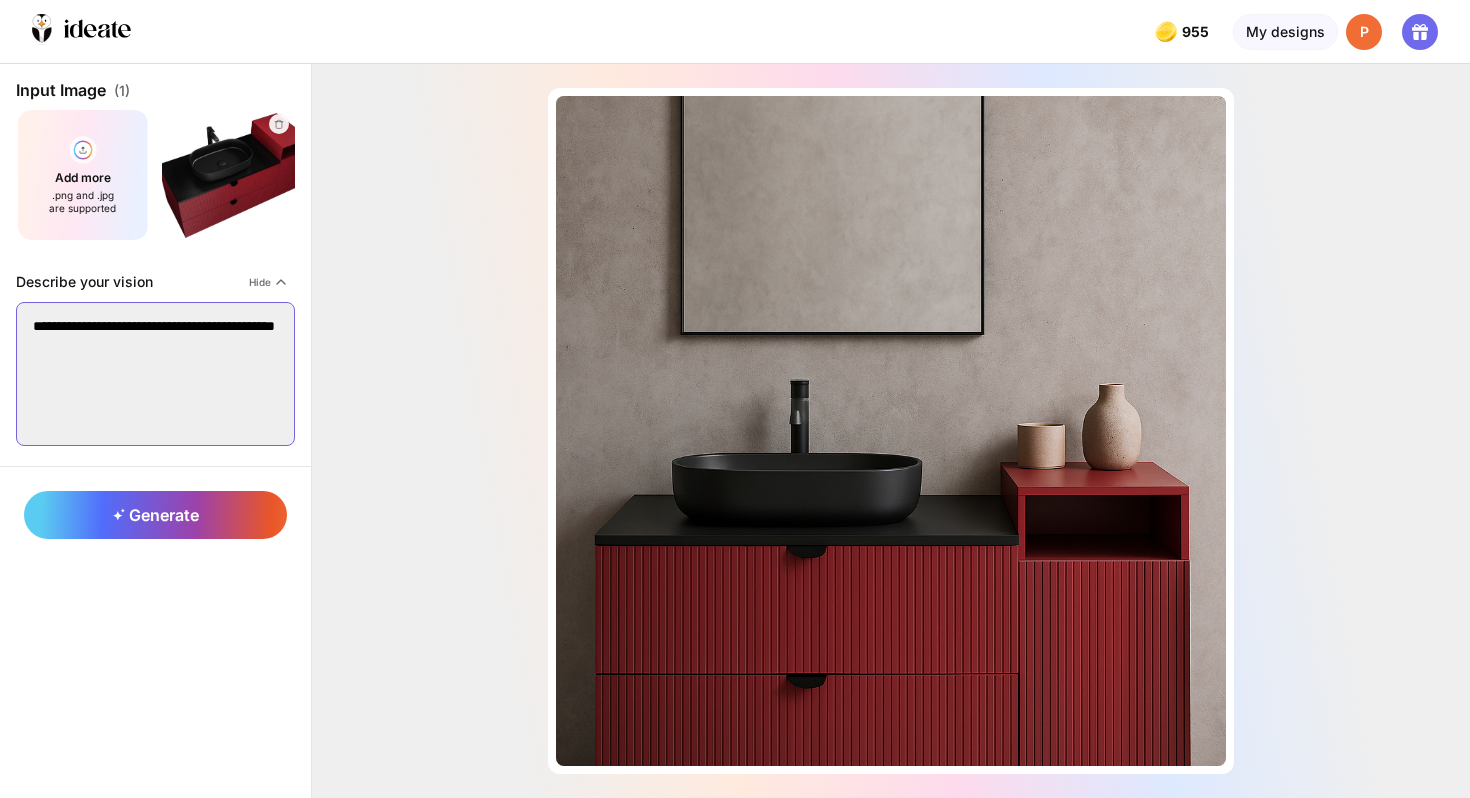 click on "**********" at bounding box center (155, 374) 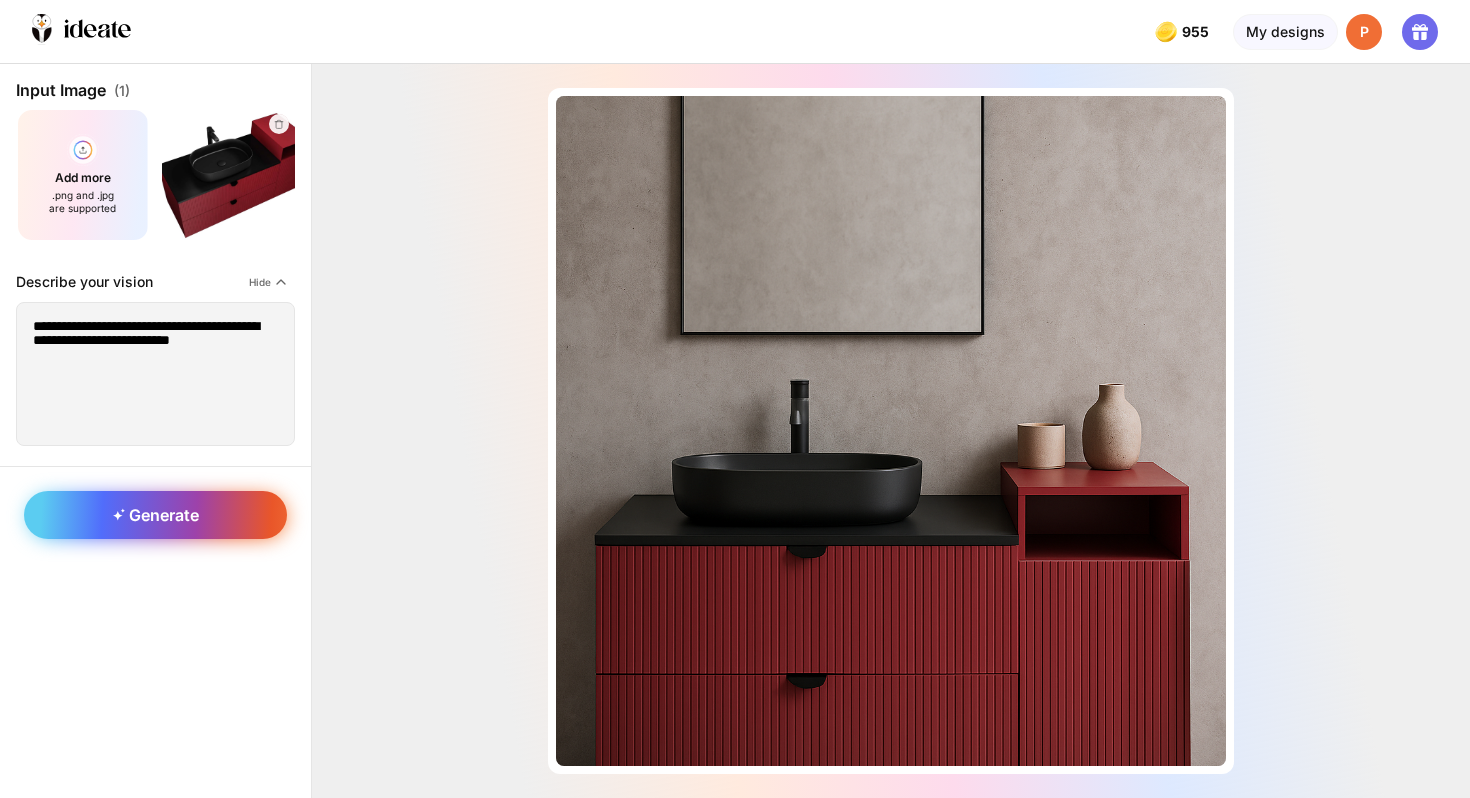 click on "Generate" at bounding box center (156, 515) 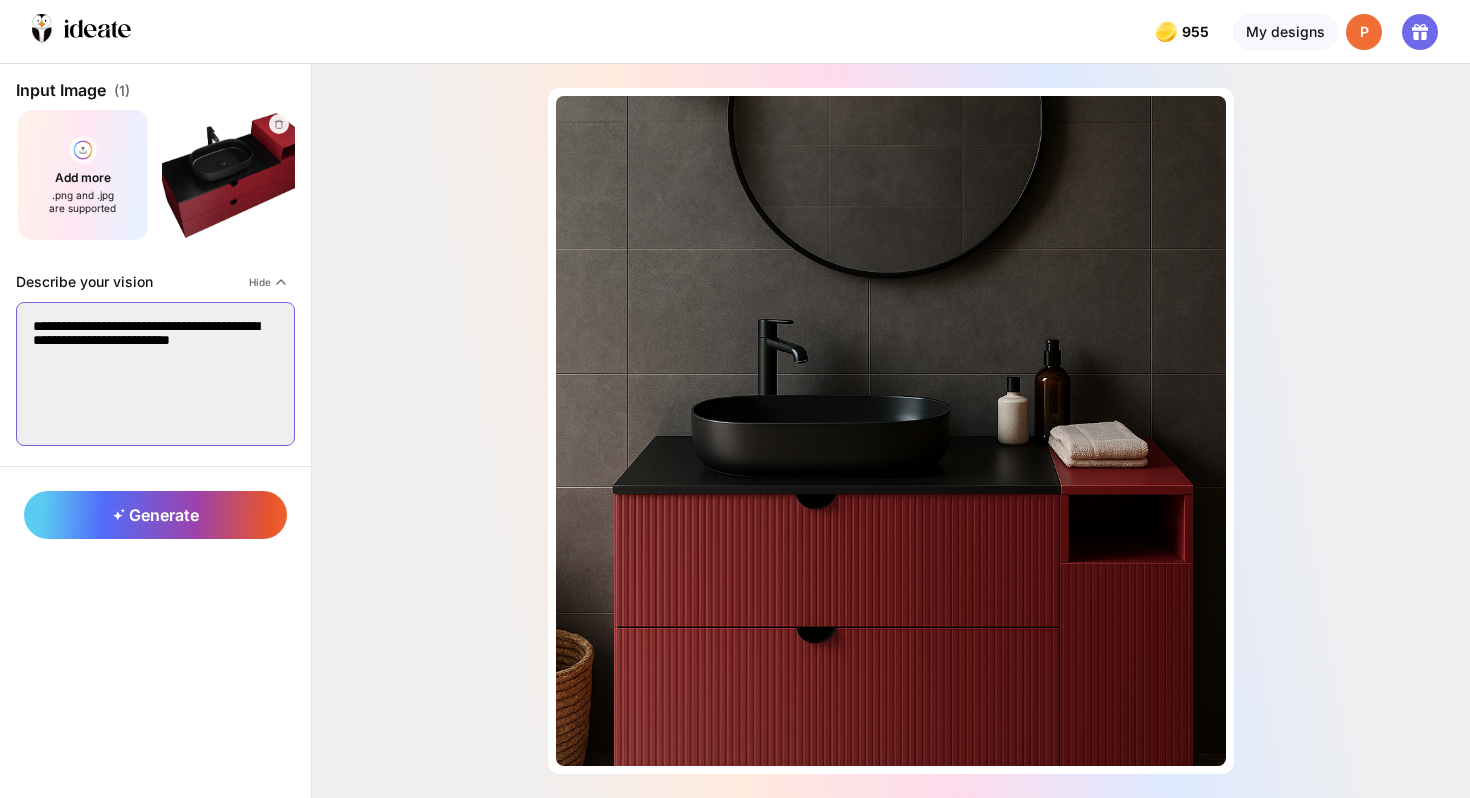 click on "**********" at bounding box center [155, 374] 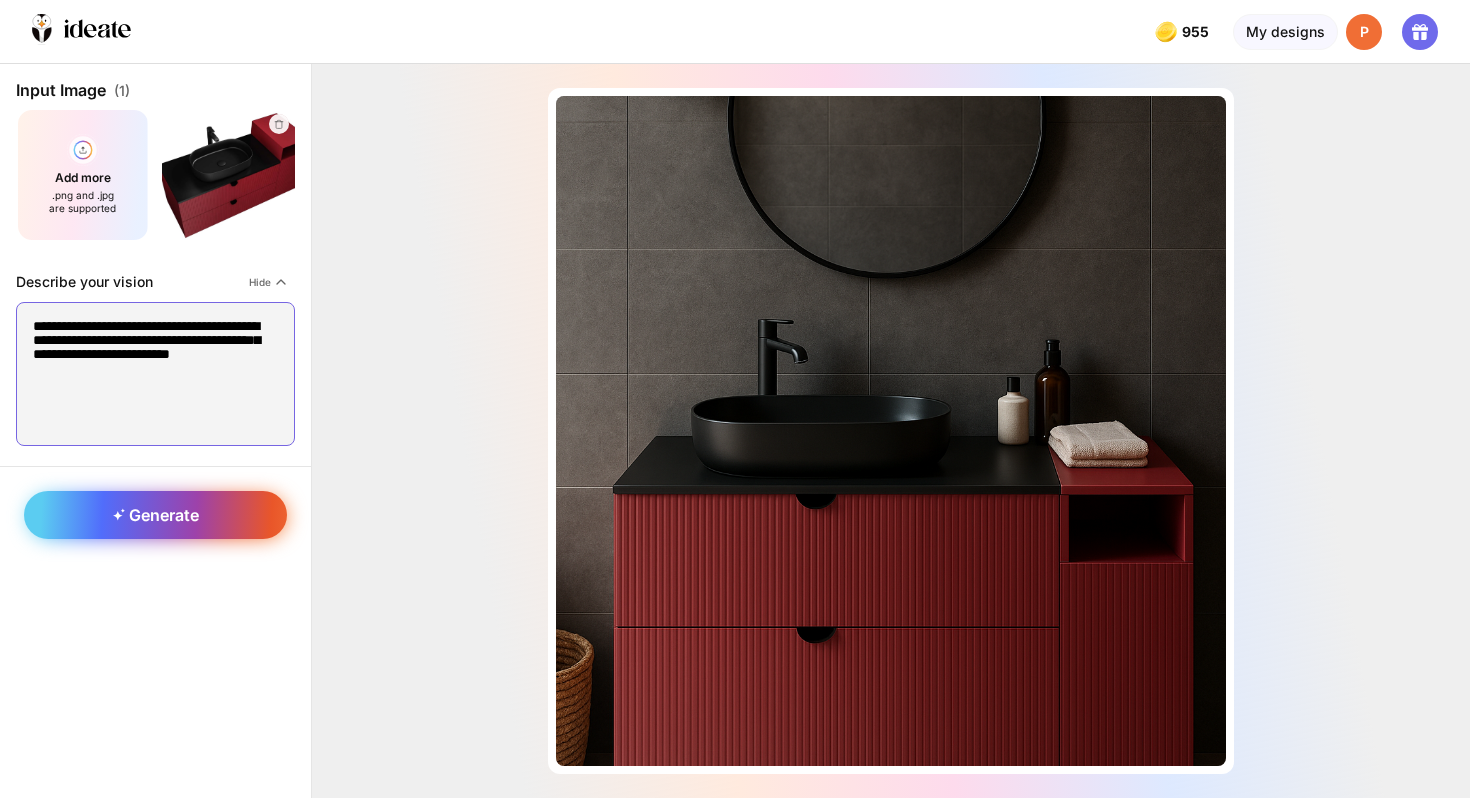 type on "**********" 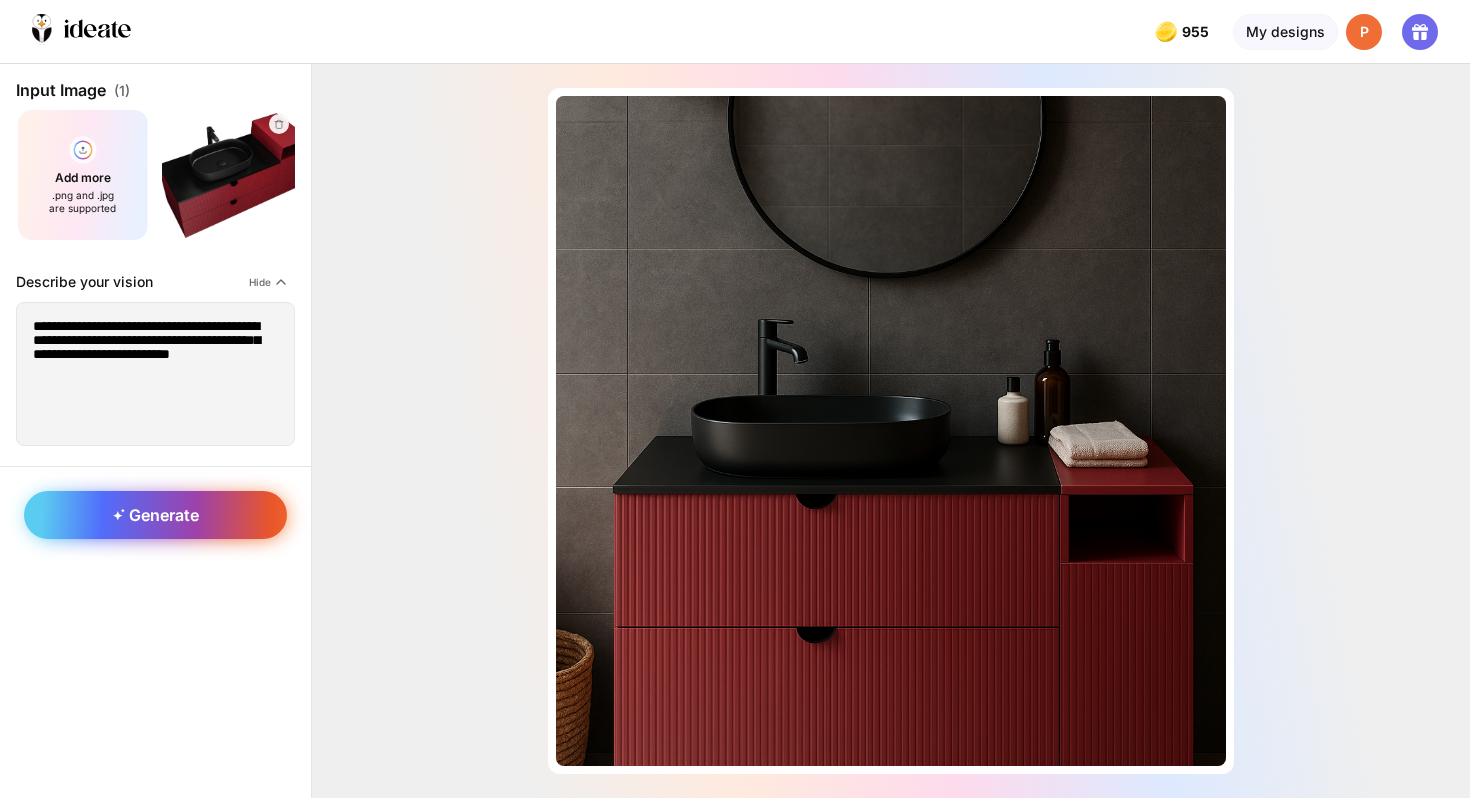 click on "Generate" at bounding box center [155, 515] 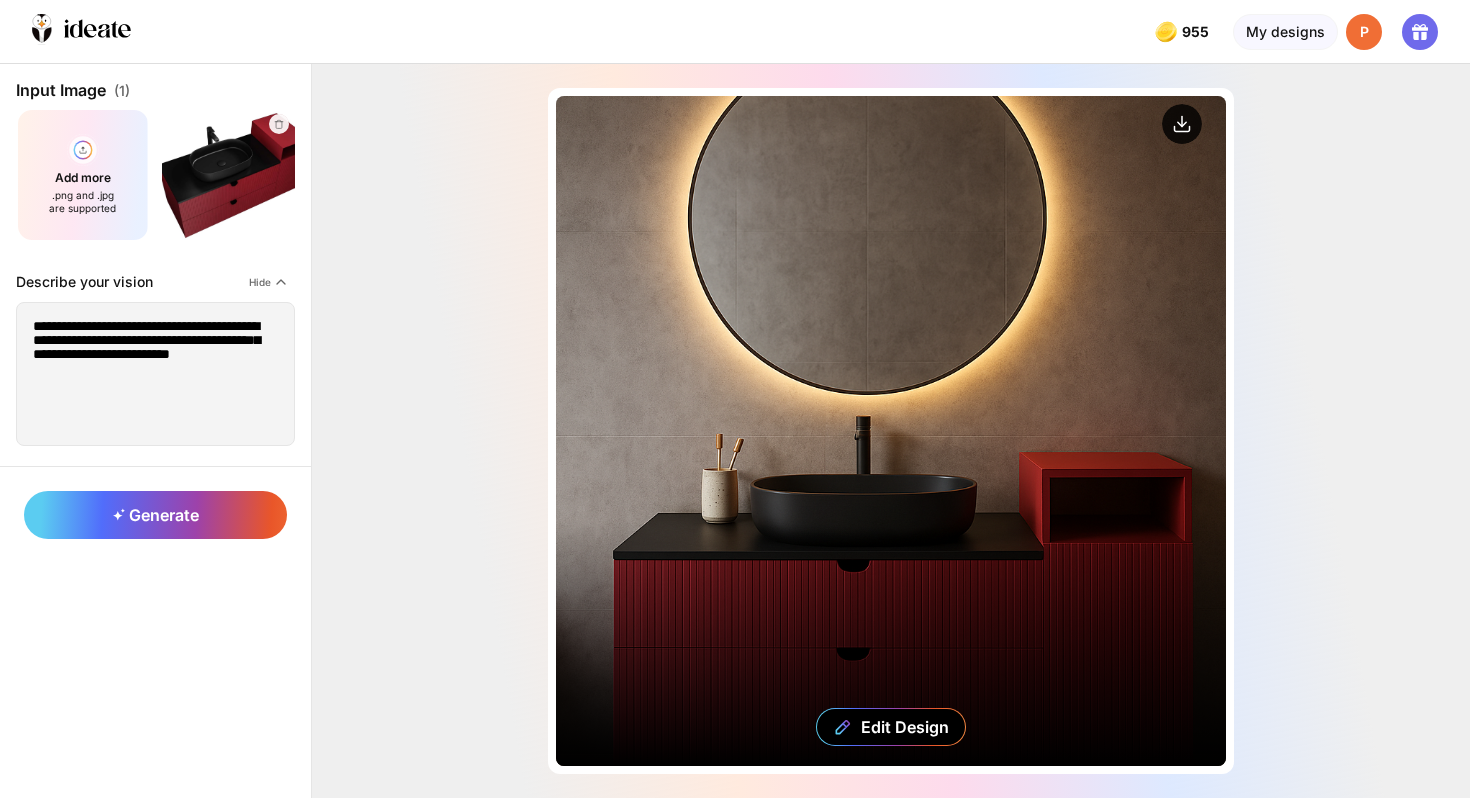 click 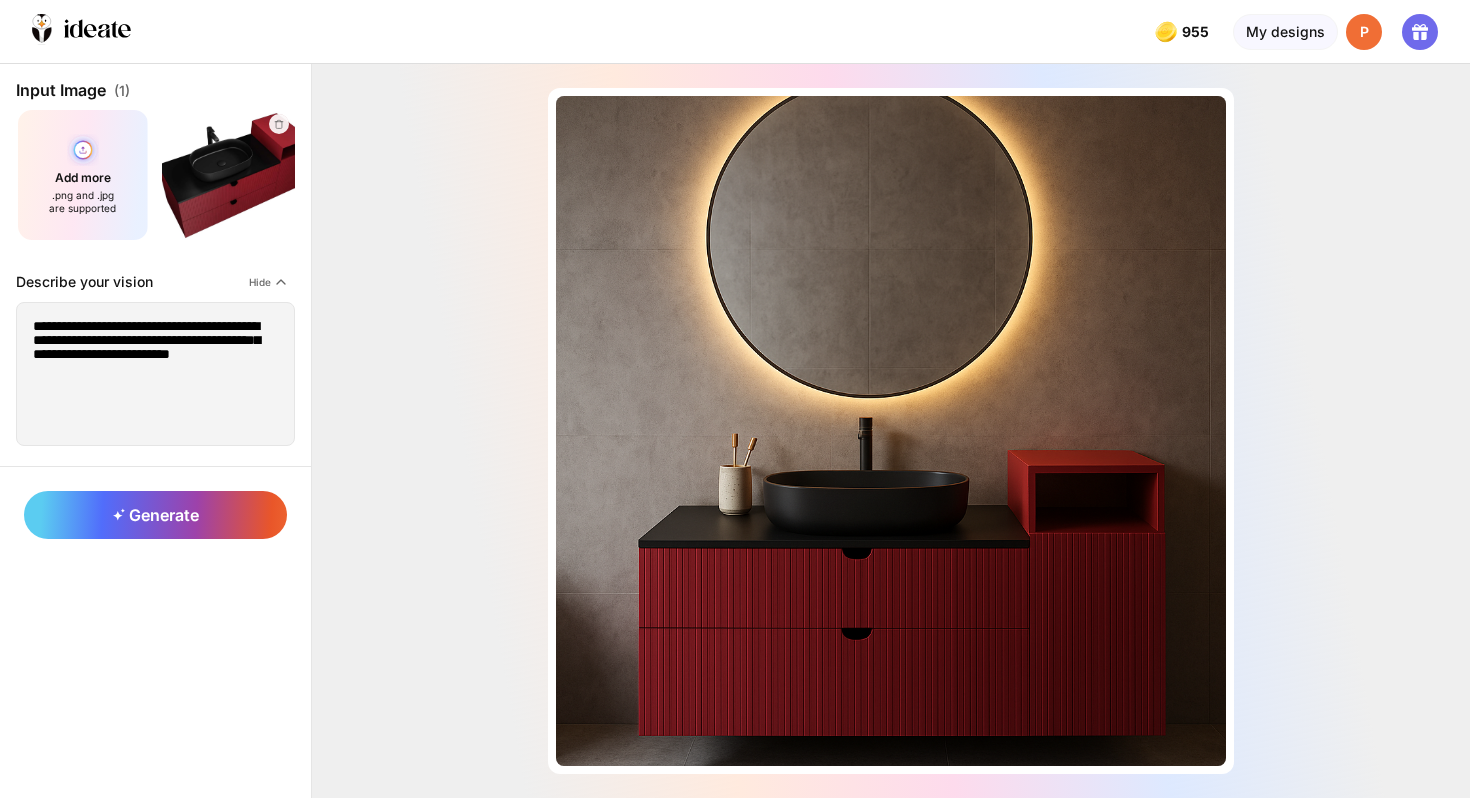 click on "Add more .png and .jpg are supported" at bounding box center [83, 175] 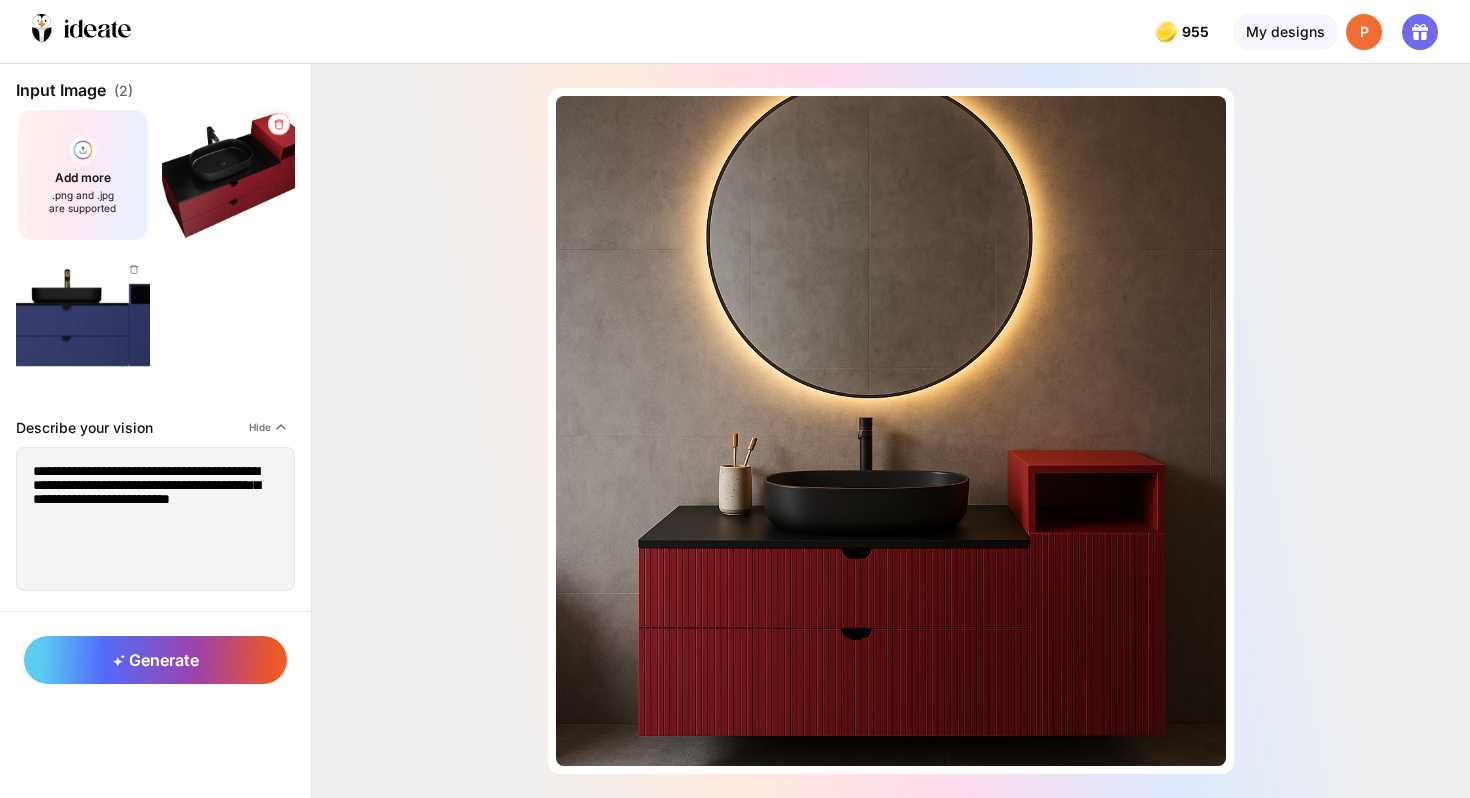 click 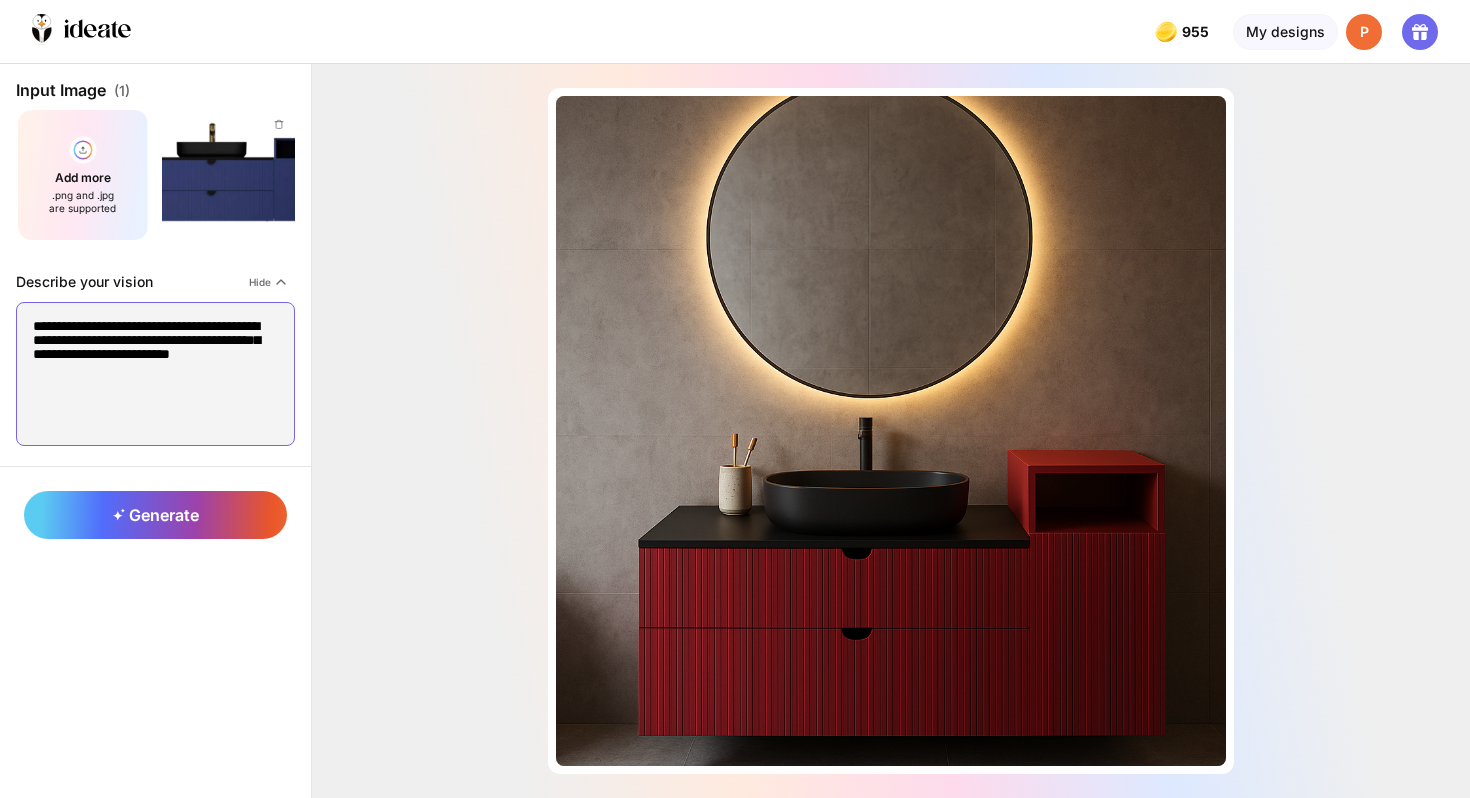 drag, startPoint x: 182, startPoint y: 374, endPoint x: 6, endPoint y: 314, distance: 185.94623 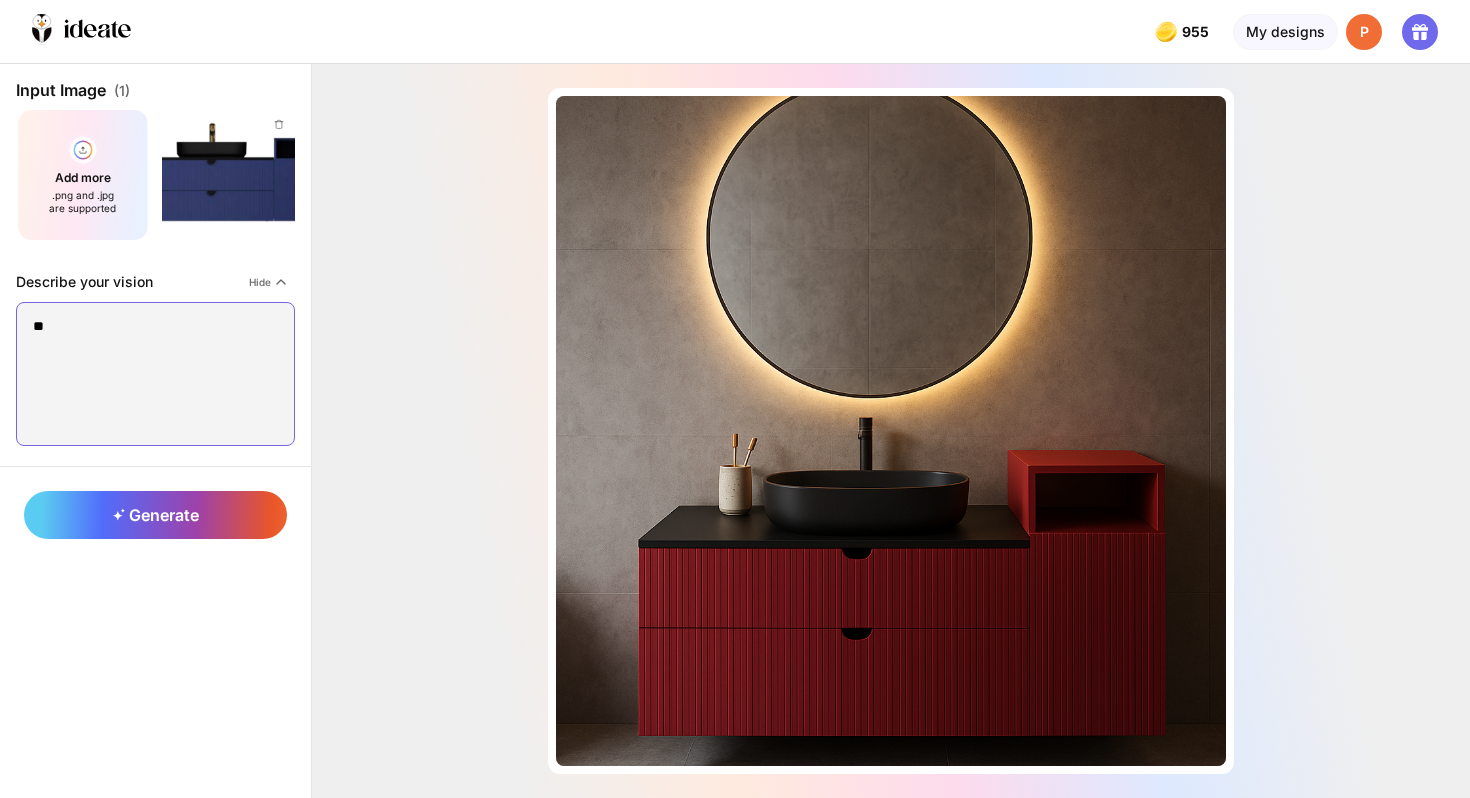 type on "*" 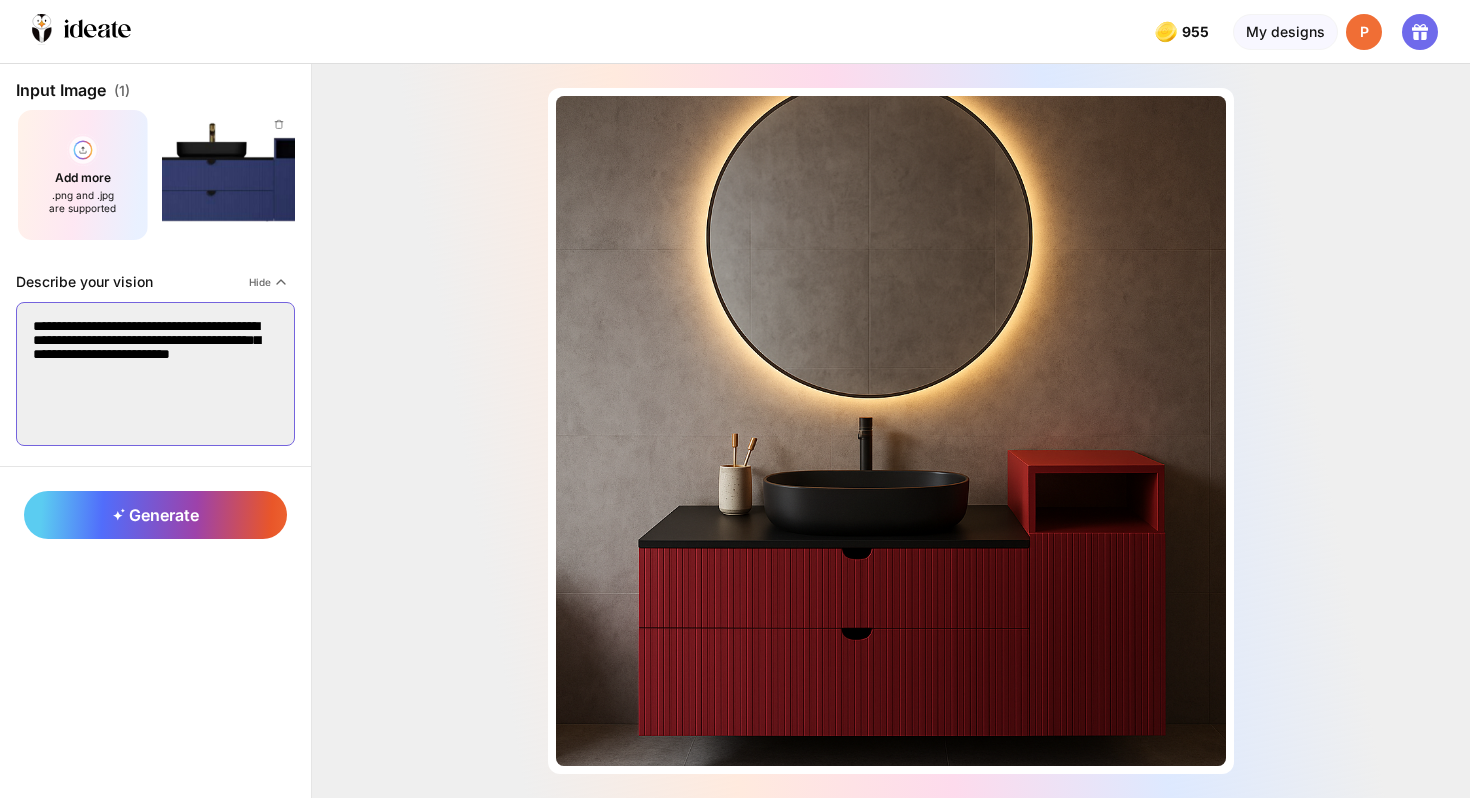 click on "**********" at bounding box center (155, 374) 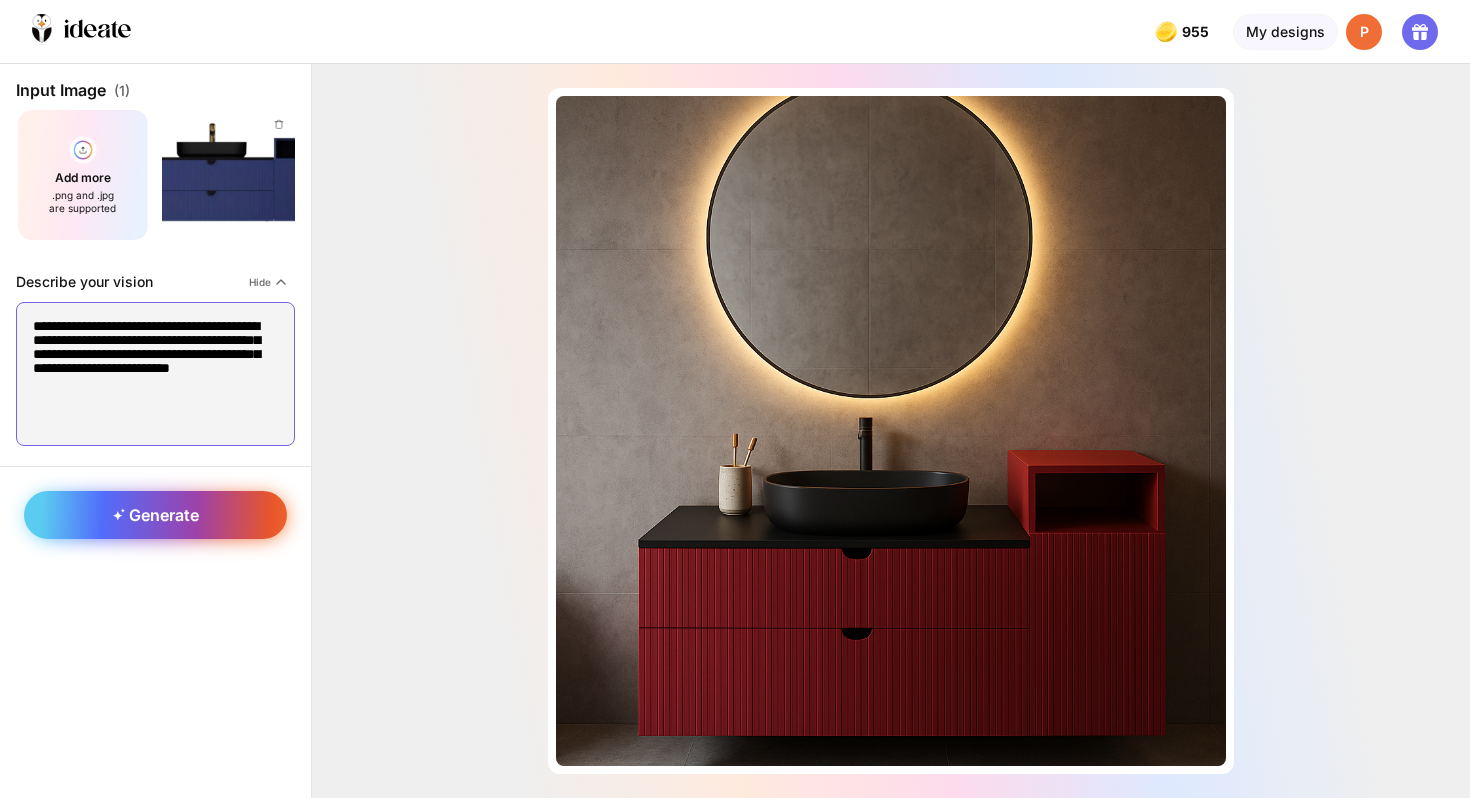 click on "Generate" at bounding box center [156, 515] 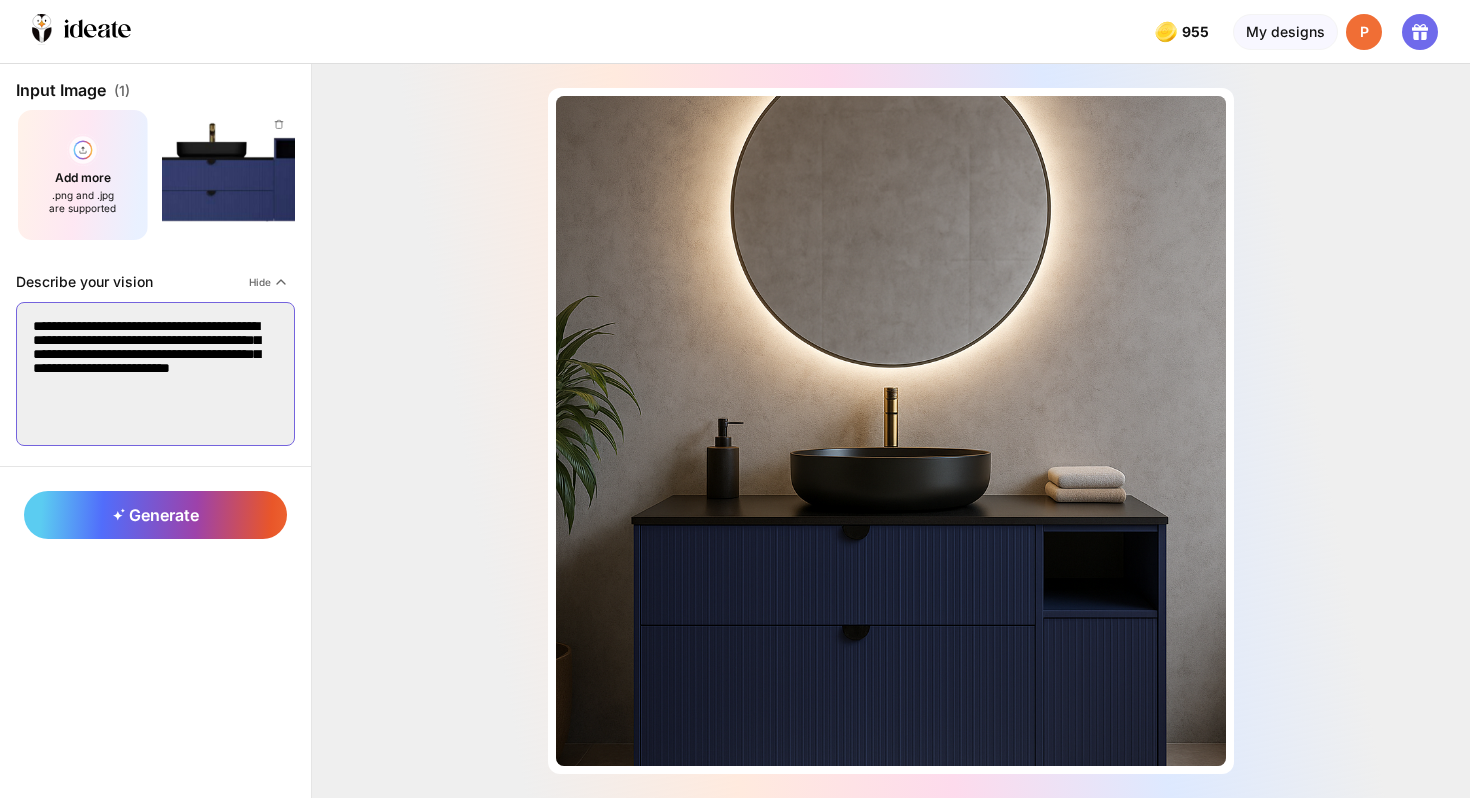 drag, startPoint x: 235, startPoint y: 380, endPoint x: 150, endPoint y: 371, distance: 85.47514 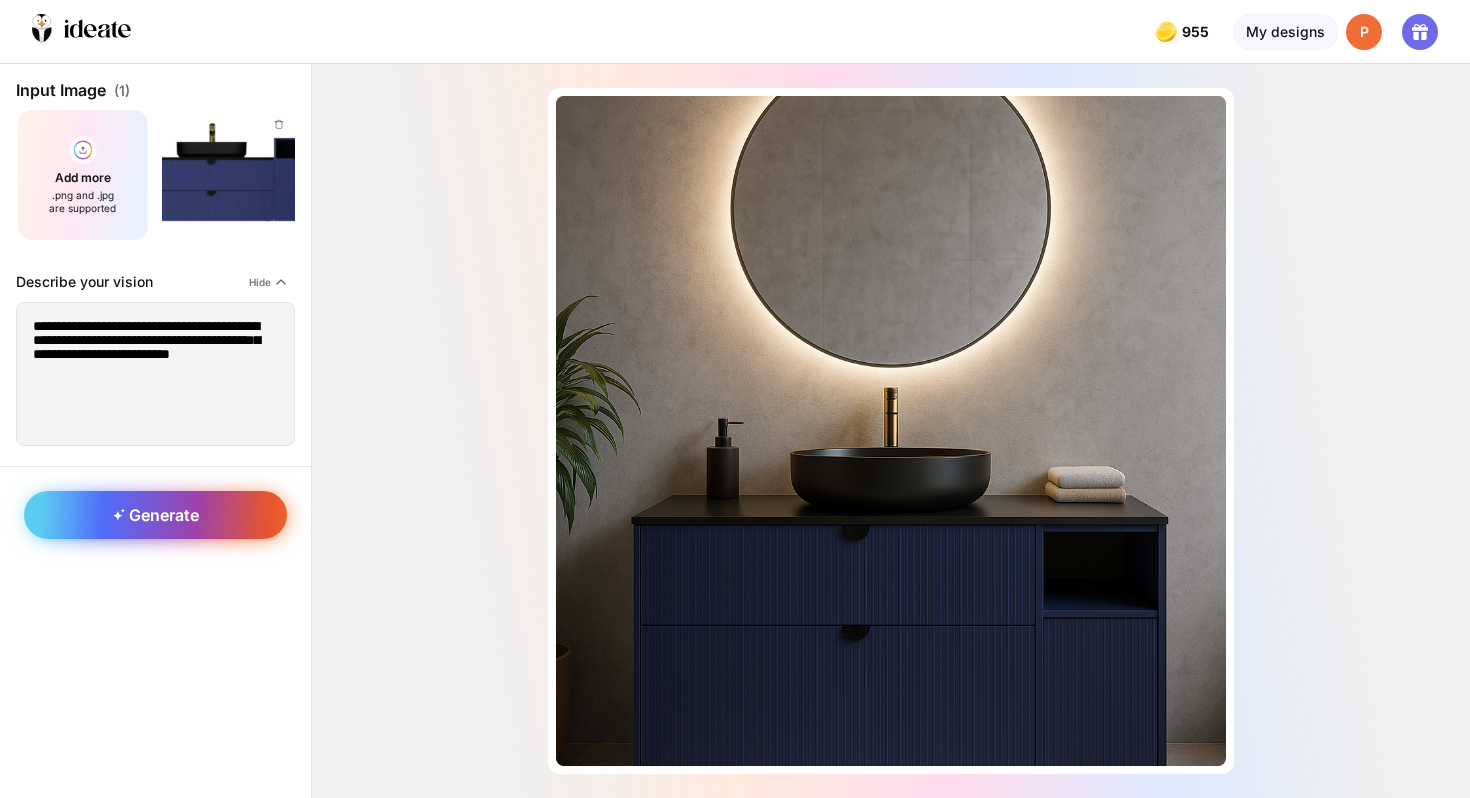 click on "Generate" at bounding box center (156, 515) 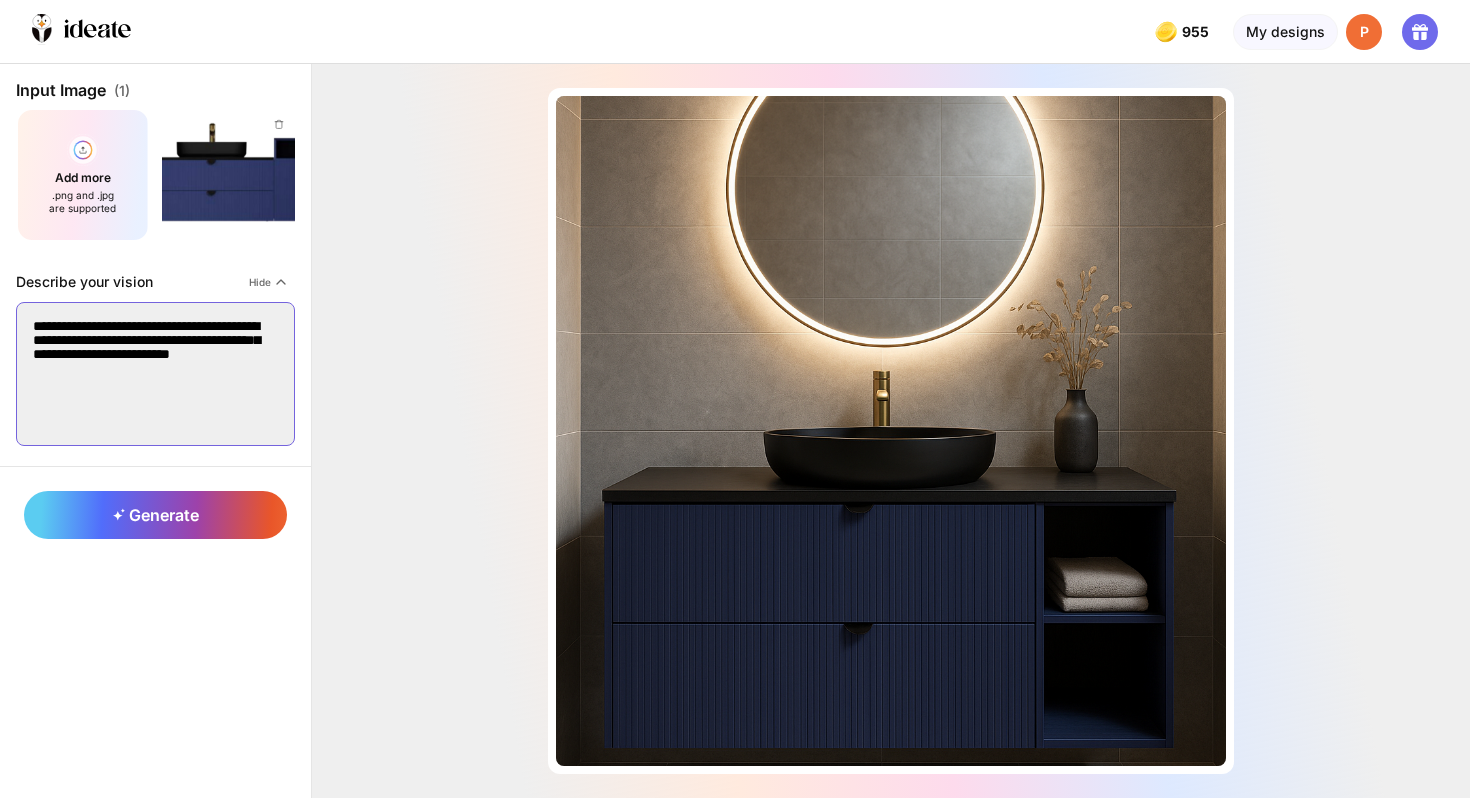 click on "**********" at bounding box center [155, 374] 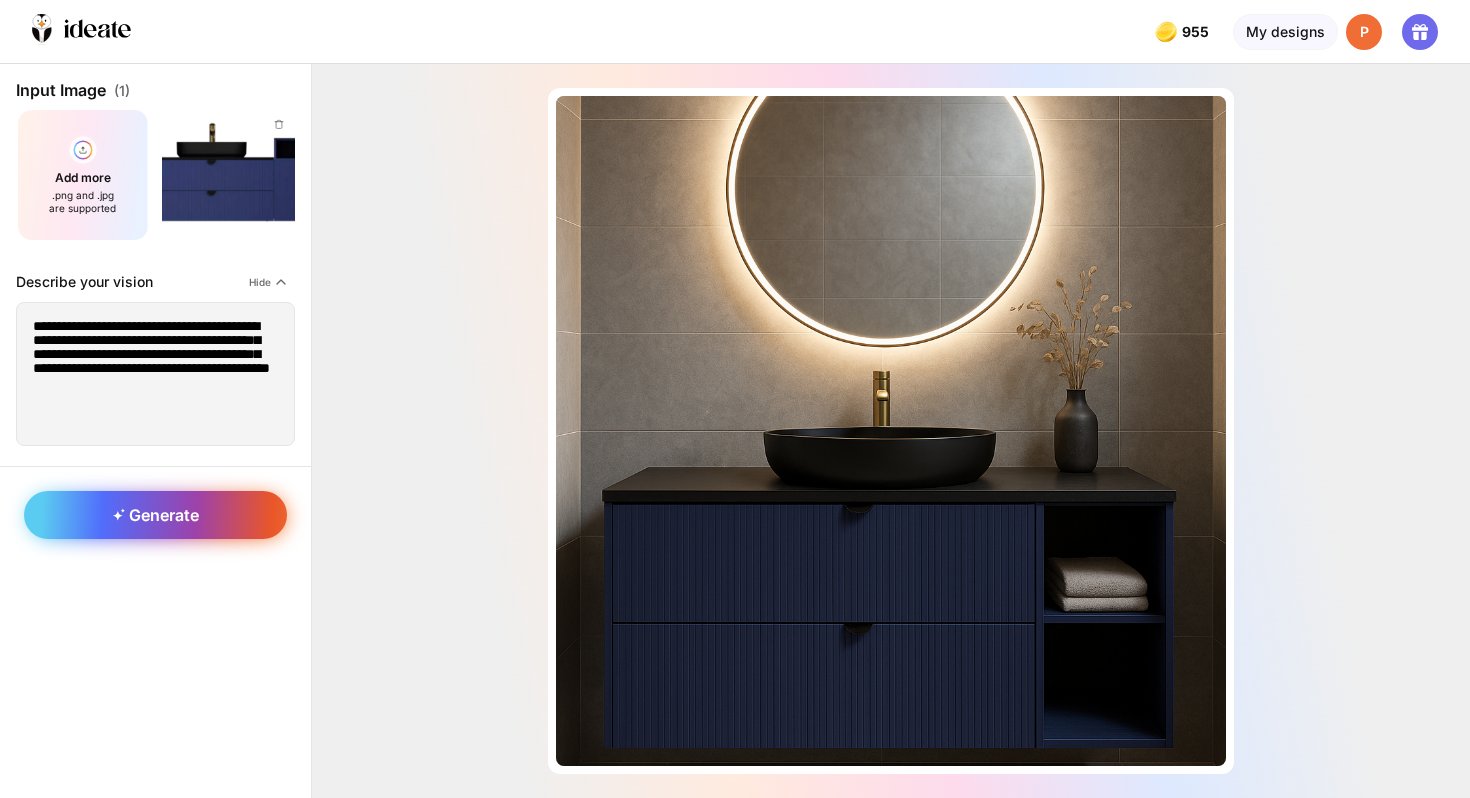 click on "Generate" at bounding box center (155, 515) 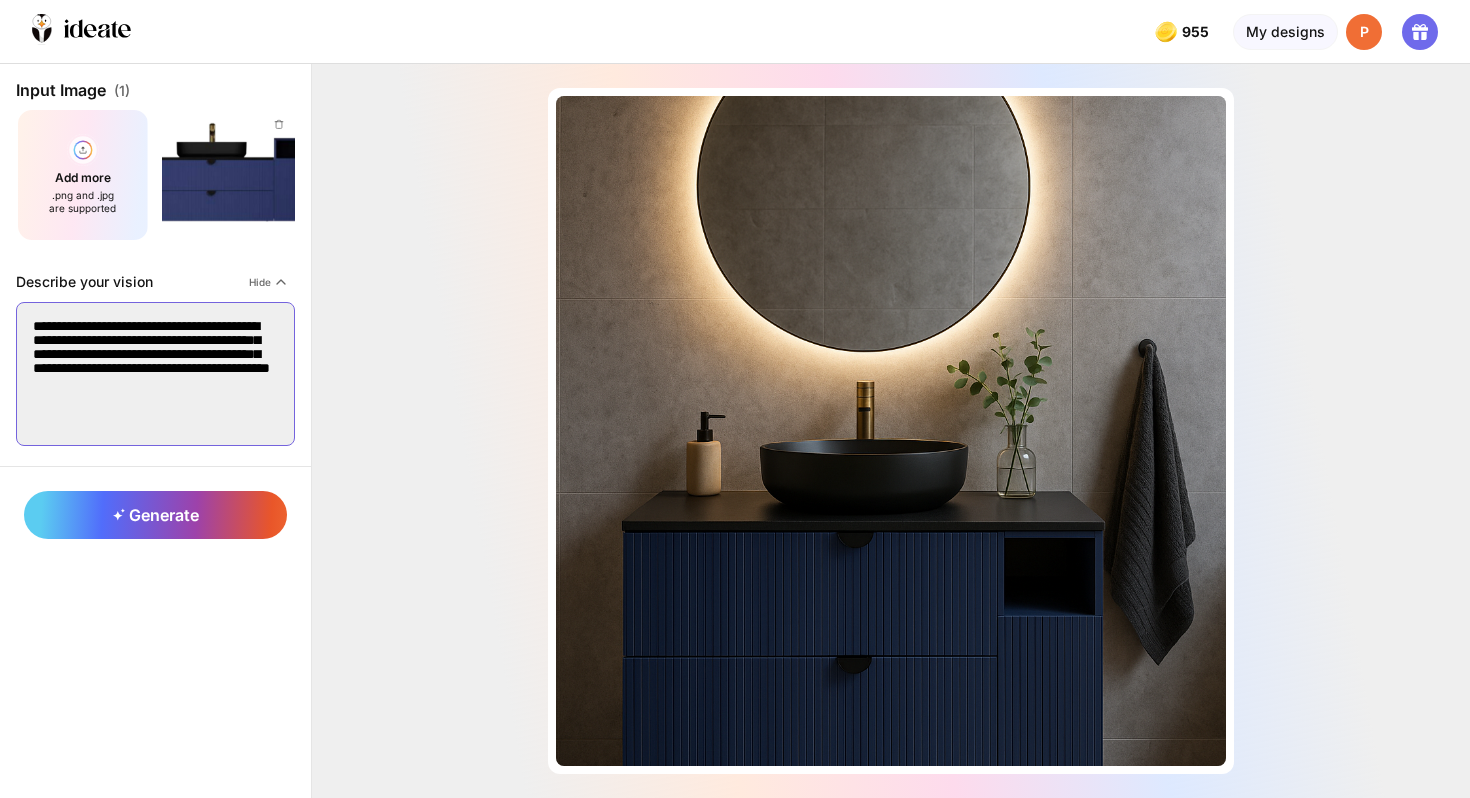click on "**********" at bounding box center [155, 374] 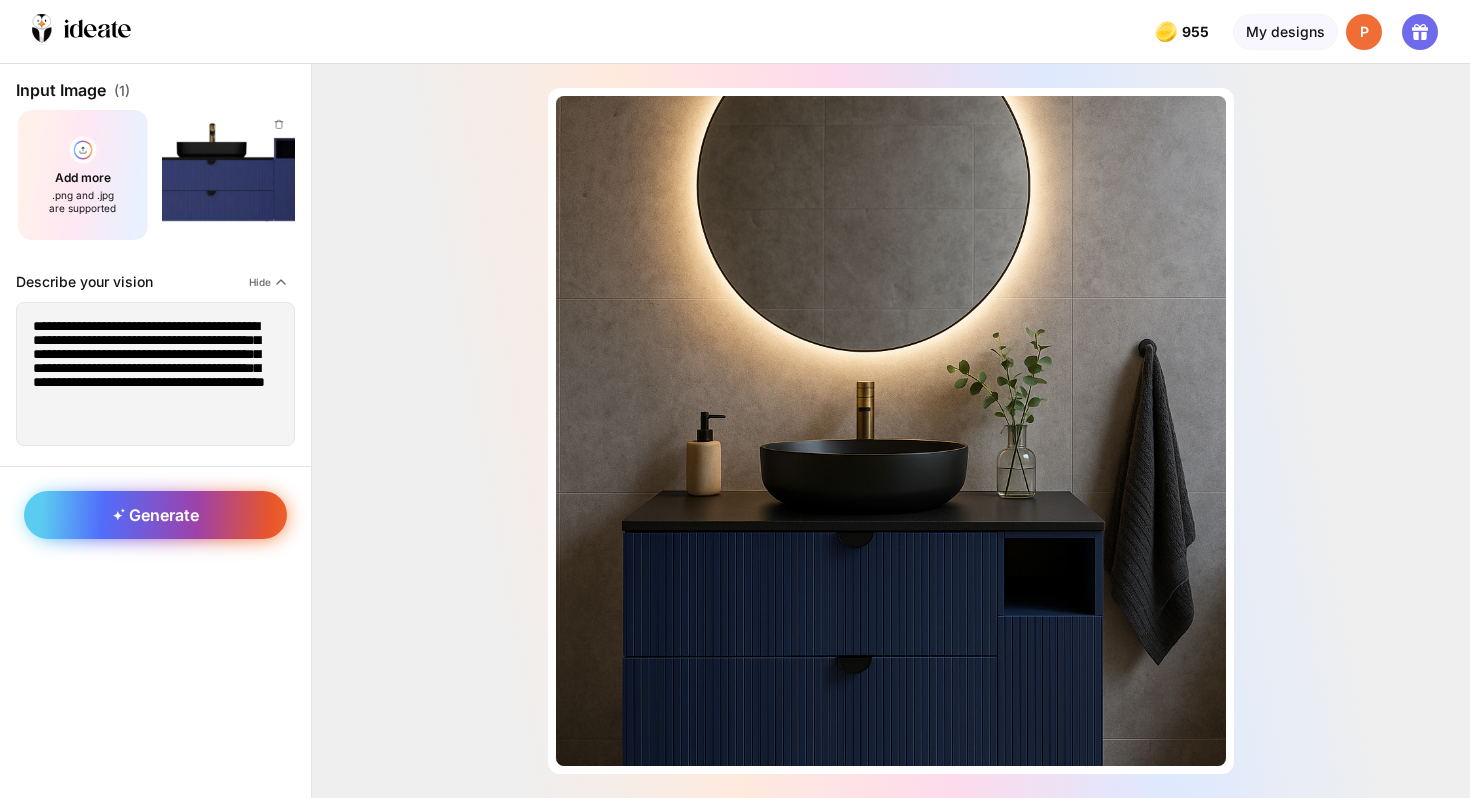 click on "Generate" at bounding box center [155, 515] 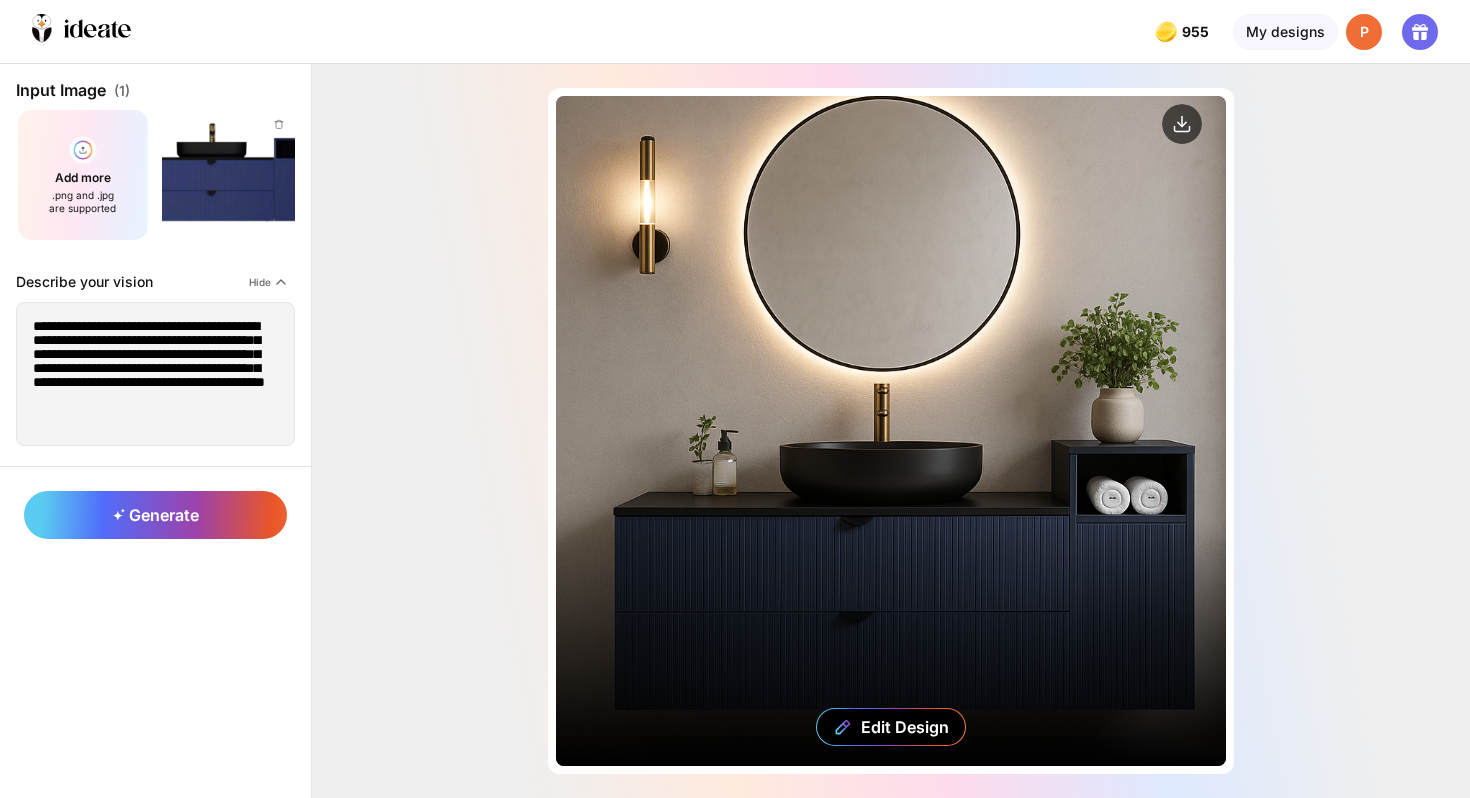 click on "Edit Design" at bounding box center [891, 431] 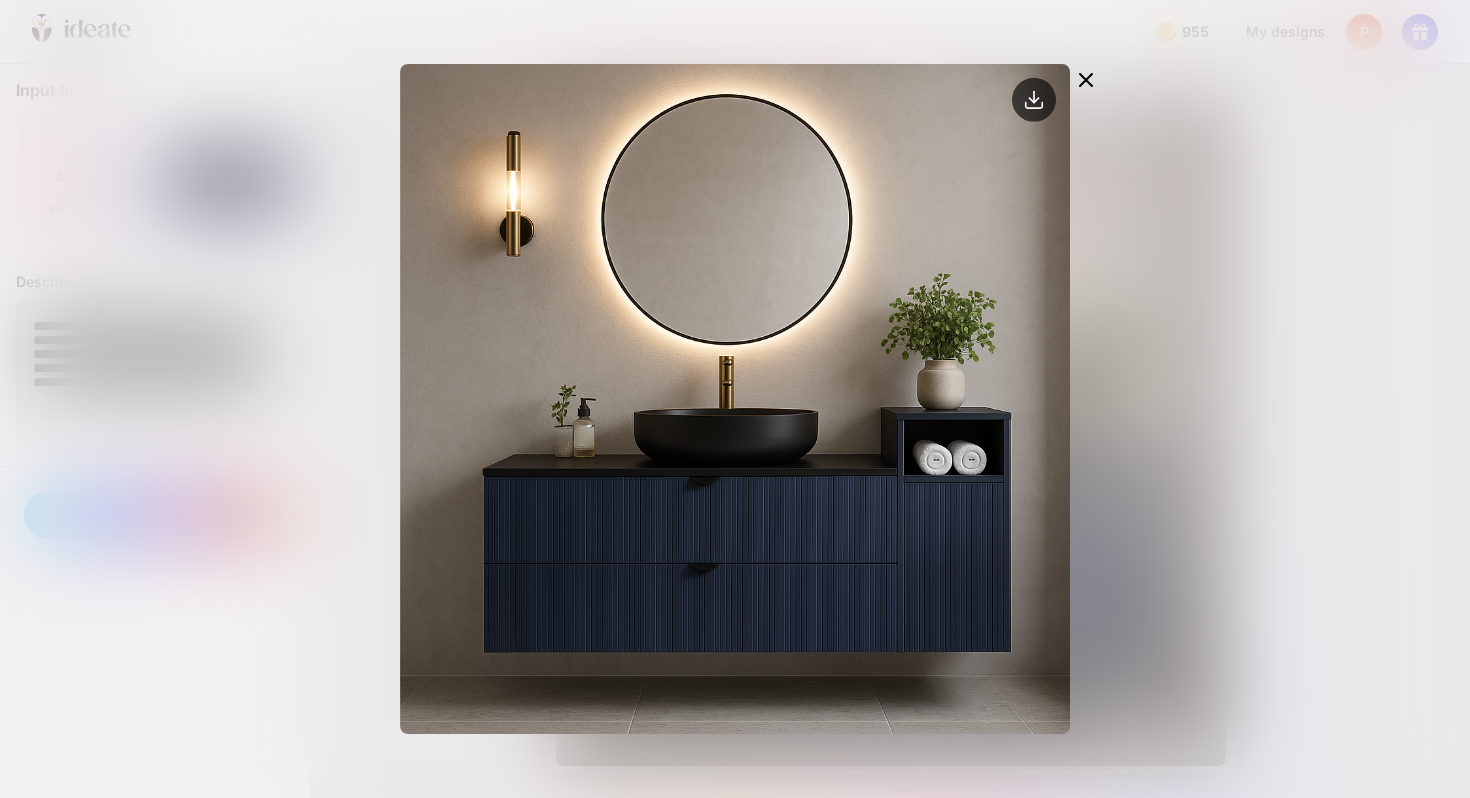 click 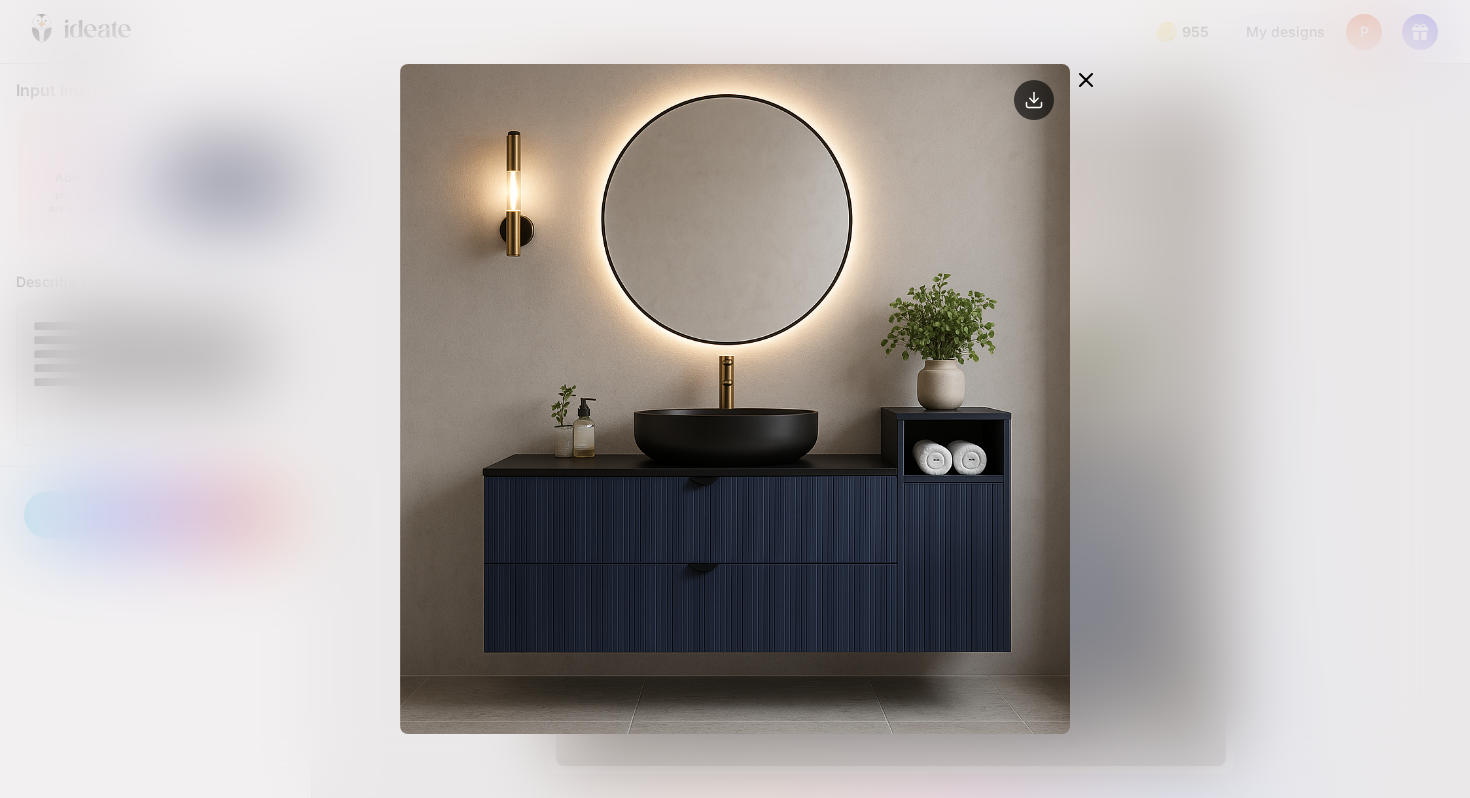 click 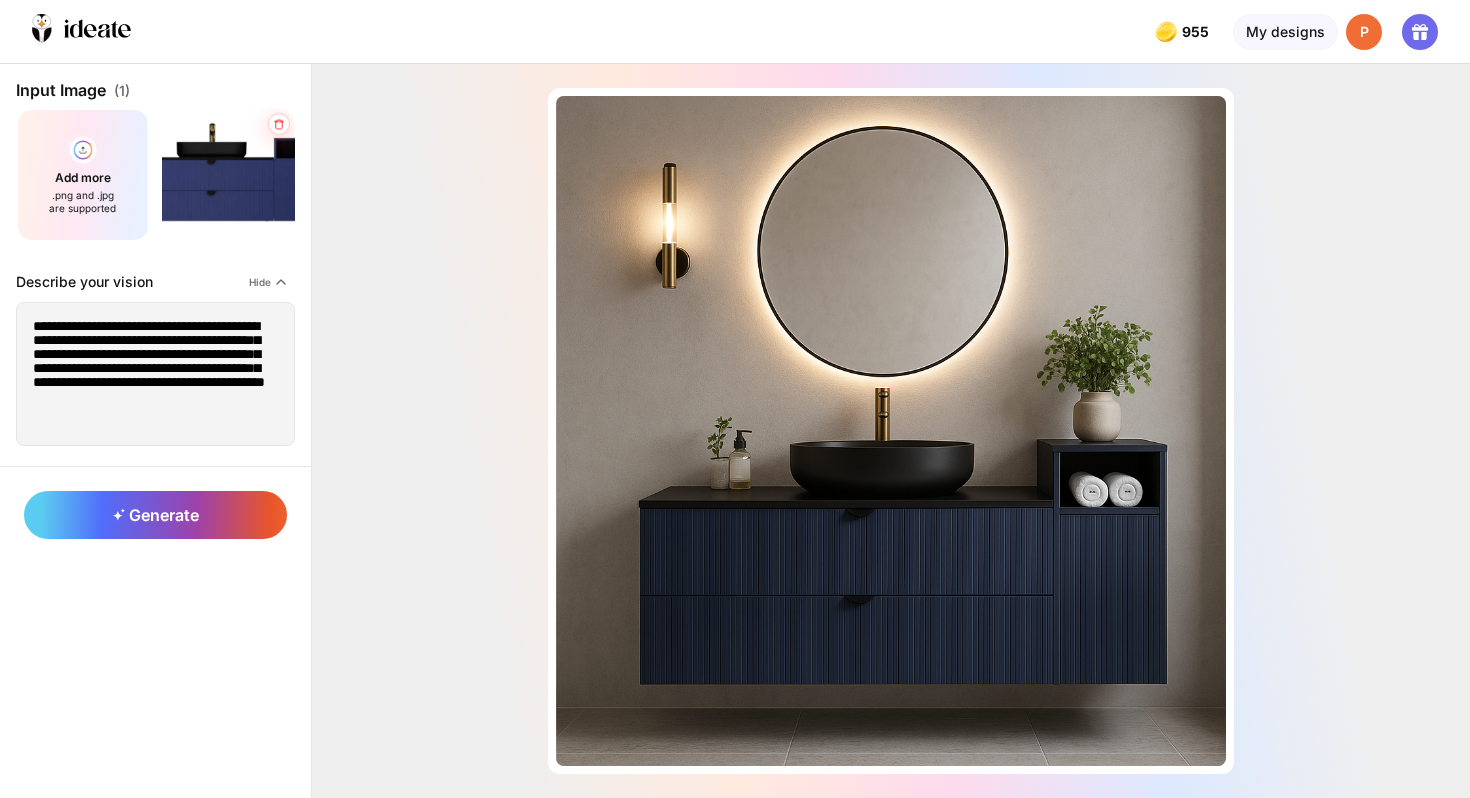 click 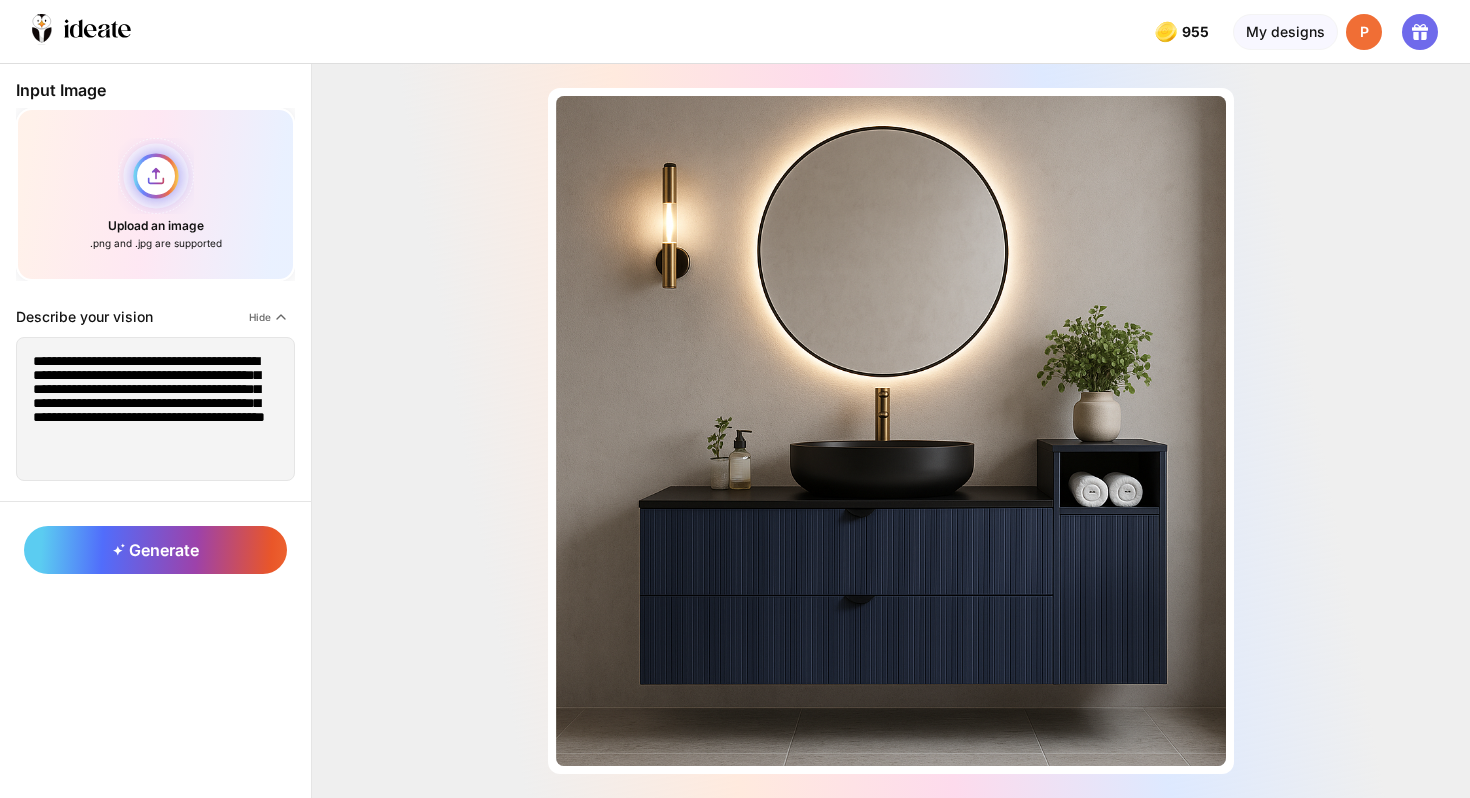 click on "Upload an image .png and .jpg are supported" at bounding box center (155, 194) 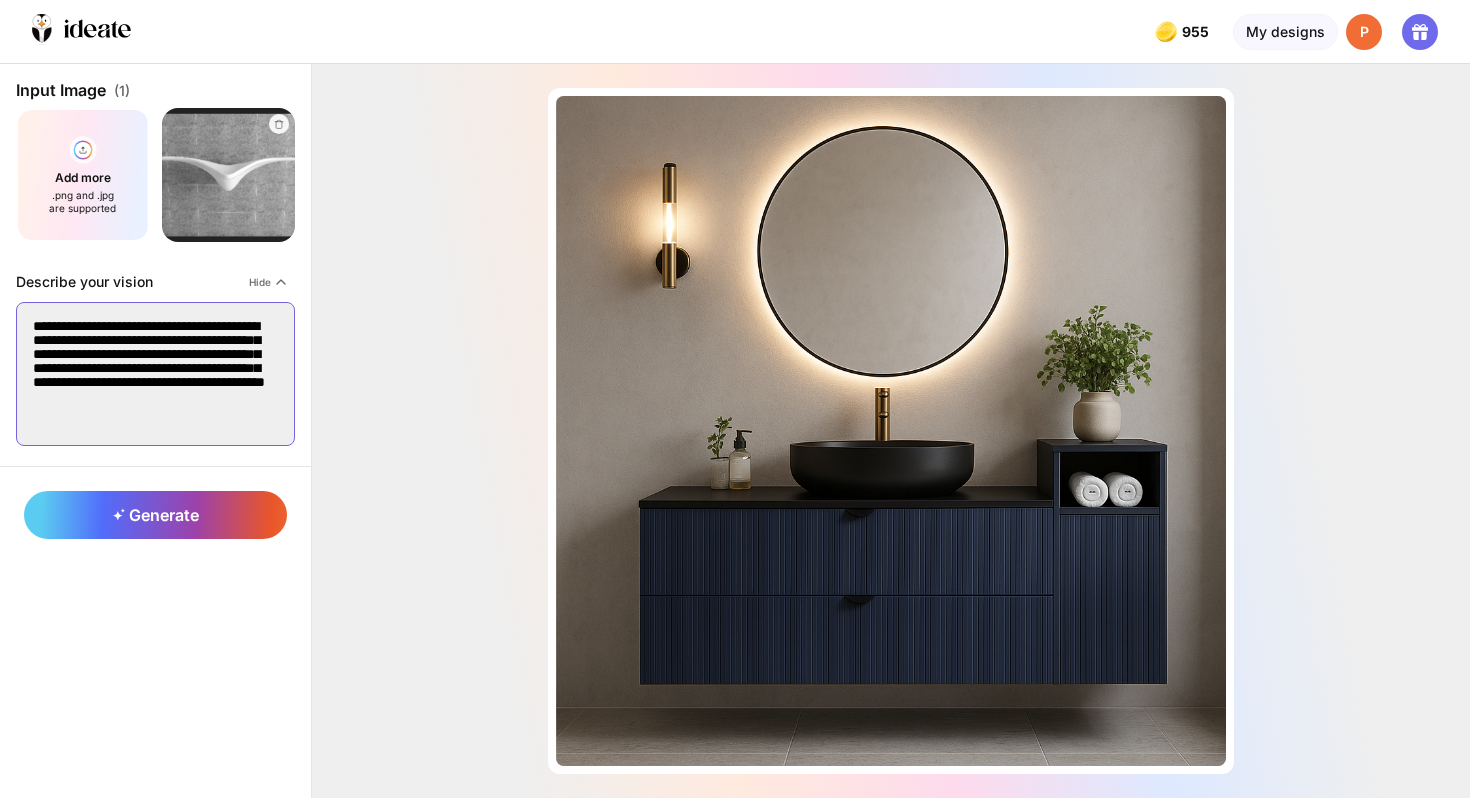 drag, startPoint x: 172, startPoint y: 415, endPoint x: 150, endPoint y: 403, distance: 25.059929 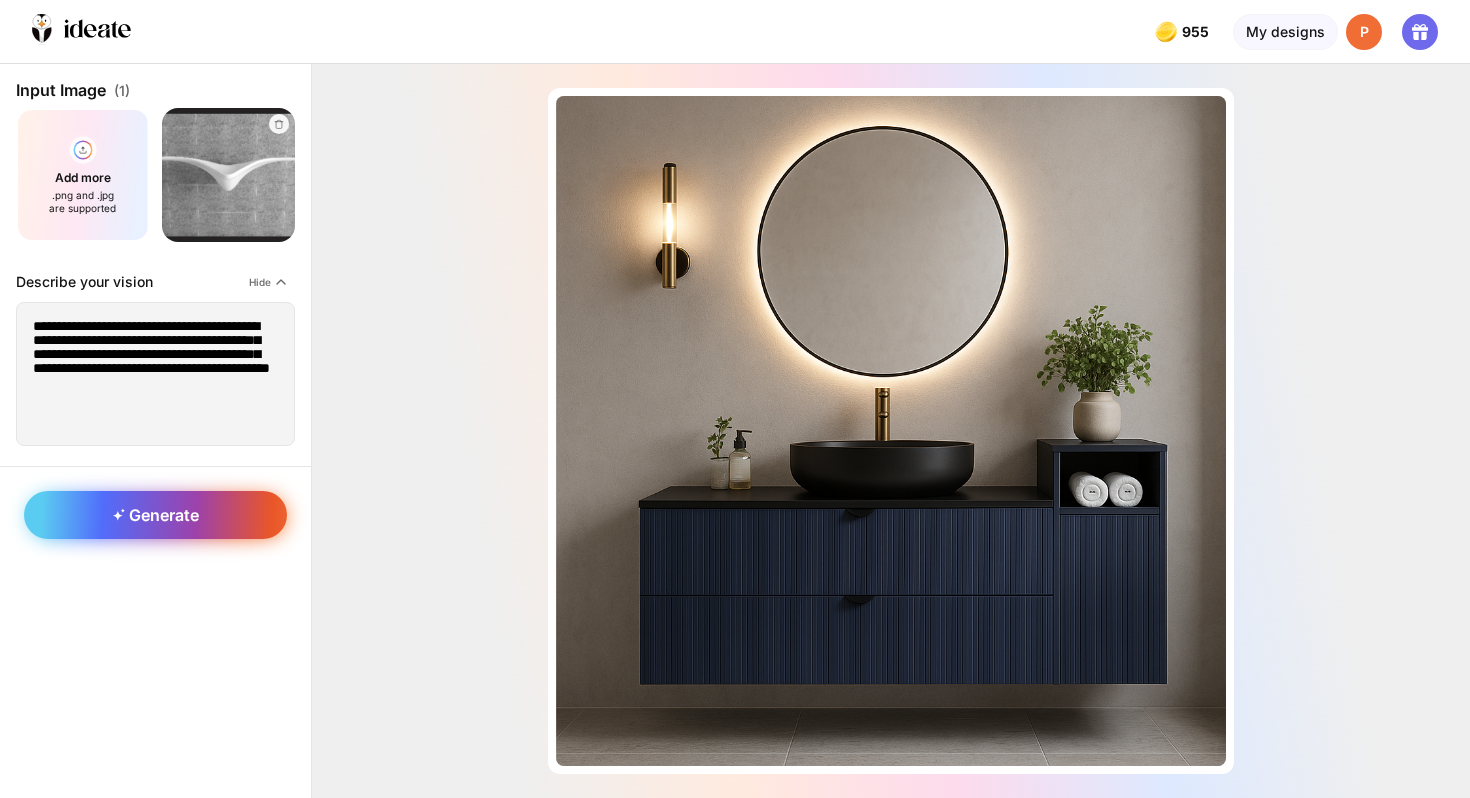click on "Generate" at bounding box center (156, 515) 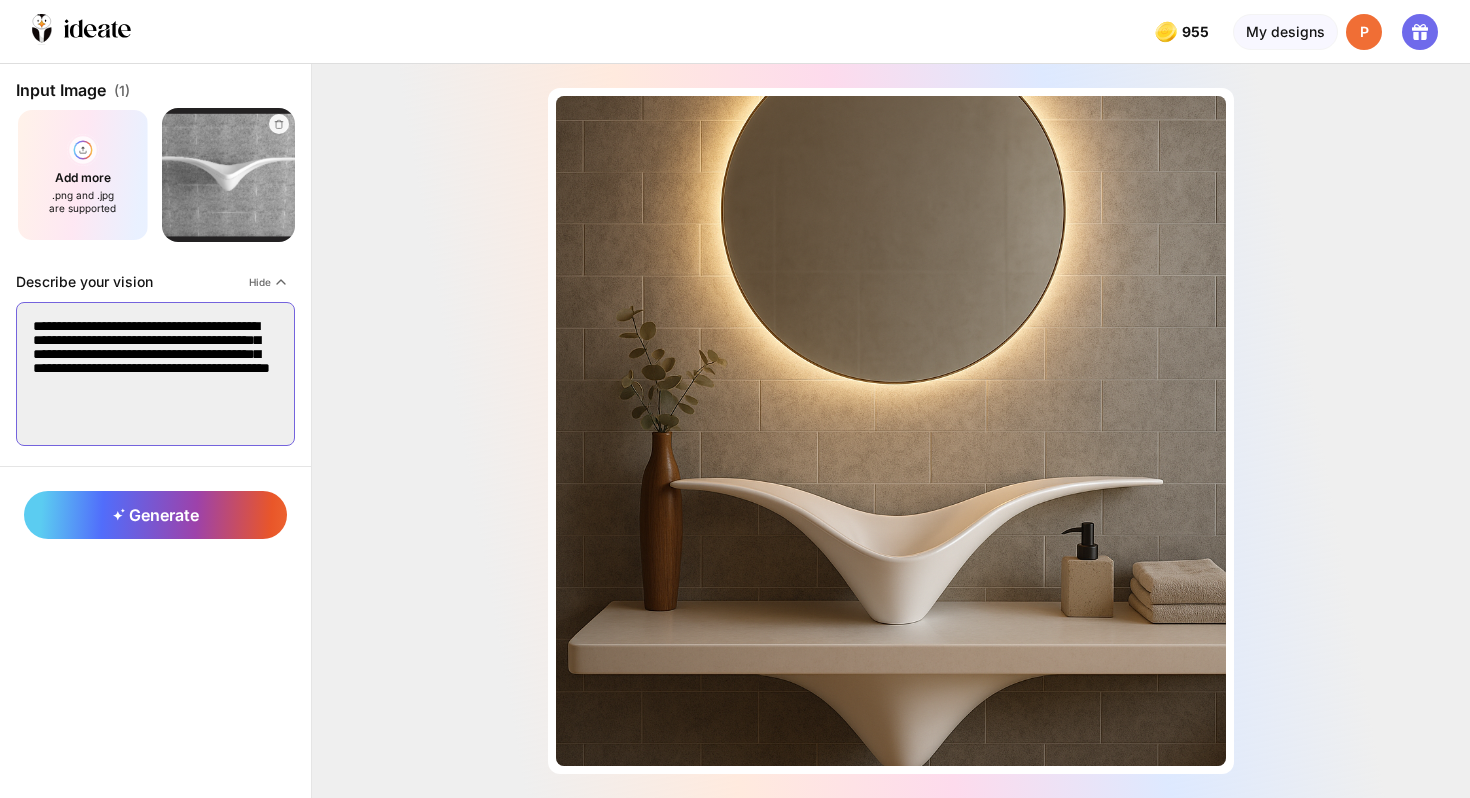 click on "**********" at bounding box center [155, 374] 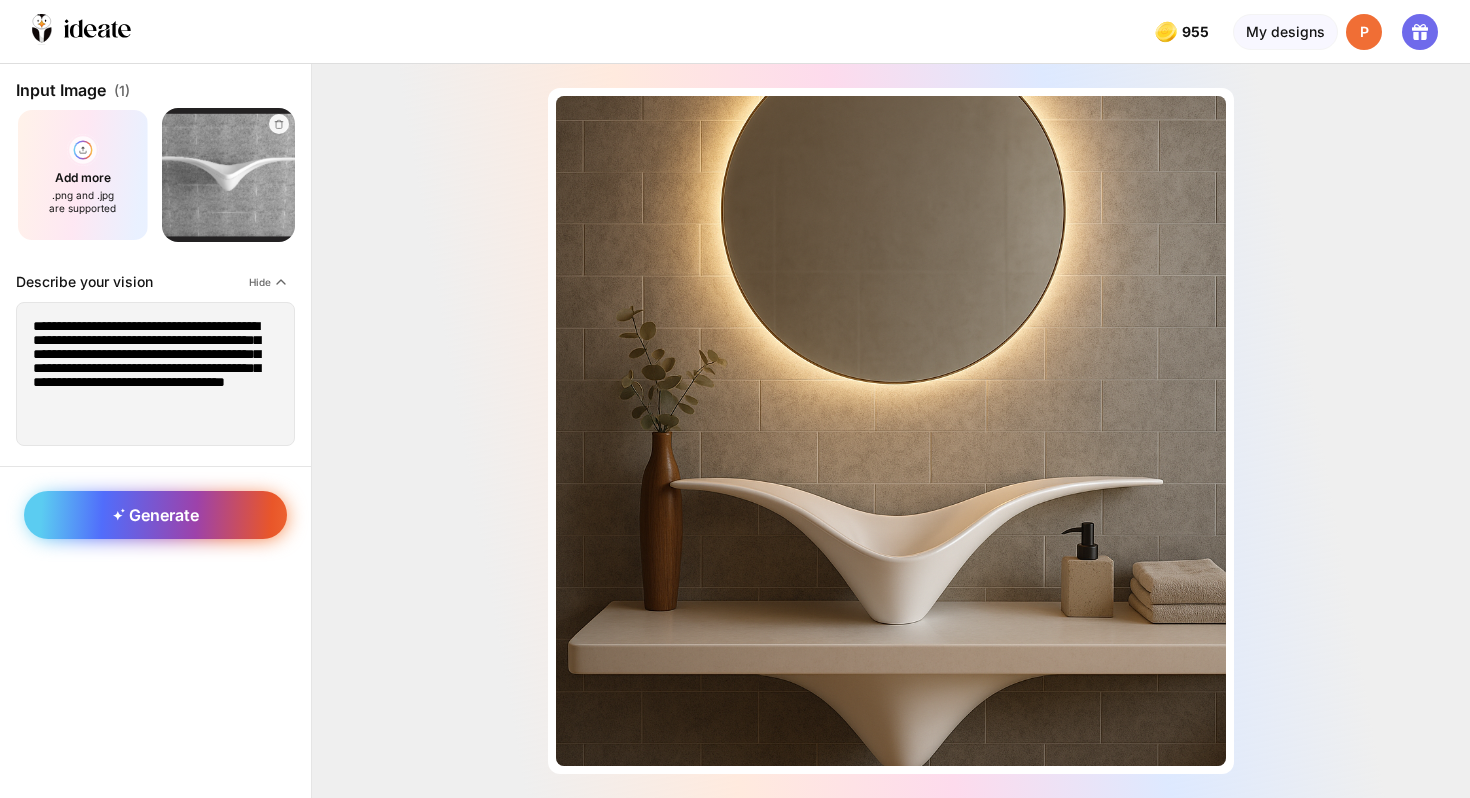 click on "Generate" at bounding box center [155, 515] 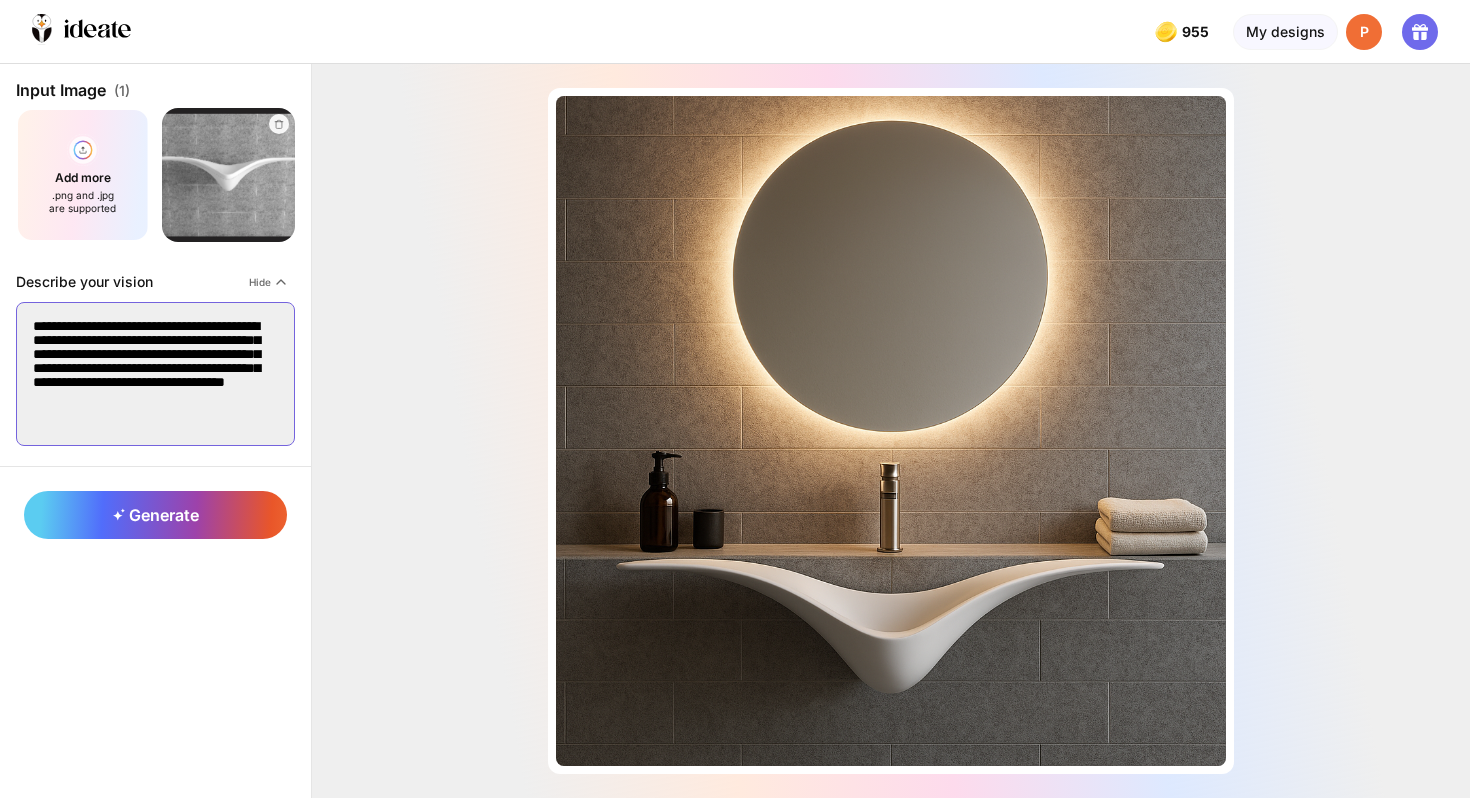 click on "**********" at bounding box center (155, 374) 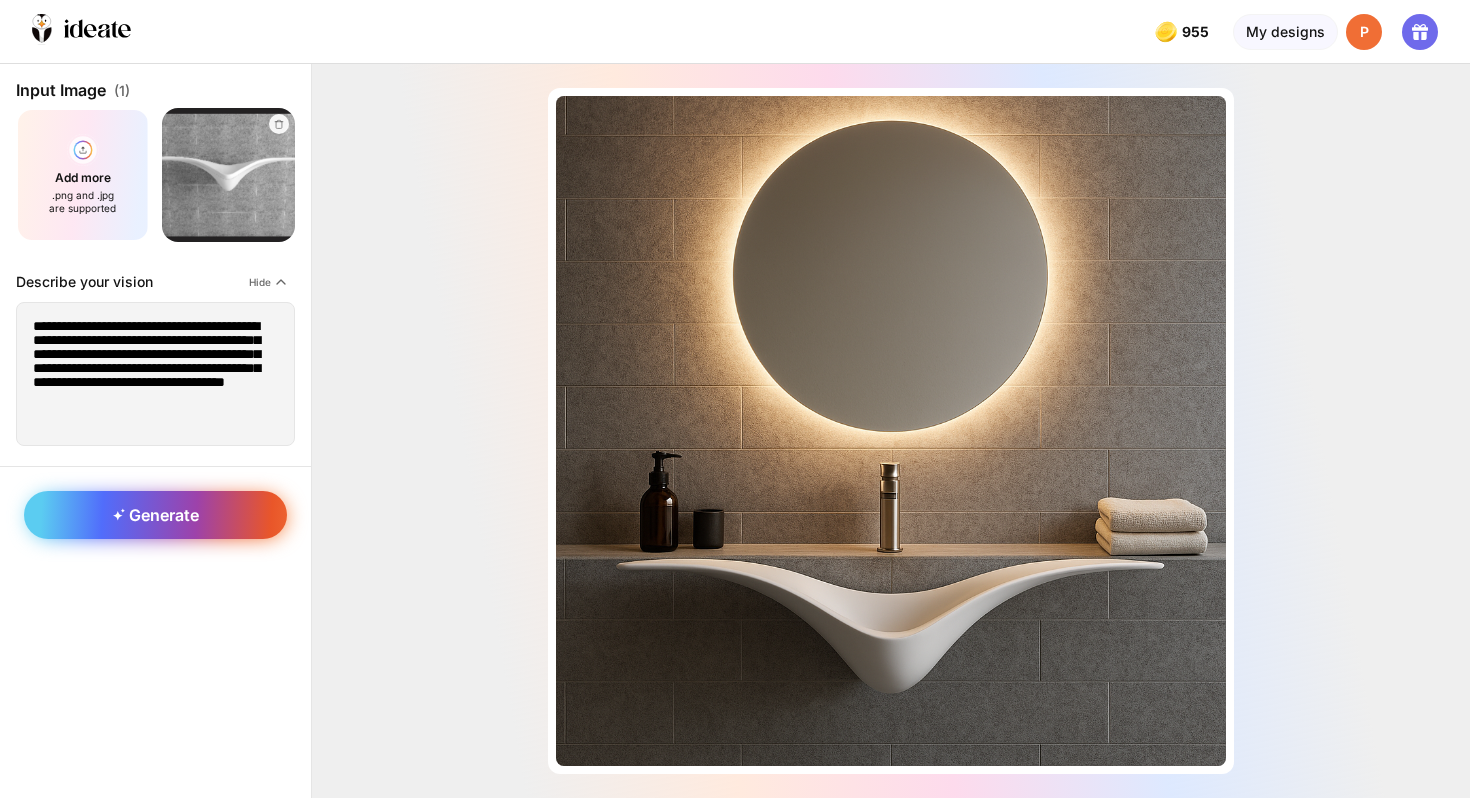 click on "Generate" at bounding box center [155, 515] 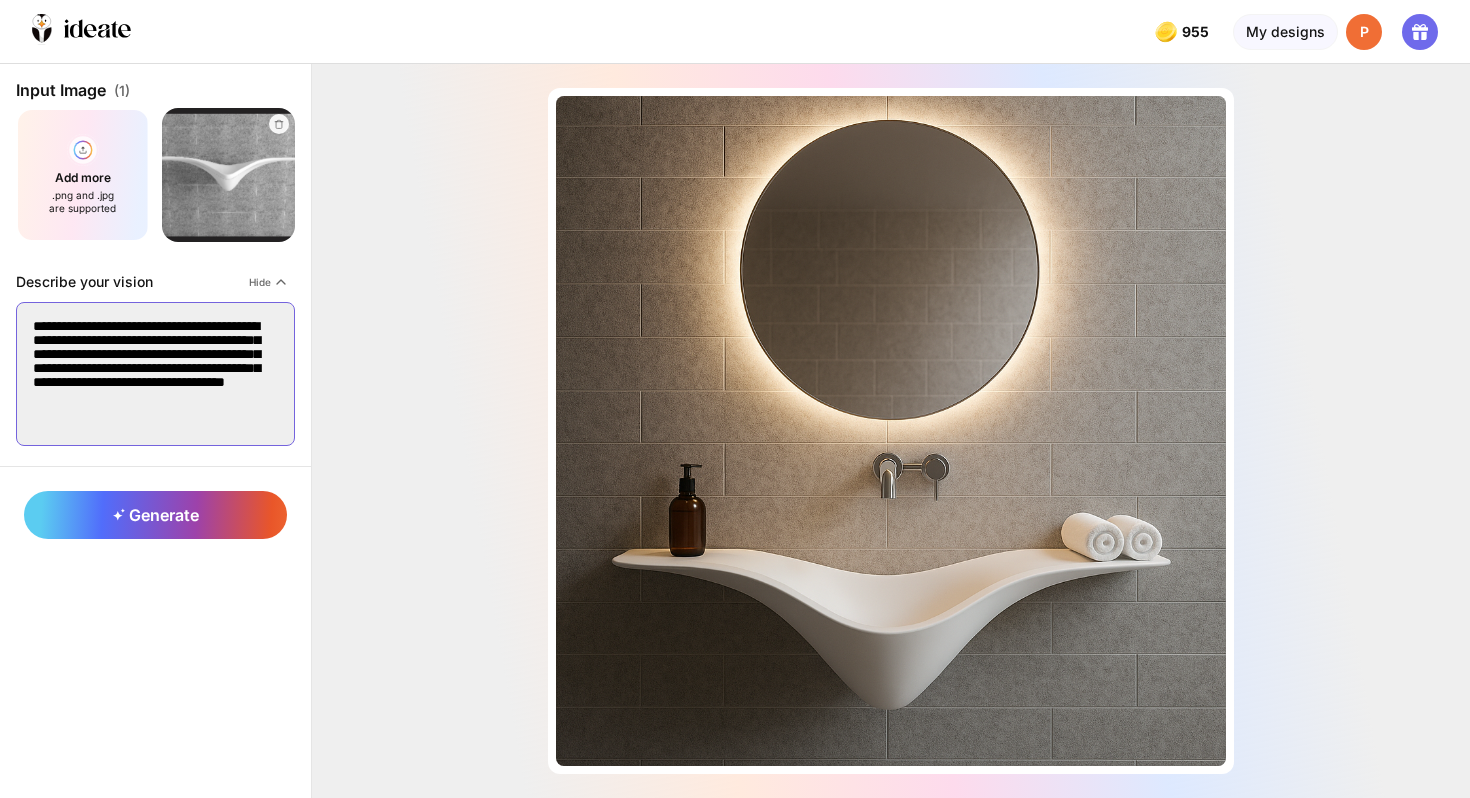 drag, startPoint x: 122, startPoint y: 396, endPoint x: 154, endPoint y: 411, distance: 35.341194 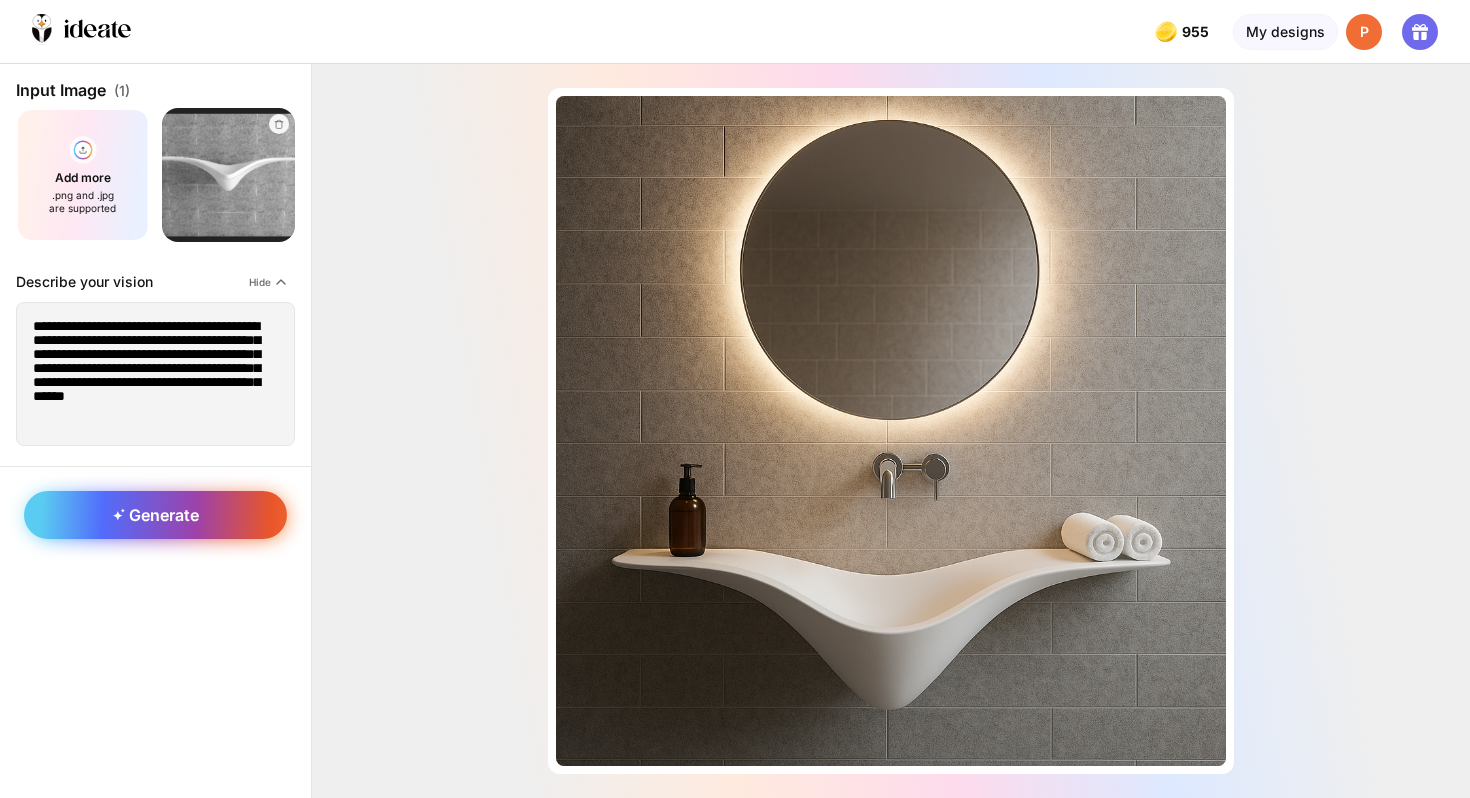 click on "Generate" at bounding box center [156, 515] 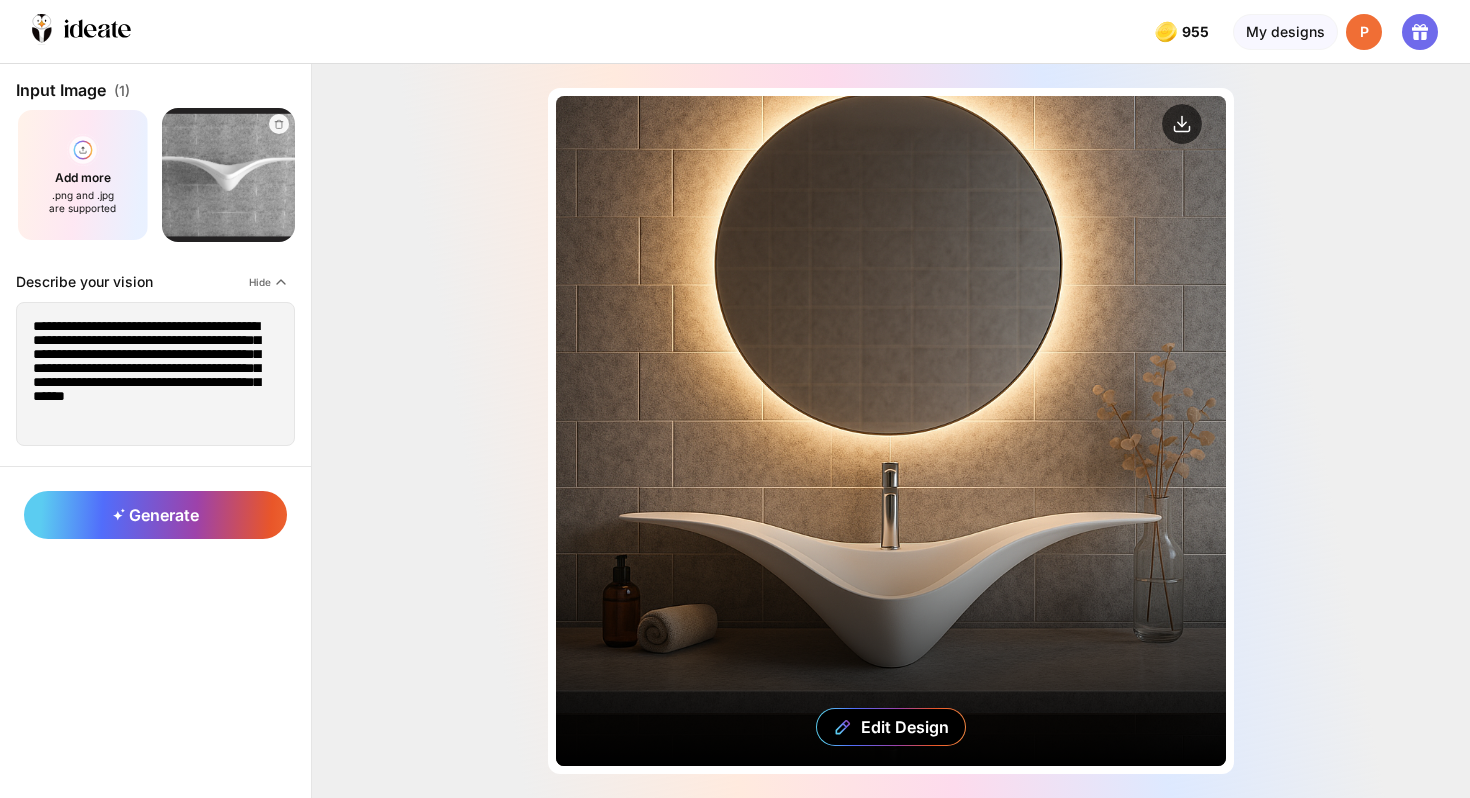 click on "Edit Design" at bounding box center (891, 431) 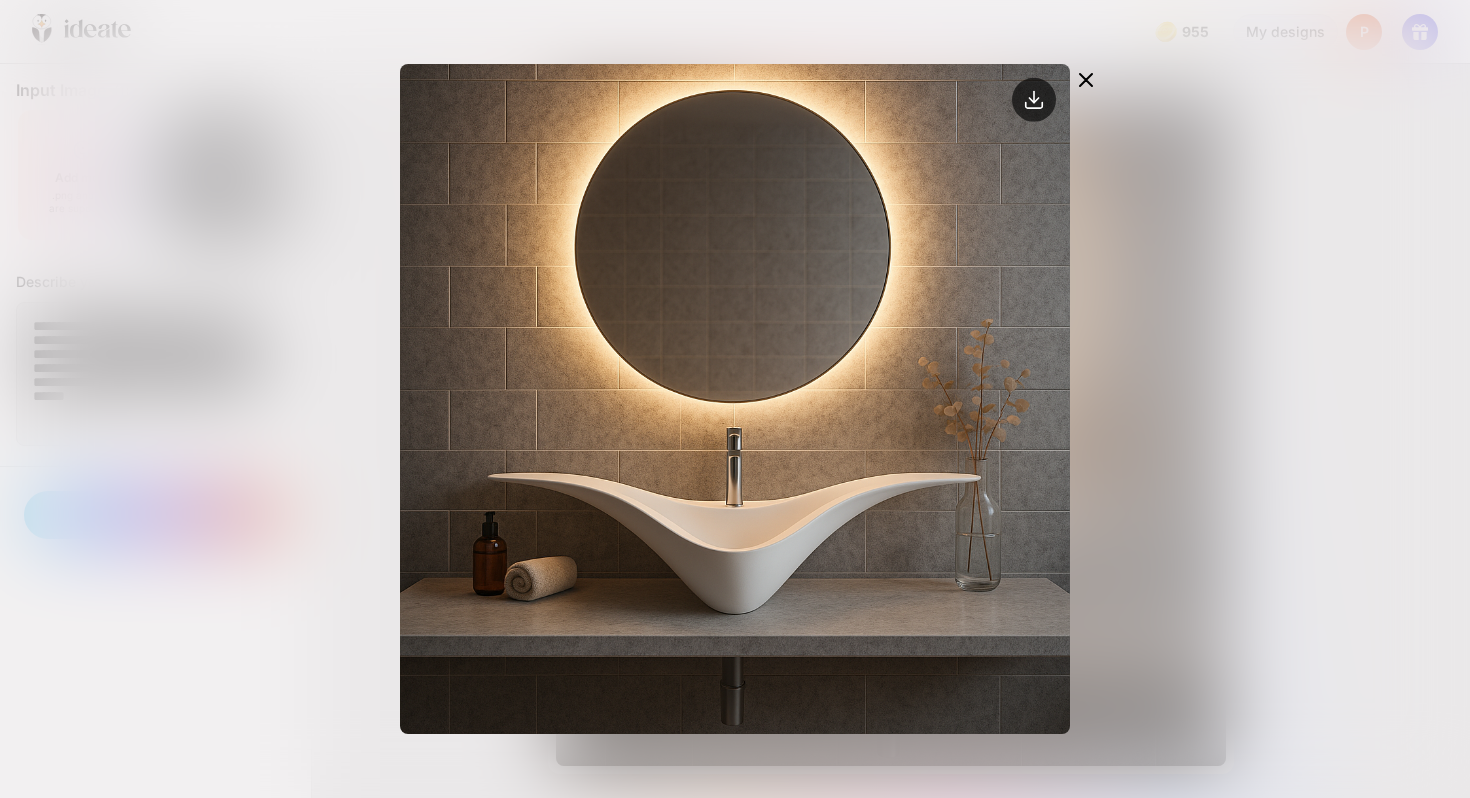 click 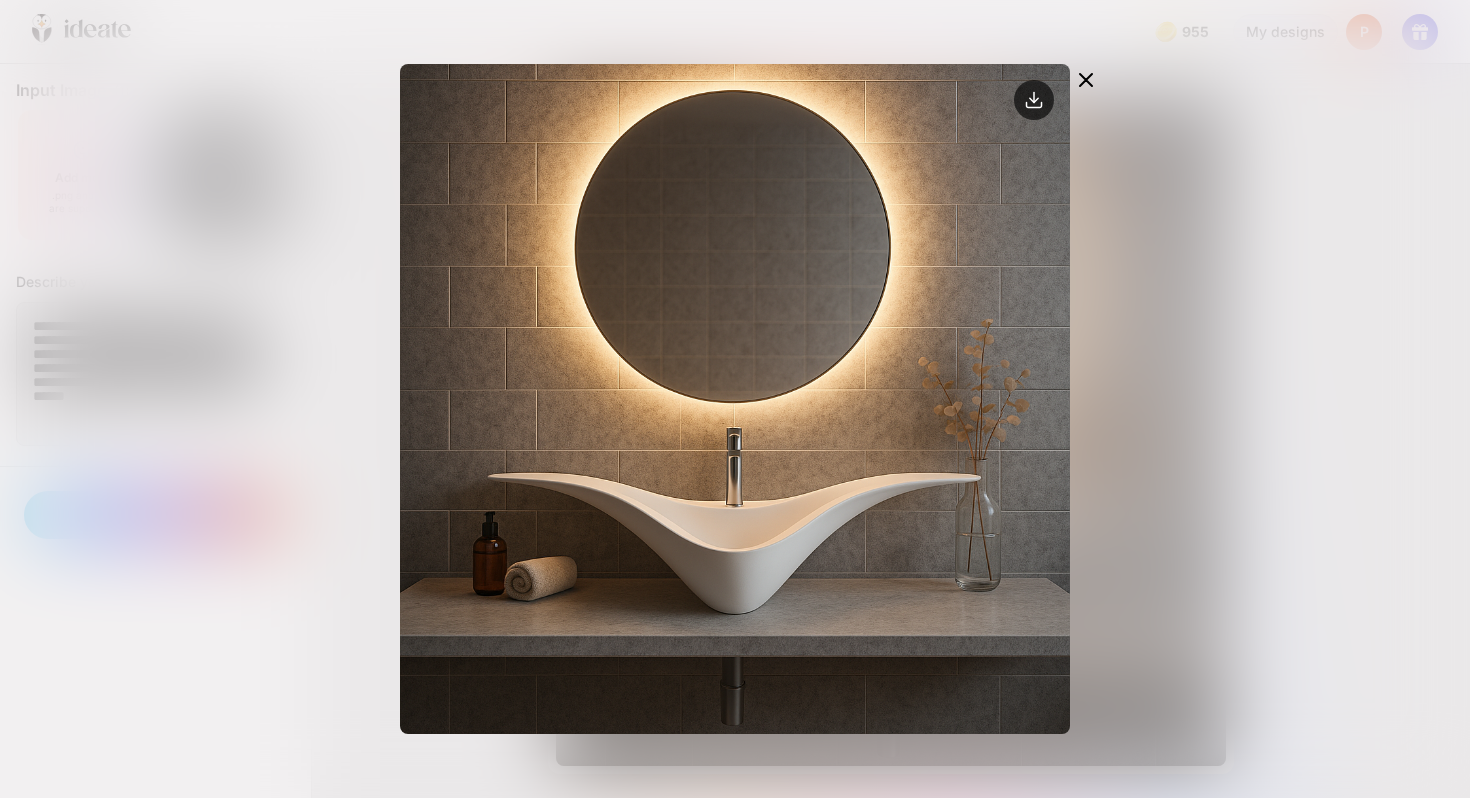 click 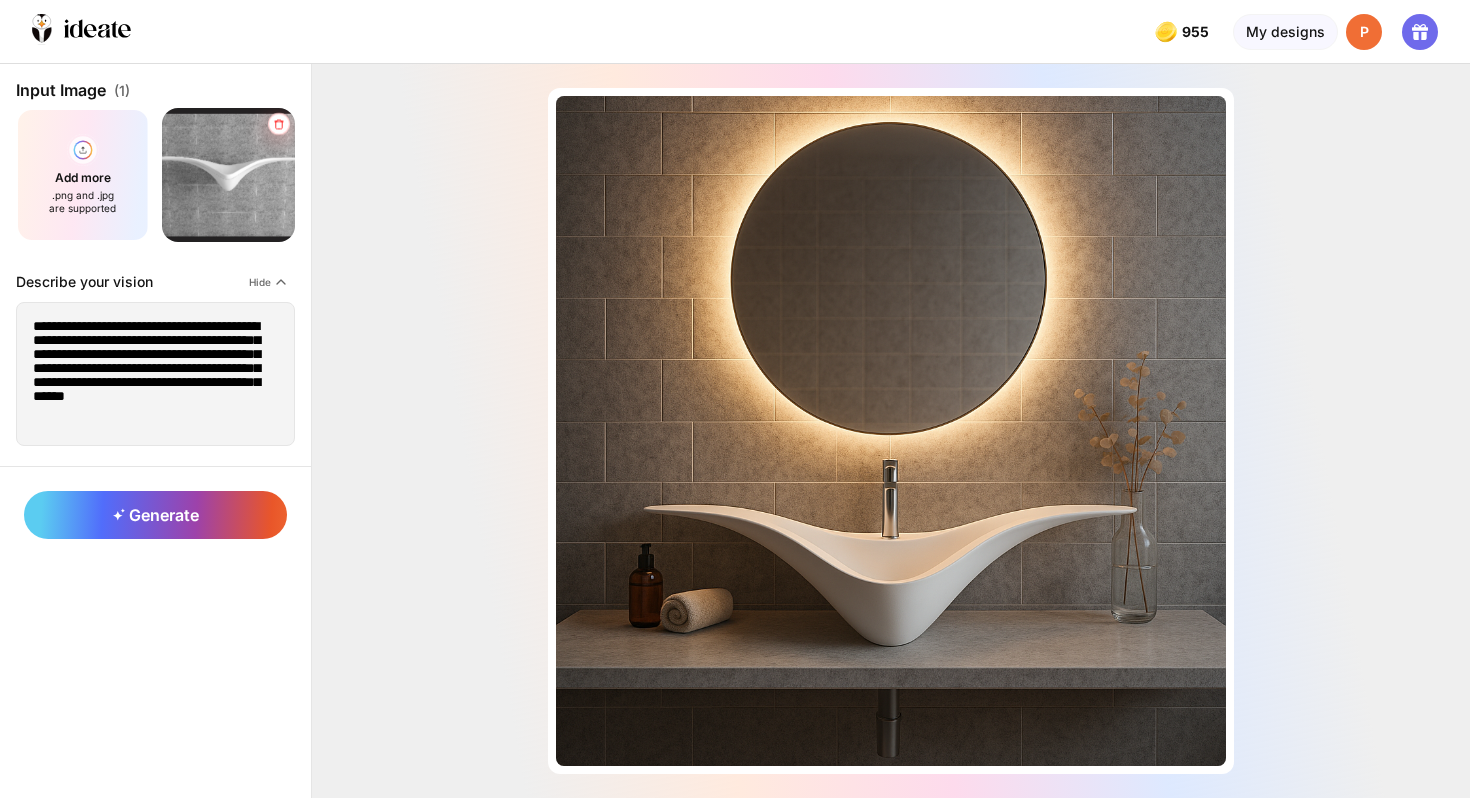 click 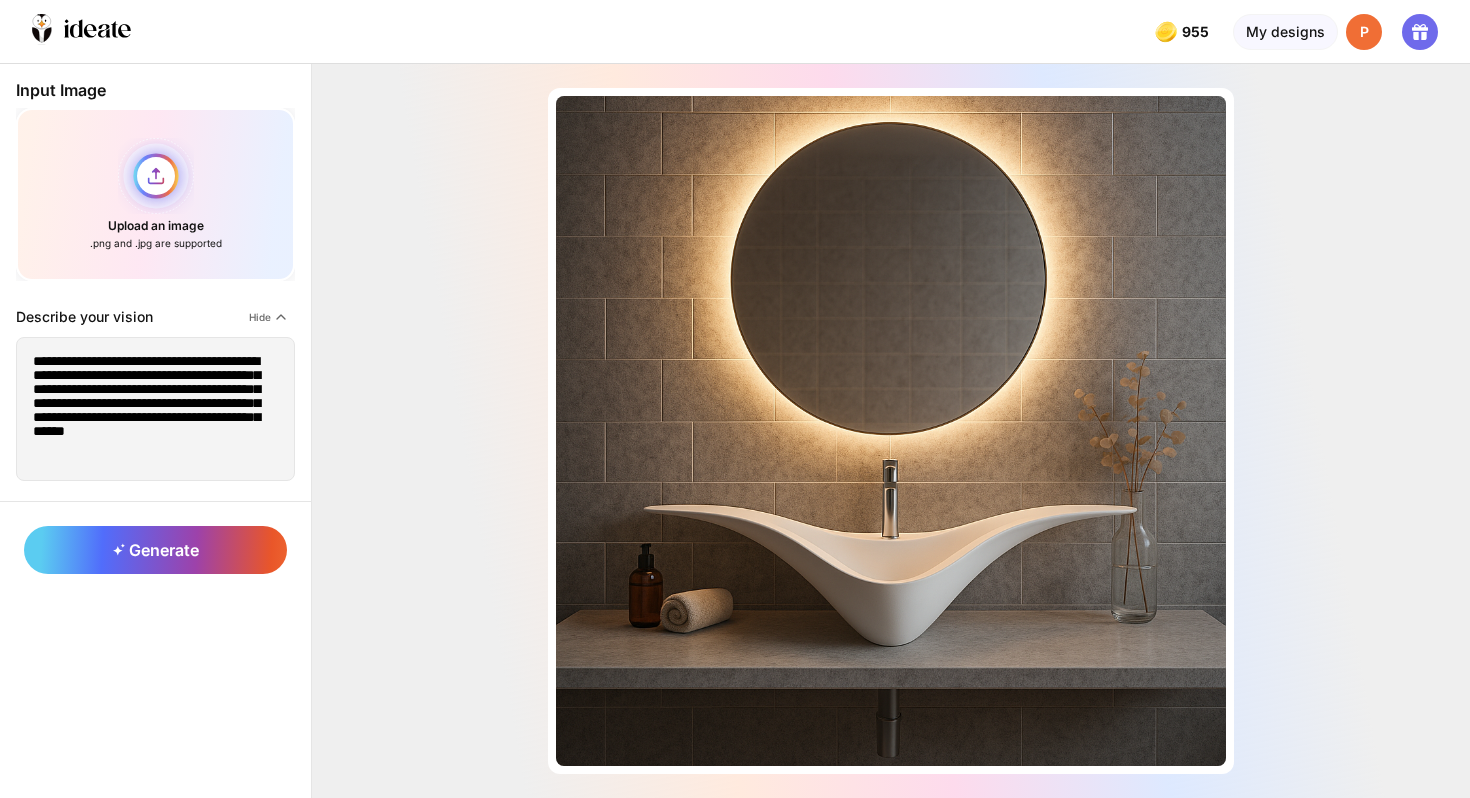 click on "Upload an image .png and .jpg are supported" at bounding box center (155, 194) 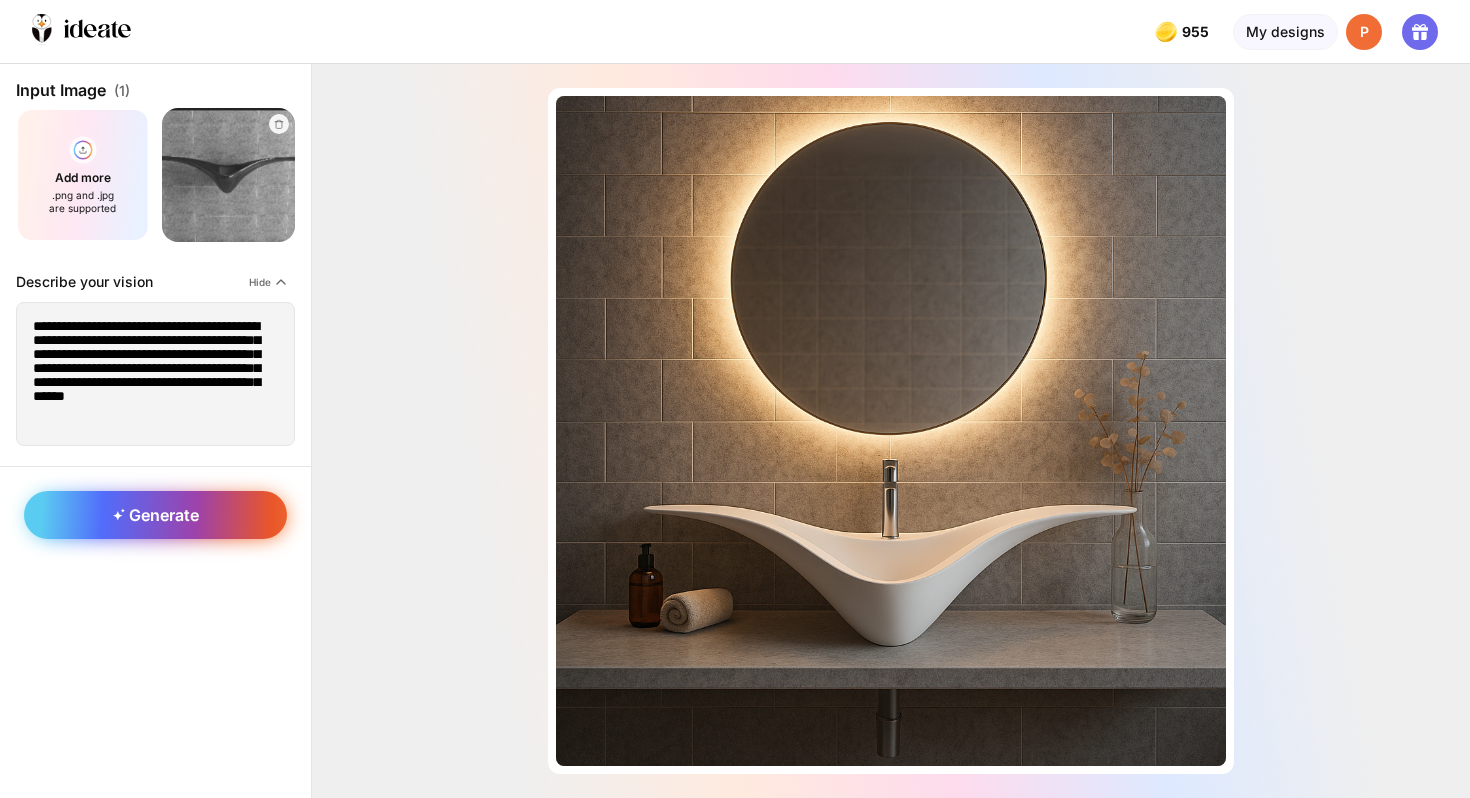 click on "Generate" at bounding box center (156, 515) 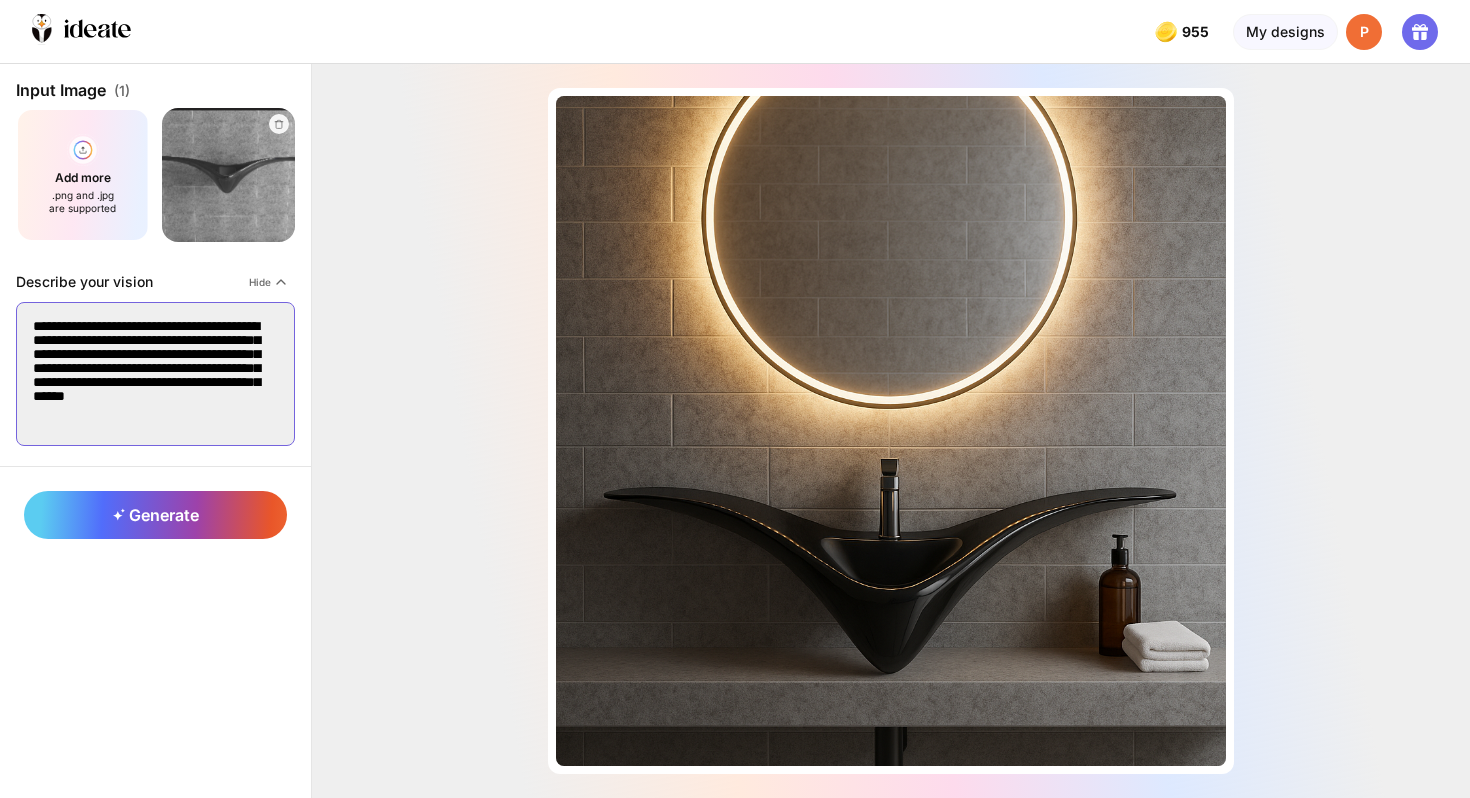 click on "**********" at bounding box center [155, 374] 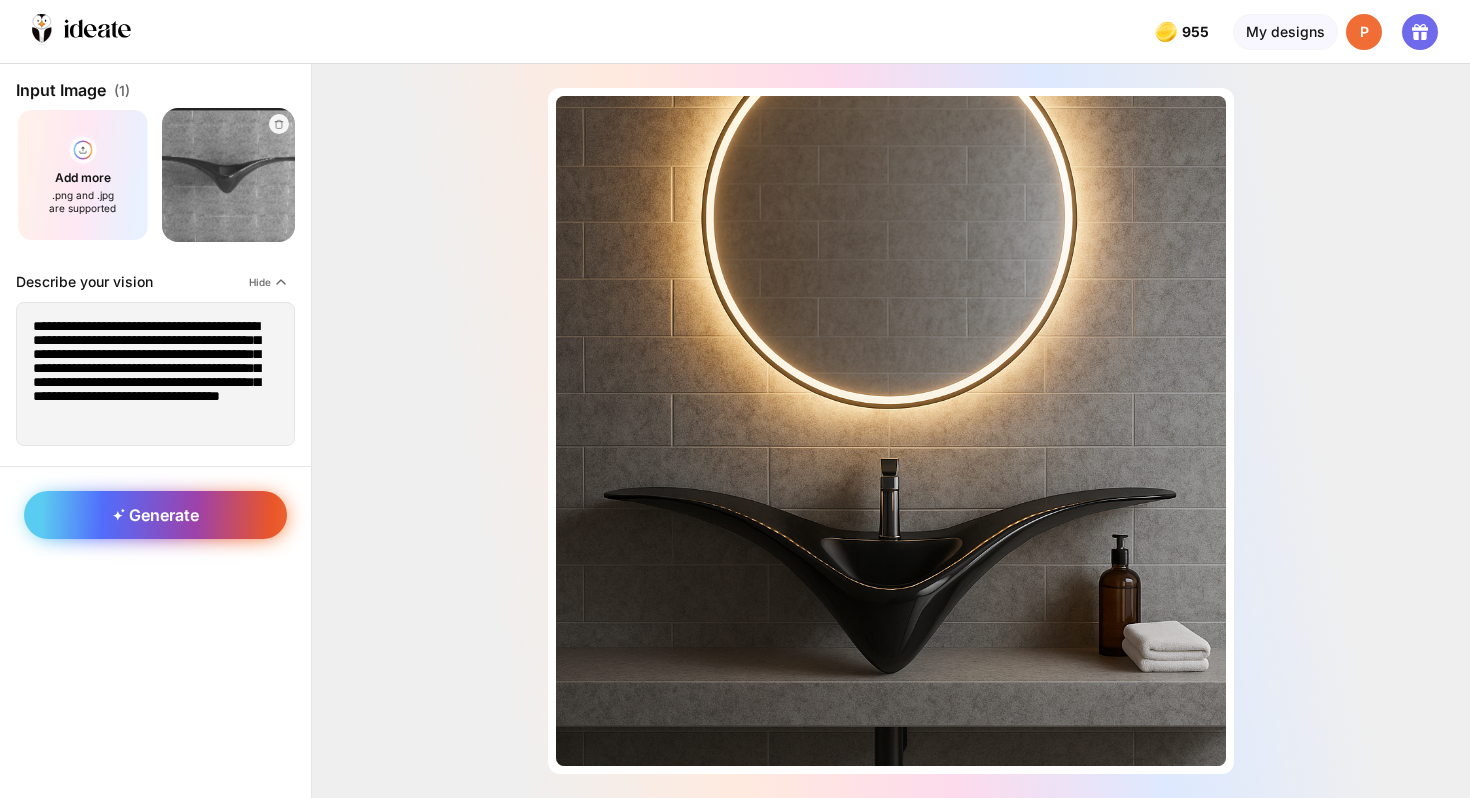 click on "Generate" at bounding box center (155, 515) 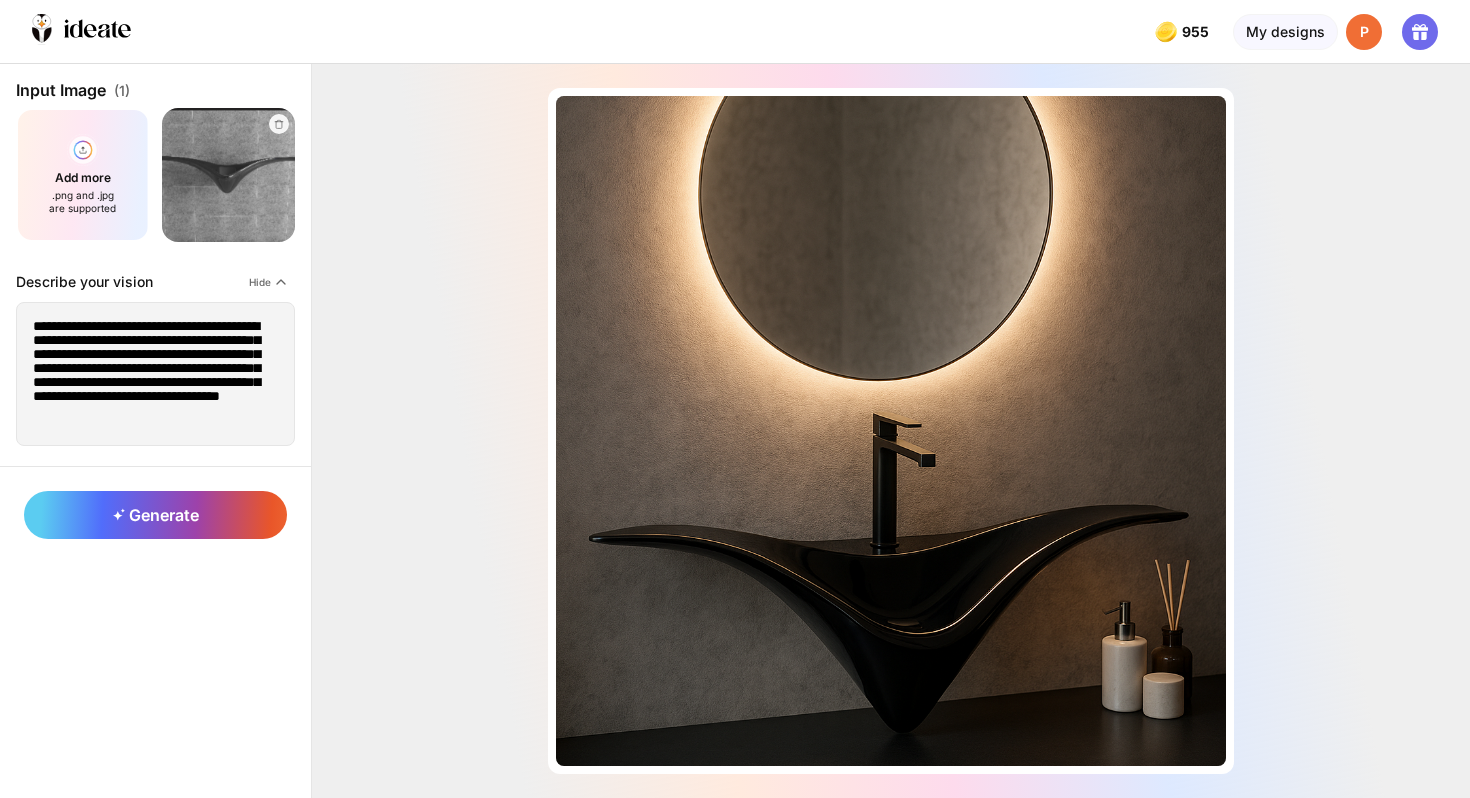 click on "Almost there... Edit Design" at bounding box center (891, 431) 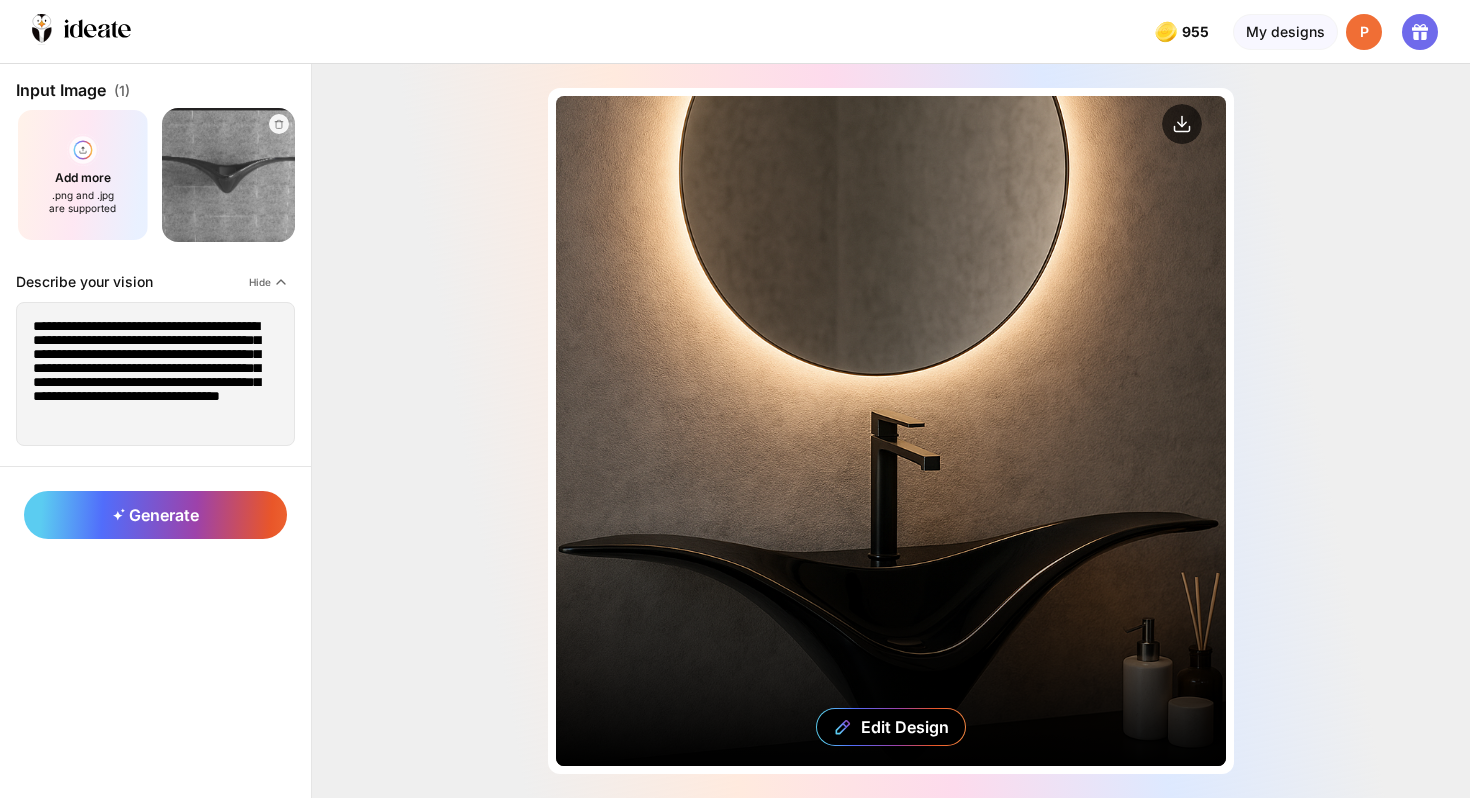 click on "Edit Design" at bounding box center (891, 431) 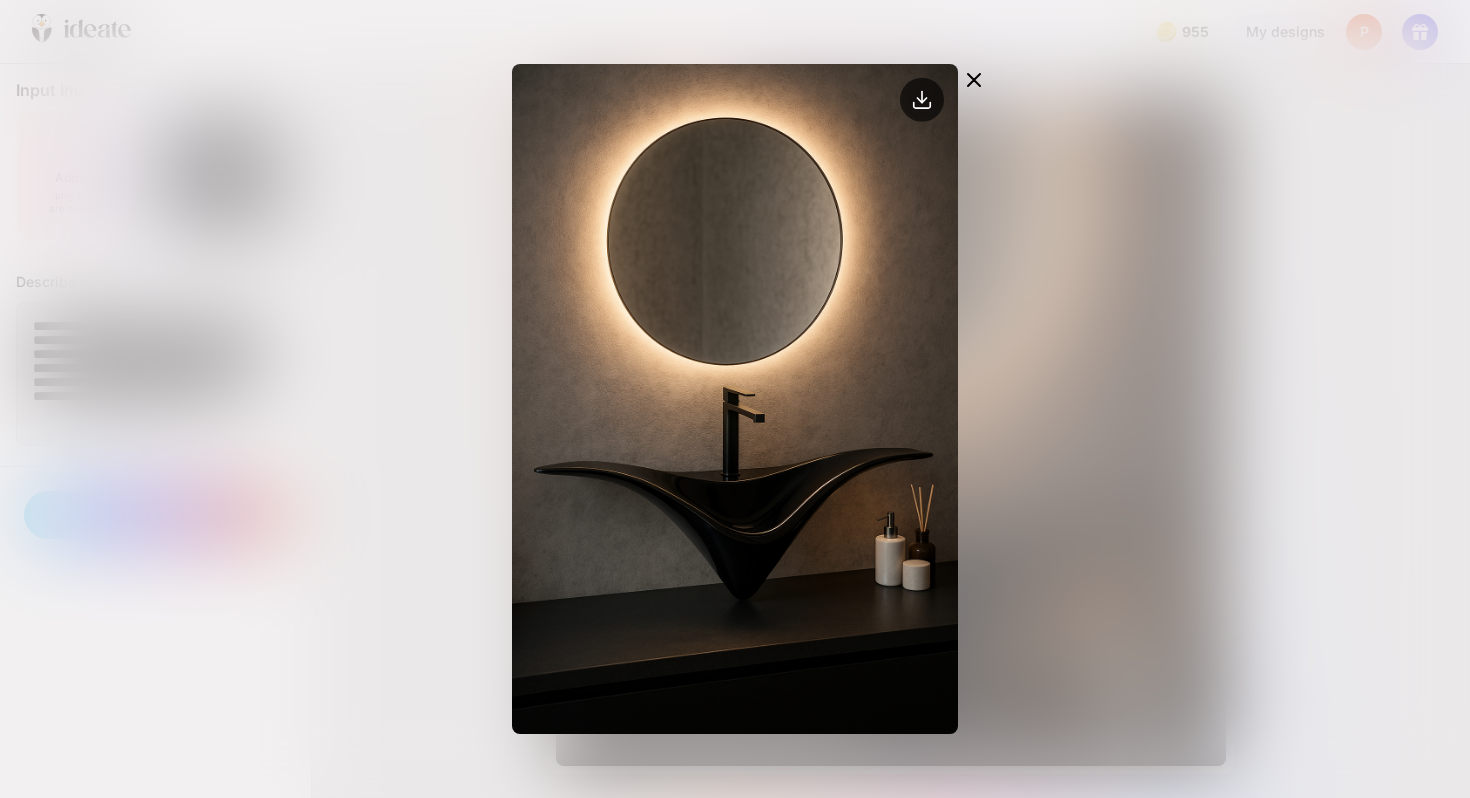 click 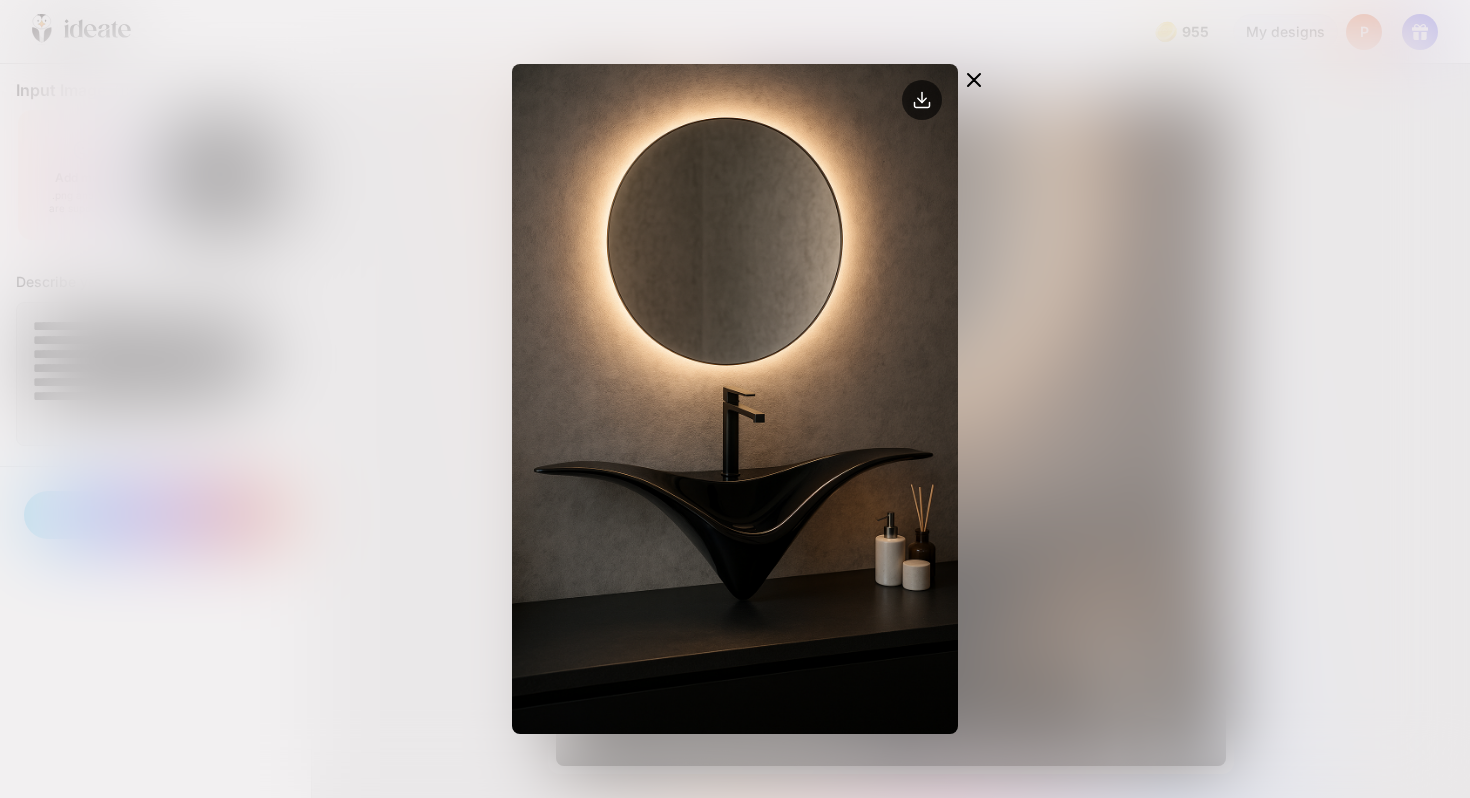 click 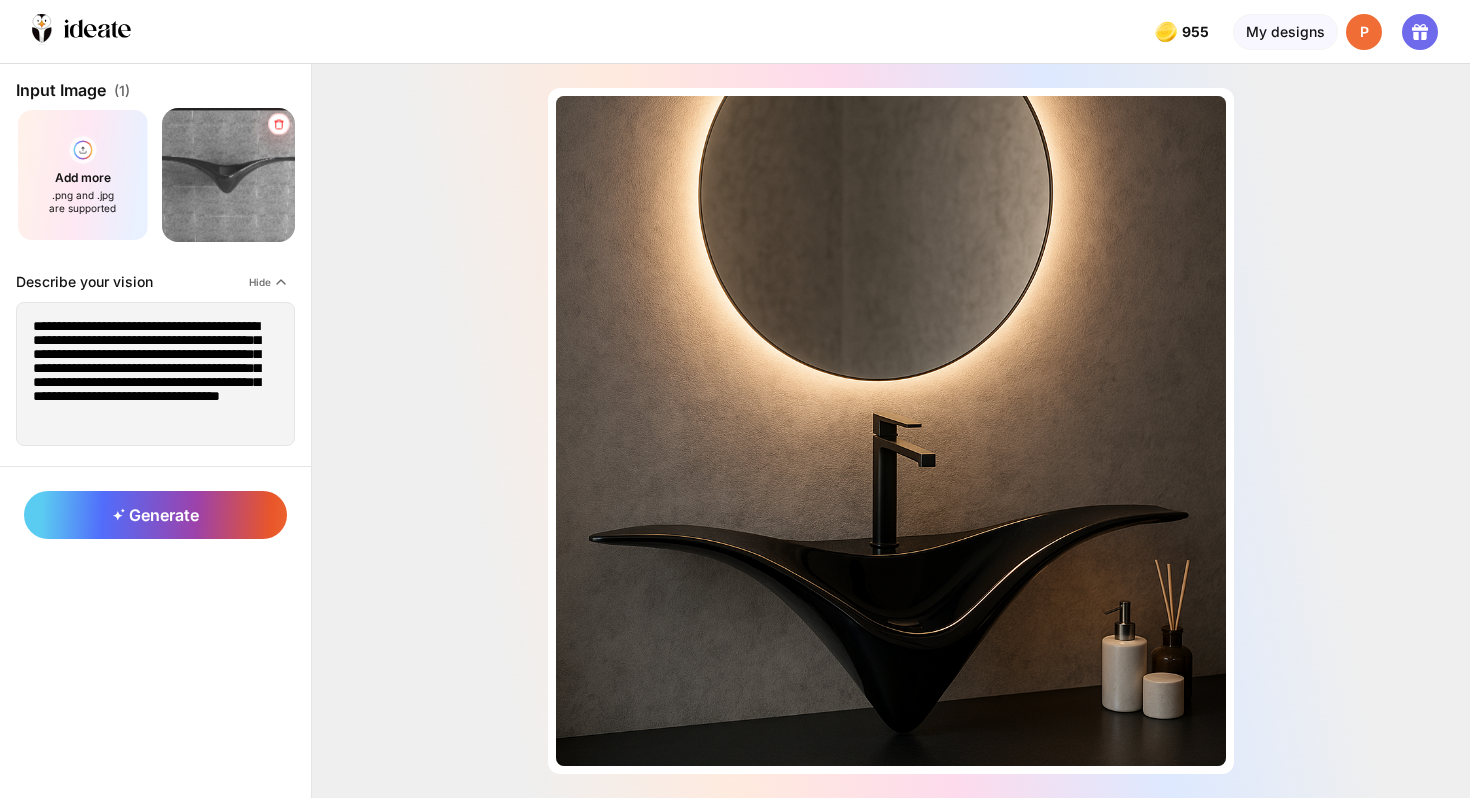 click 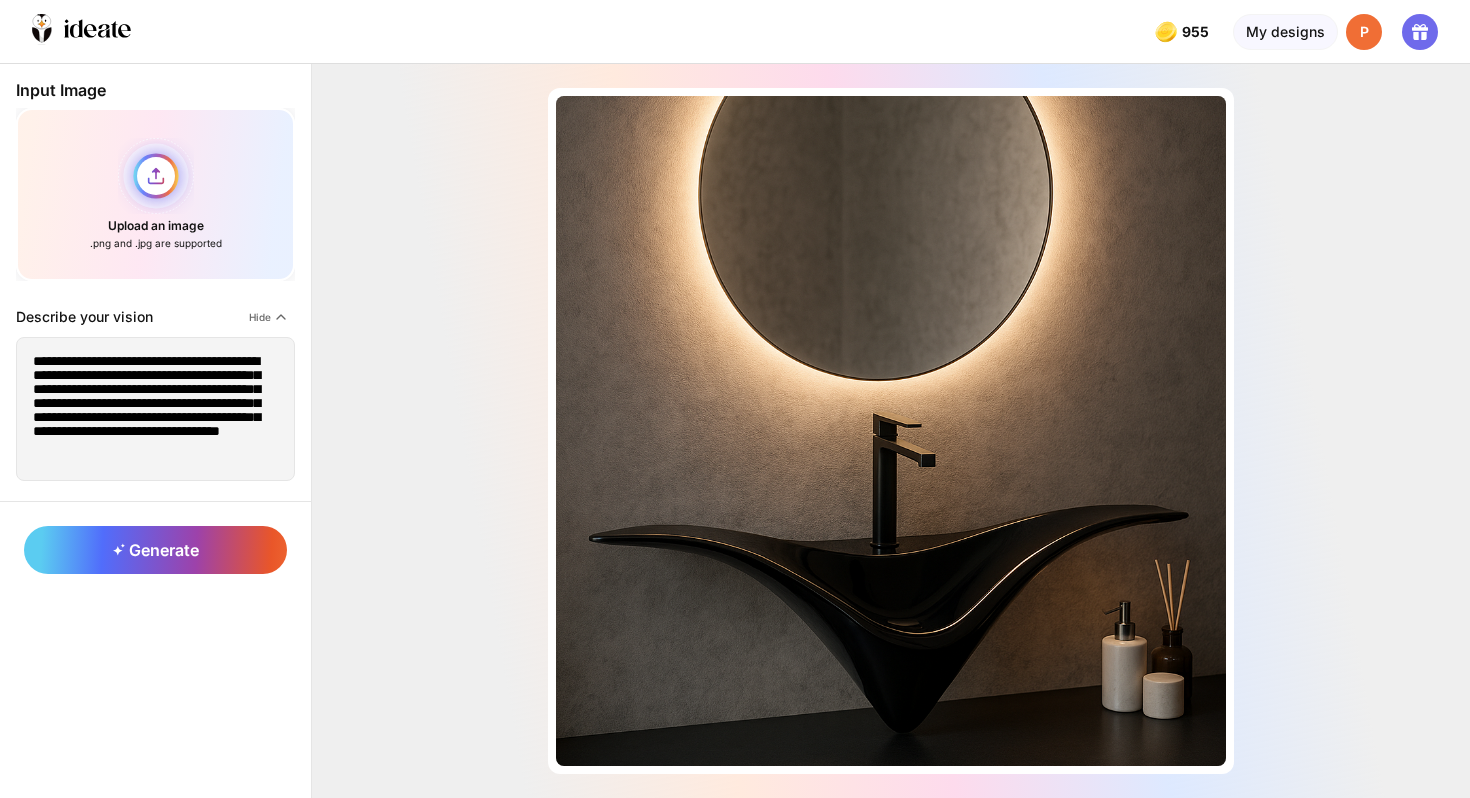 click on "Upload an image .png and .jpg are supported" at bounding box center [155, 194] 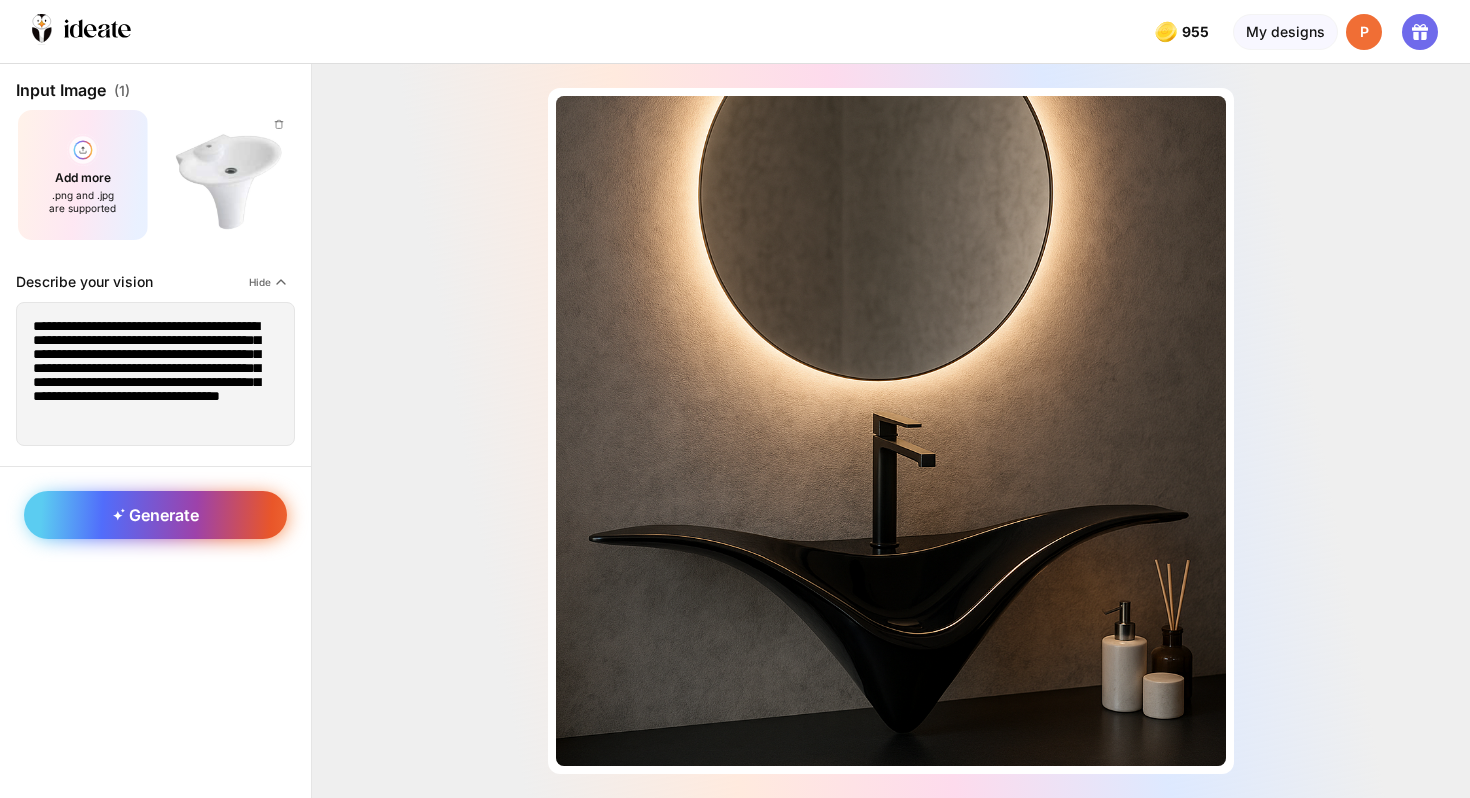 click on "Generate" at bounding box center [156, 515] 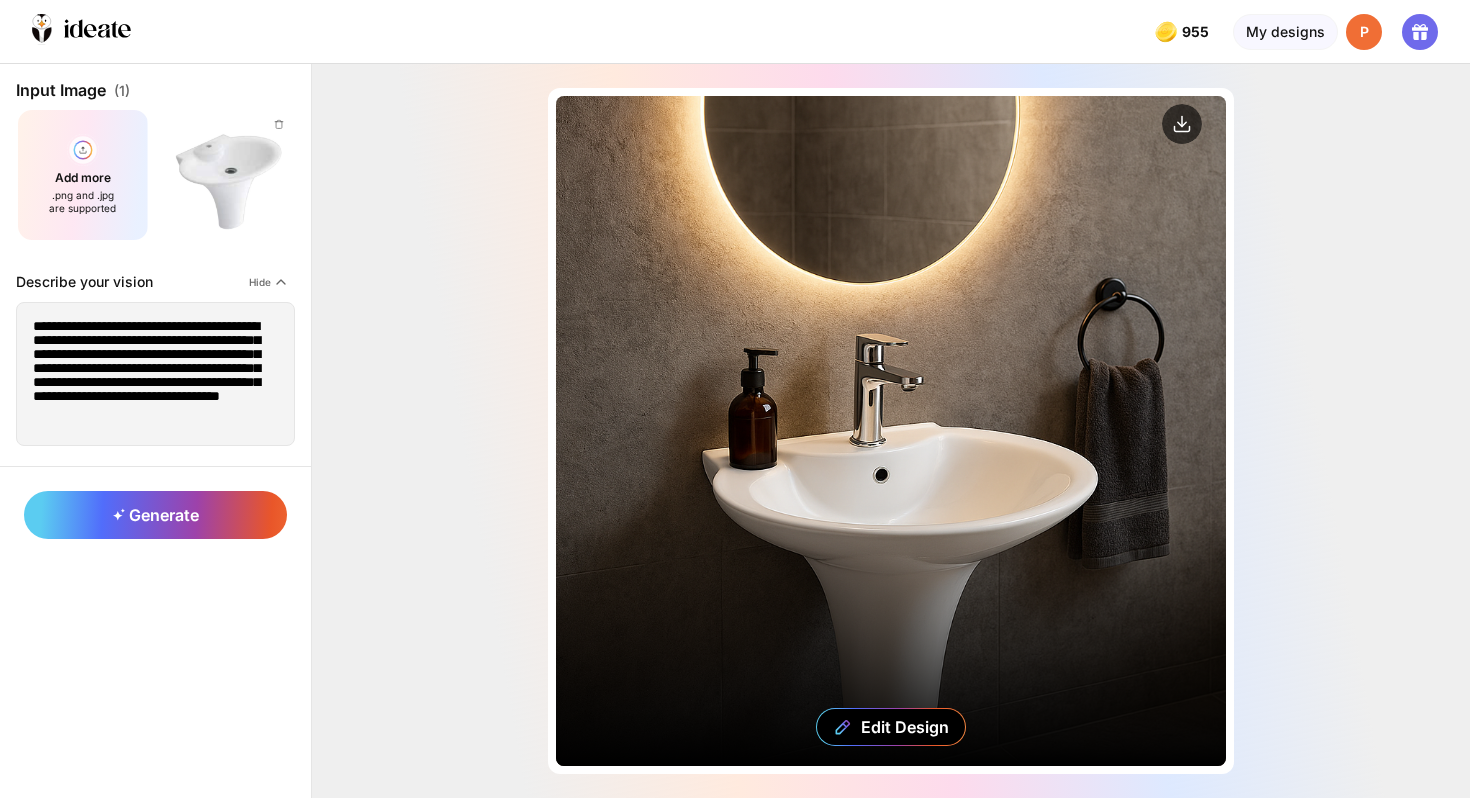 click on "Edit Design" at bounding box center [891, 431] 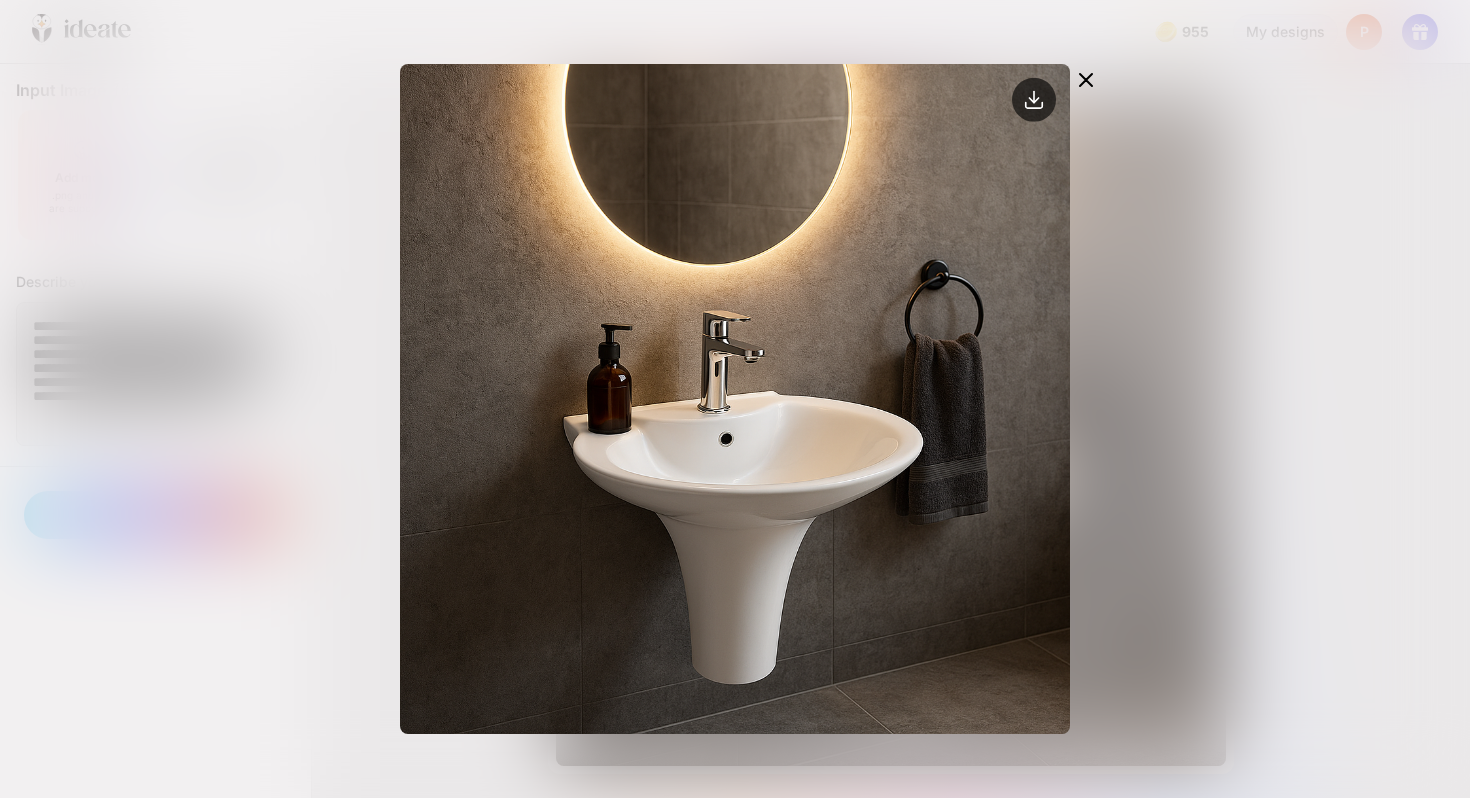 click 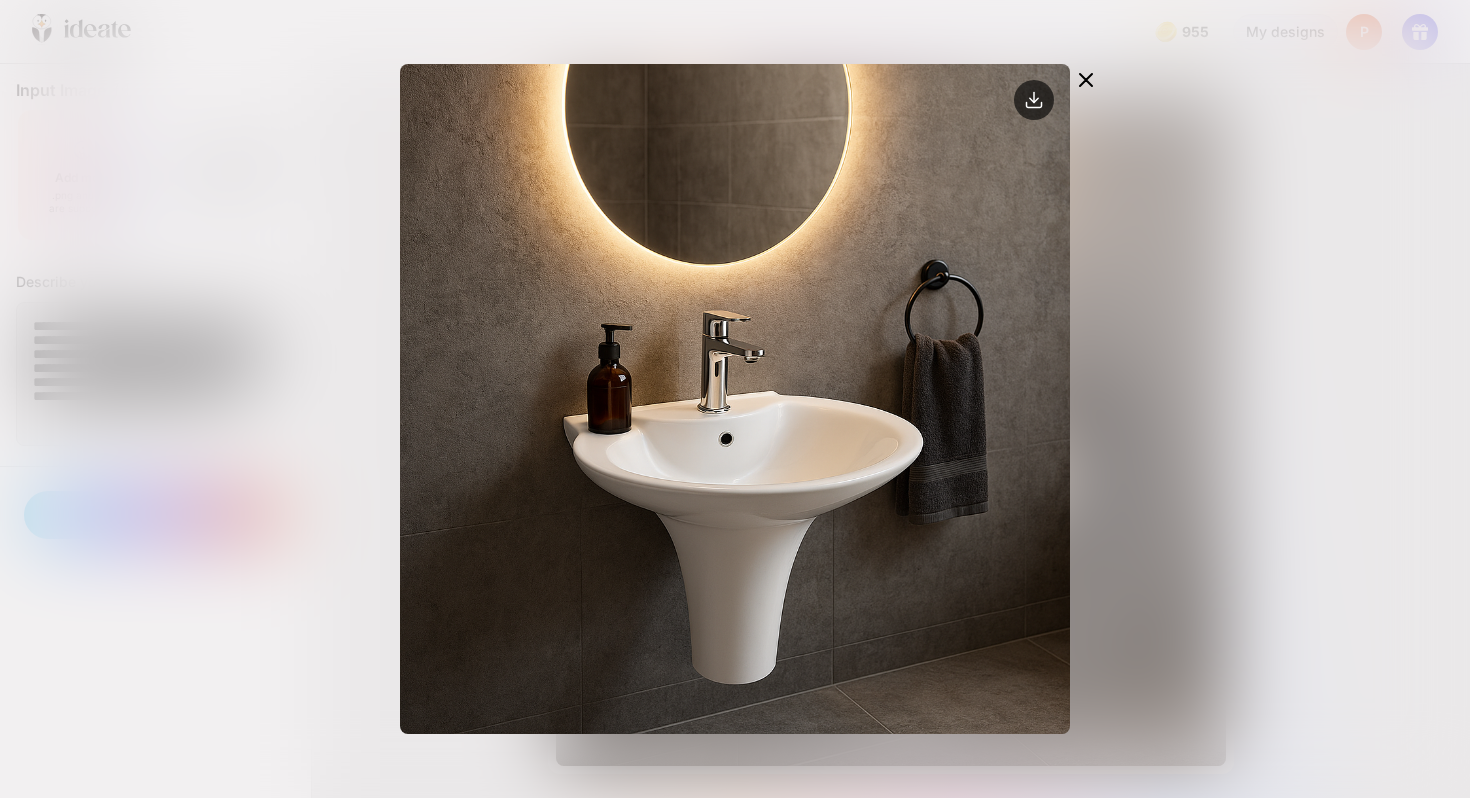 click 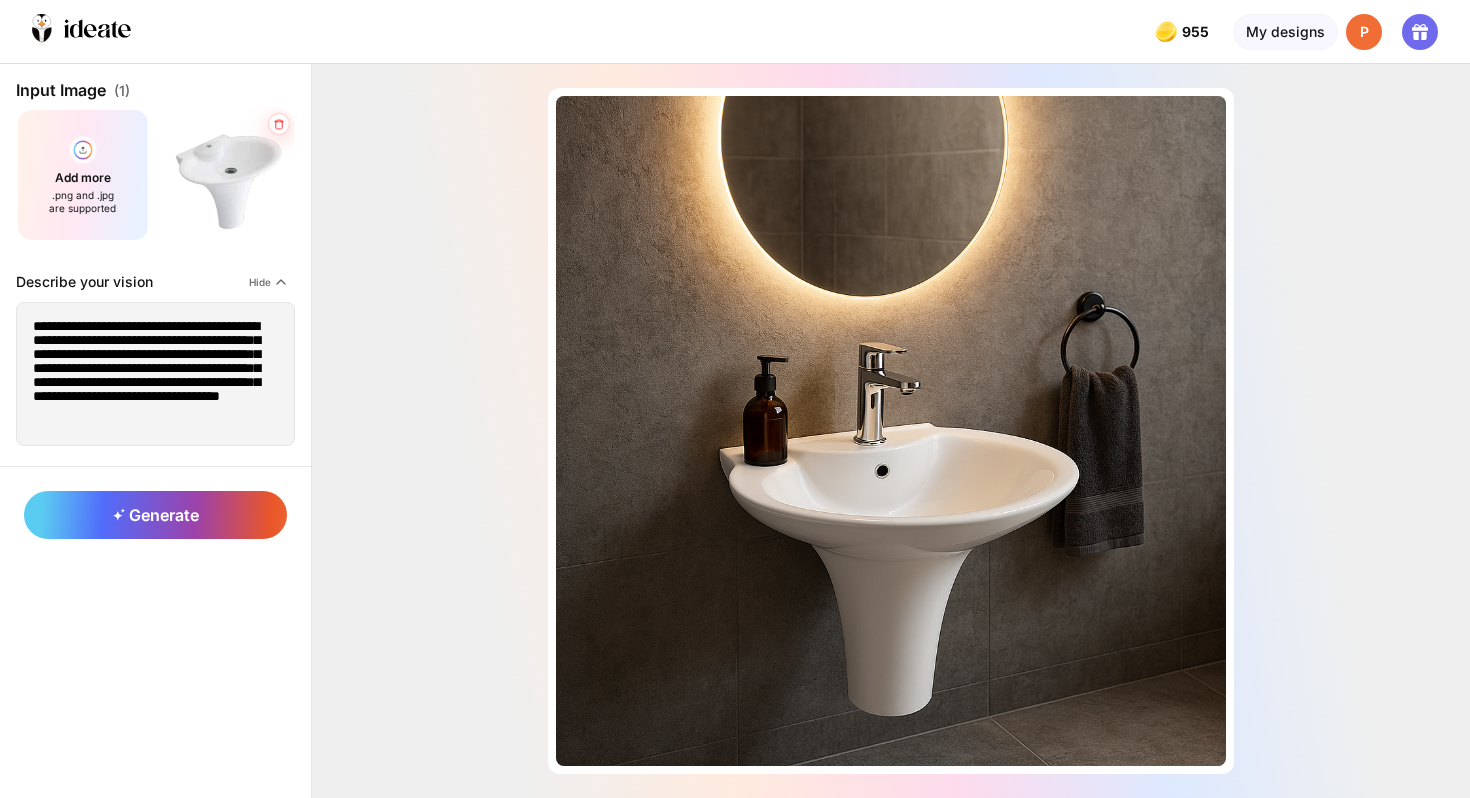 click 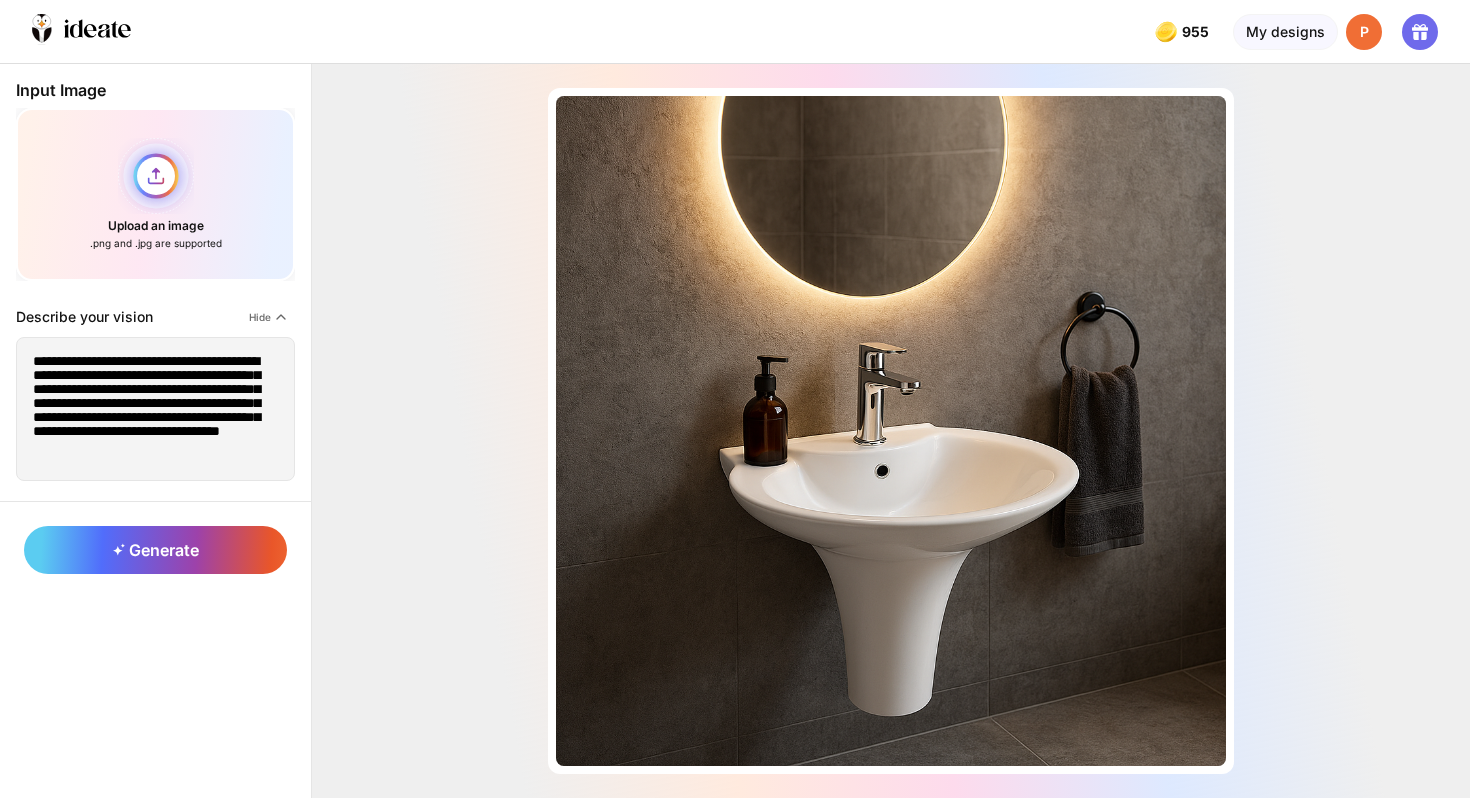 click on "Upload an image .png and .jpg are supported" at bounding box center (155, 194) 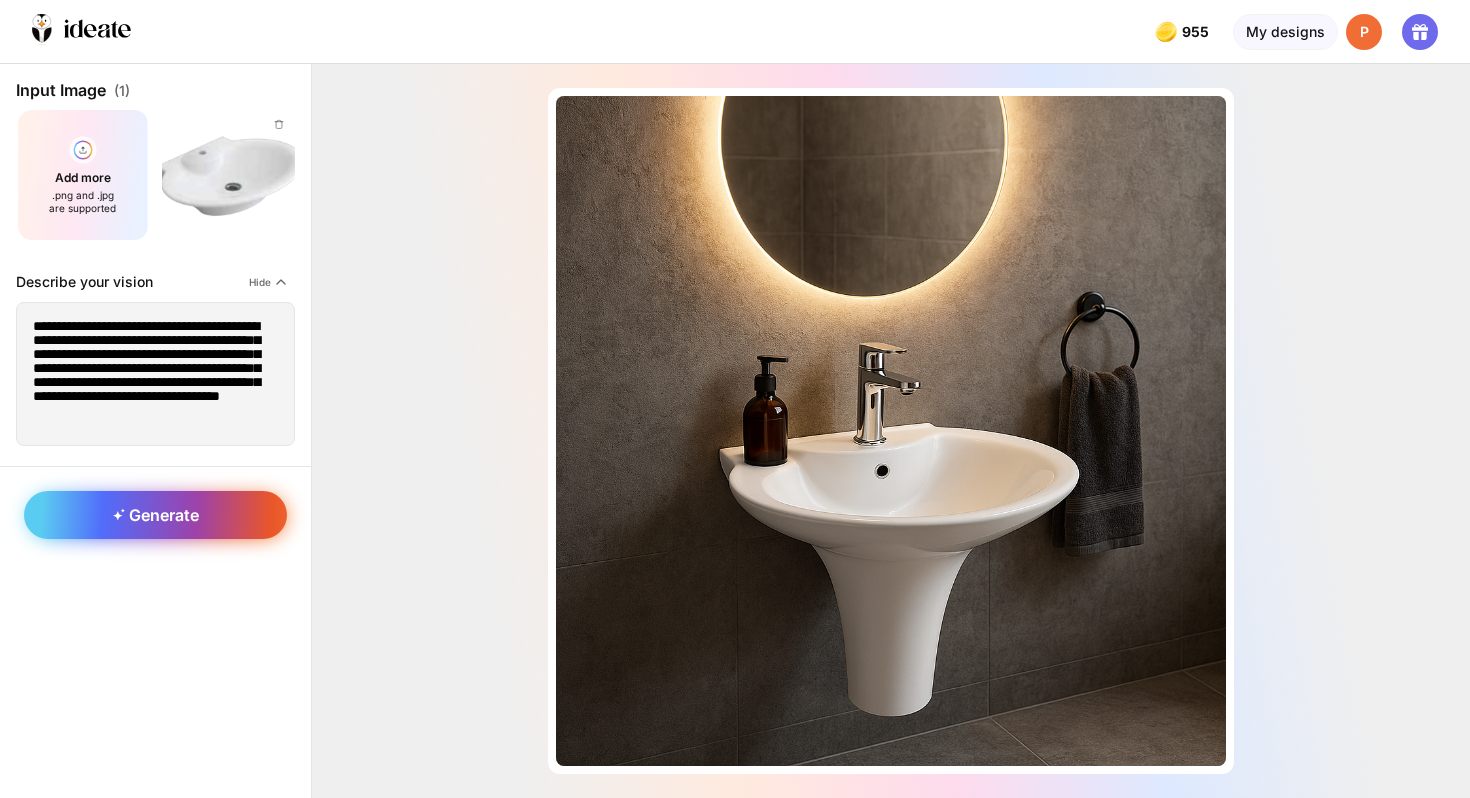 click on "Generate" at bounding box center (155, 515) 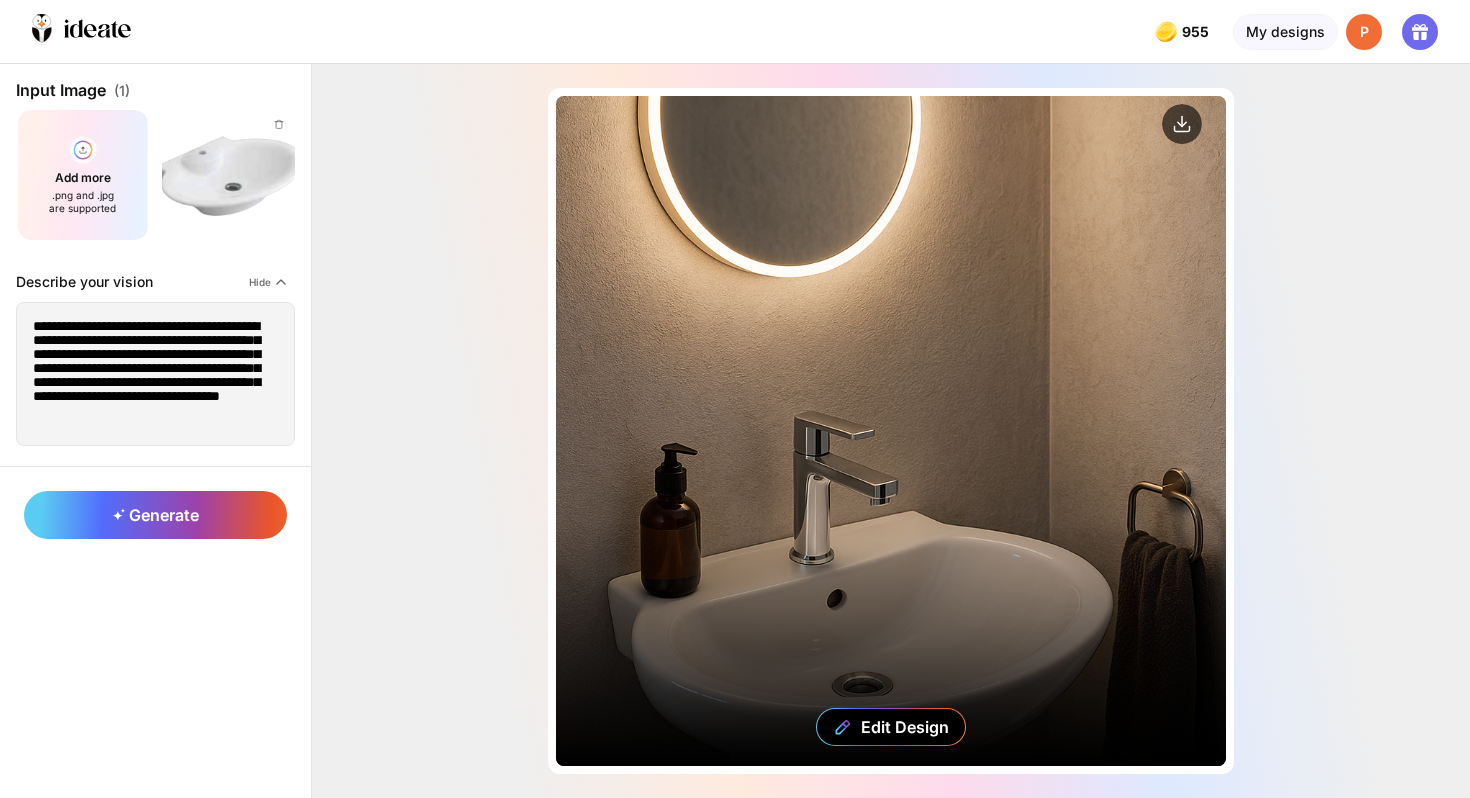 click on "Edit Design" at bounding box center [891, 431] 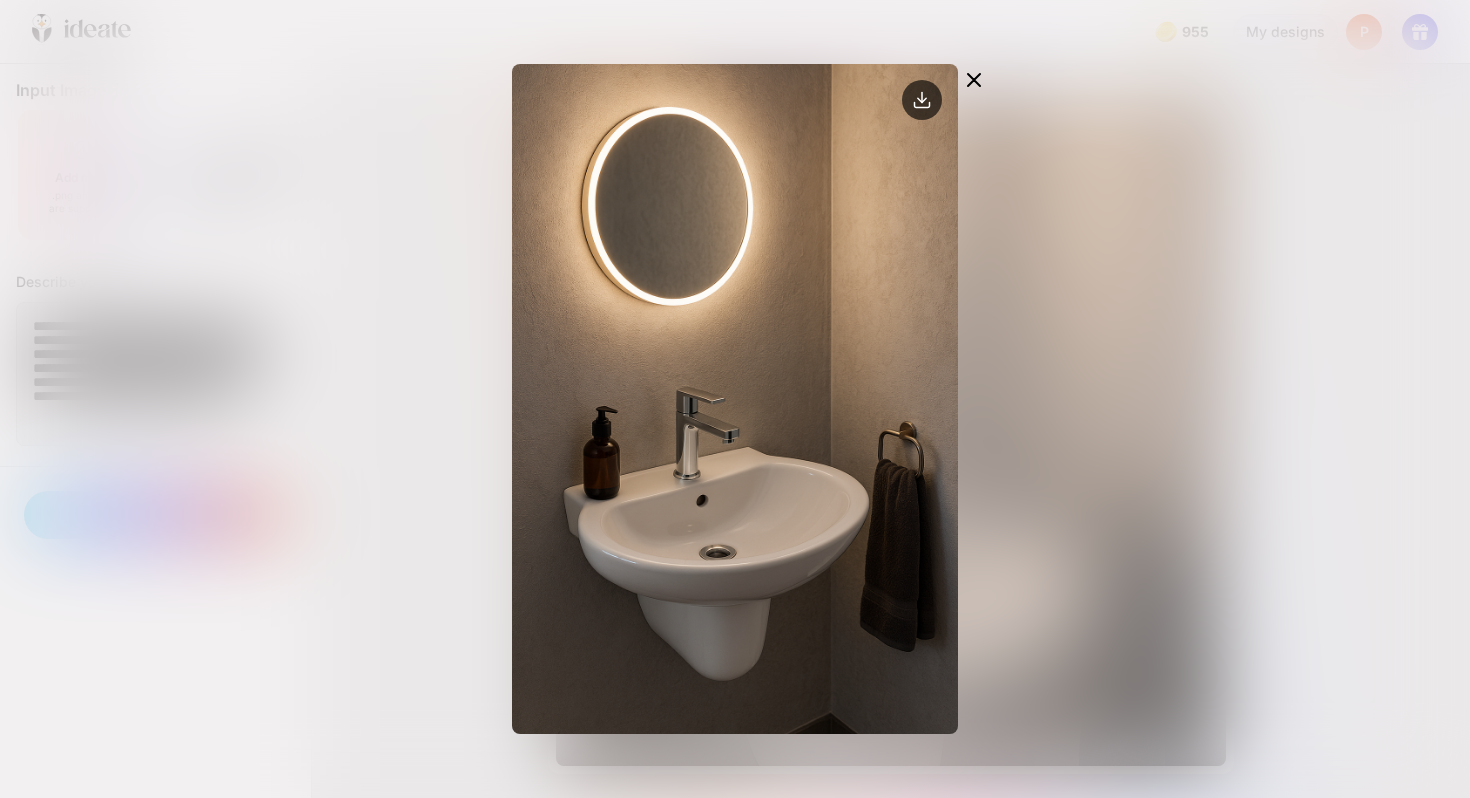 click 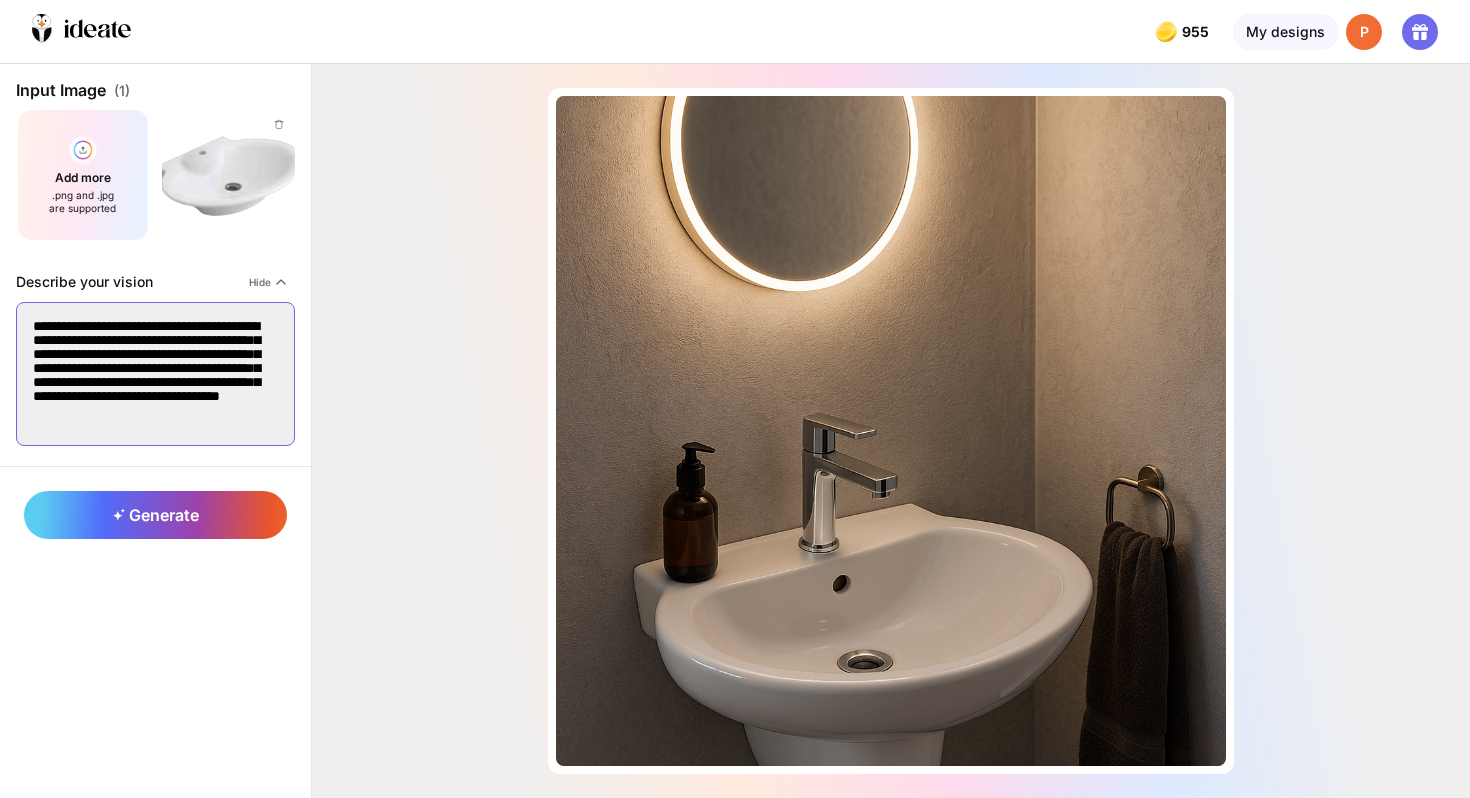 click on "**********" at bounding box center [155, 374] 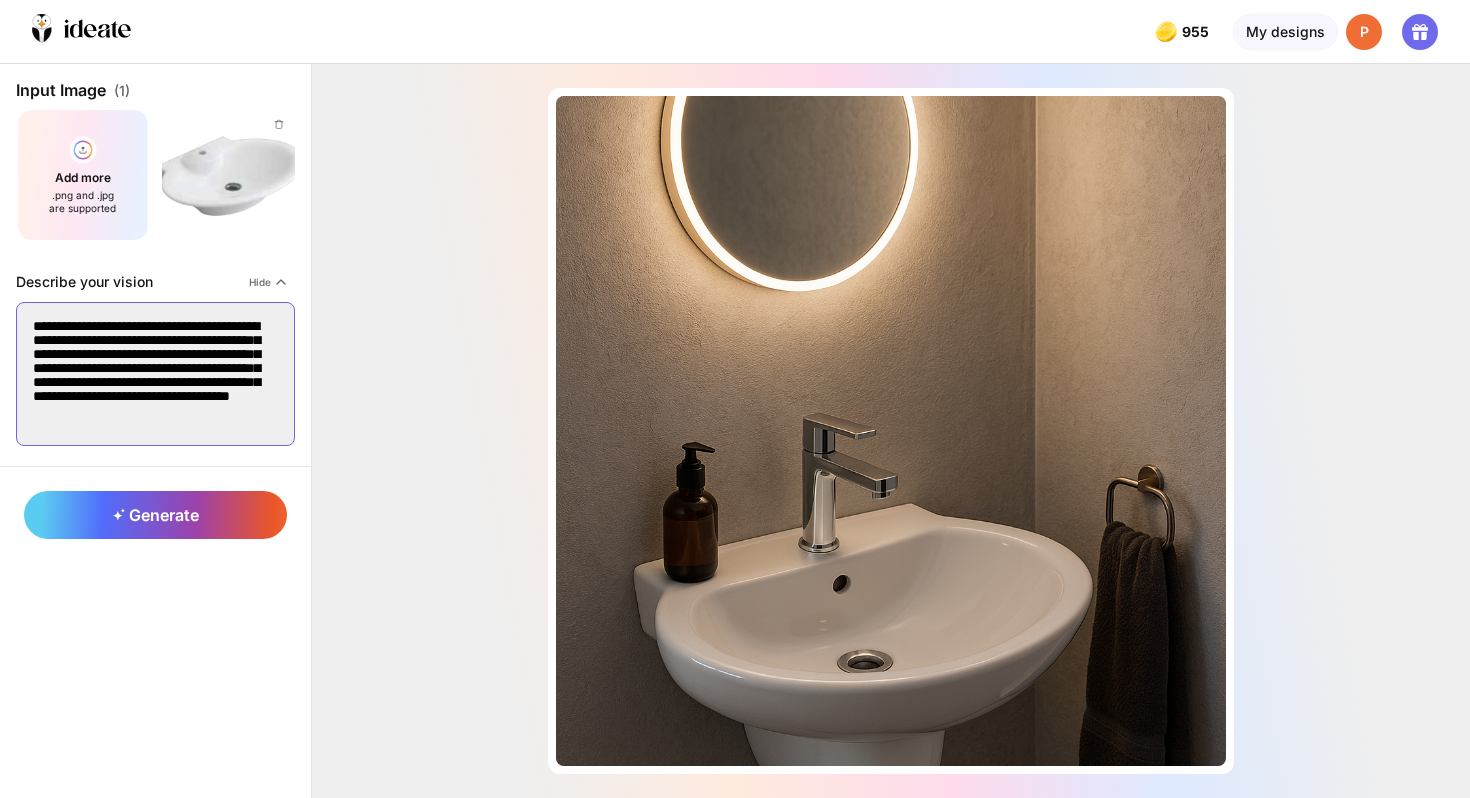drag, startPoint x: 91, startPoint y: 354, endPoint x: 98, endPoint y: 368, distance: 15.652476 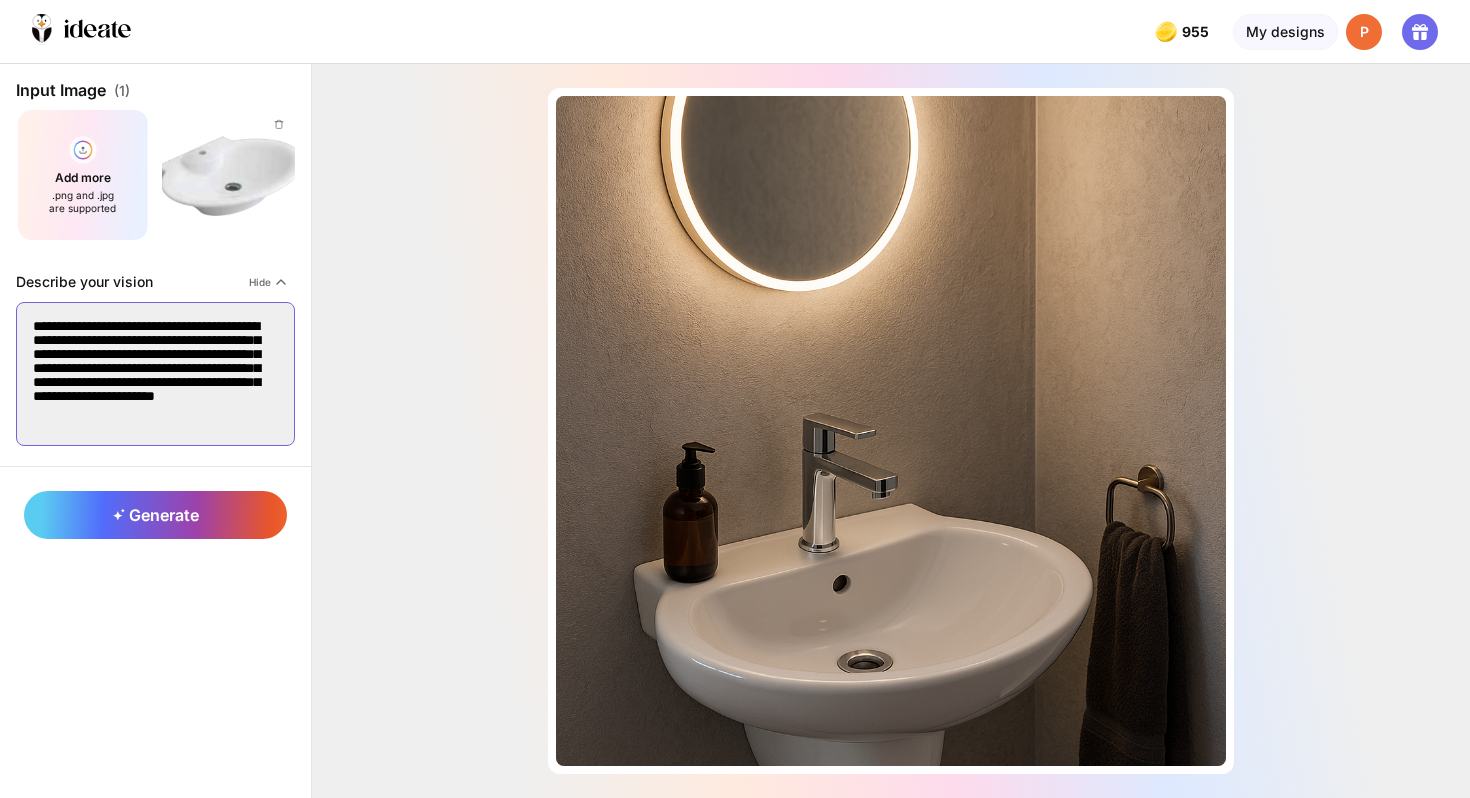 click on "**********" at bounding box center [155, 374] 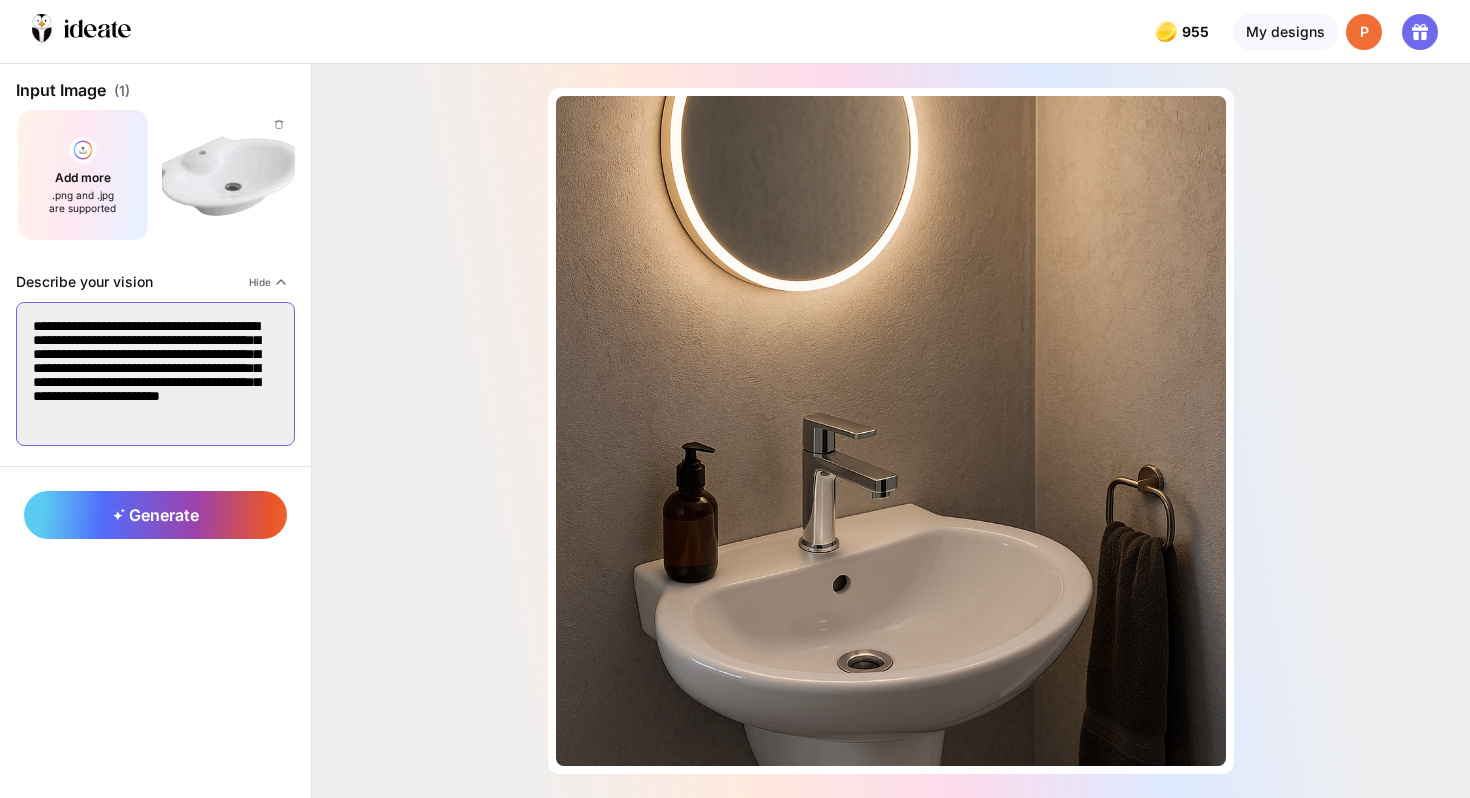 click on "**********" at bounding box center (155, 374) 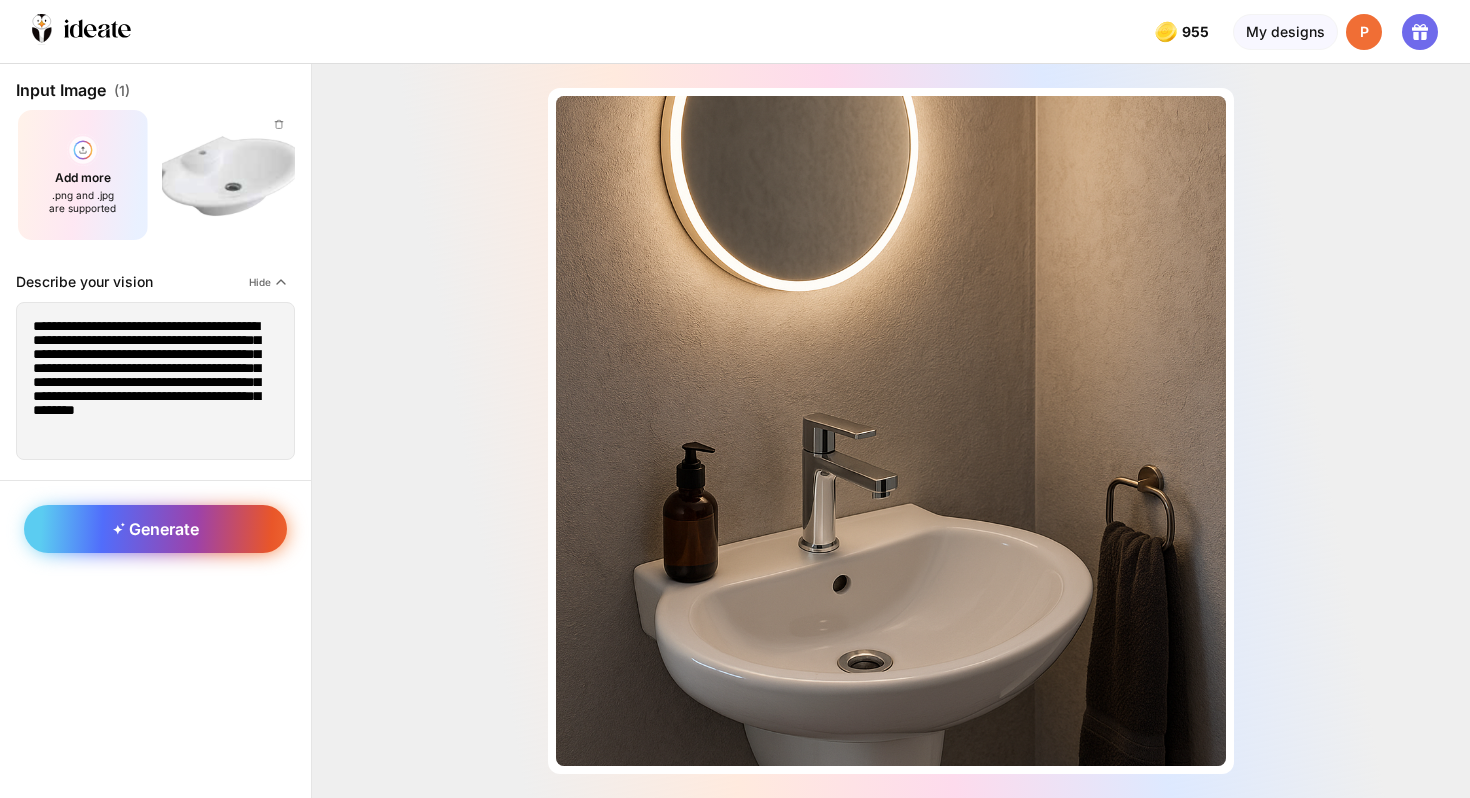 click on "Generate" at bounding box center (155, 529) 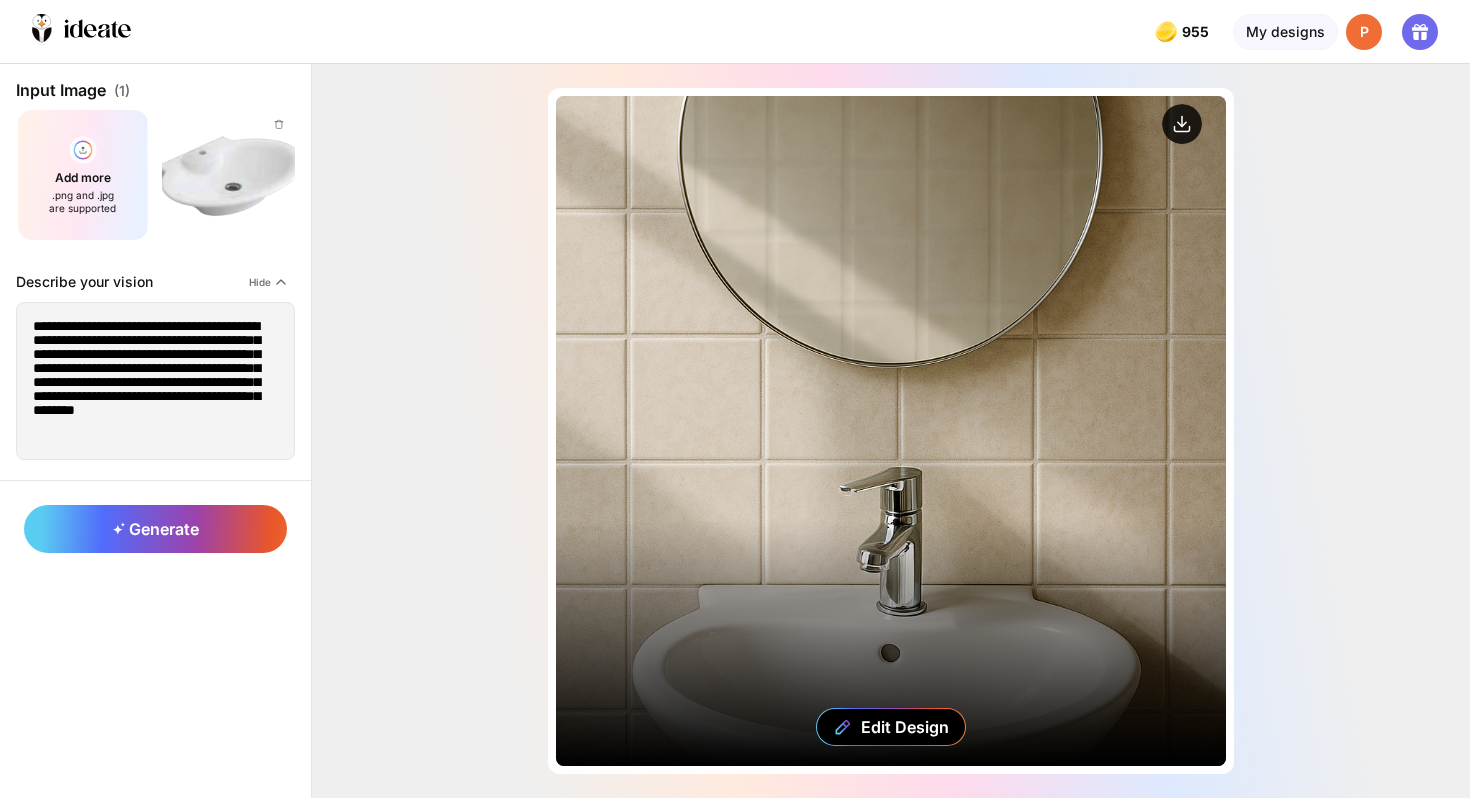 click 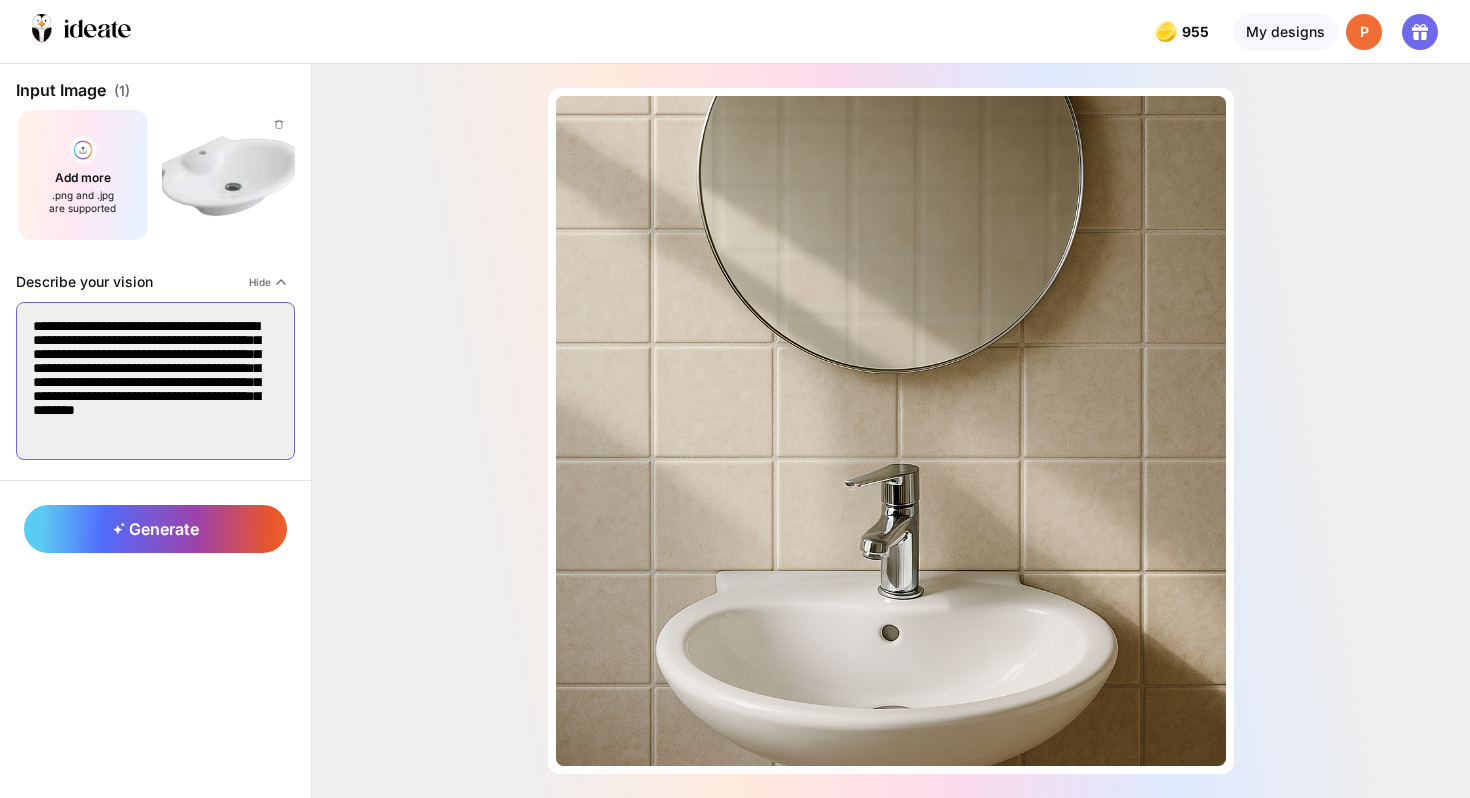 click on "**********" at bounding box center (155, 381) 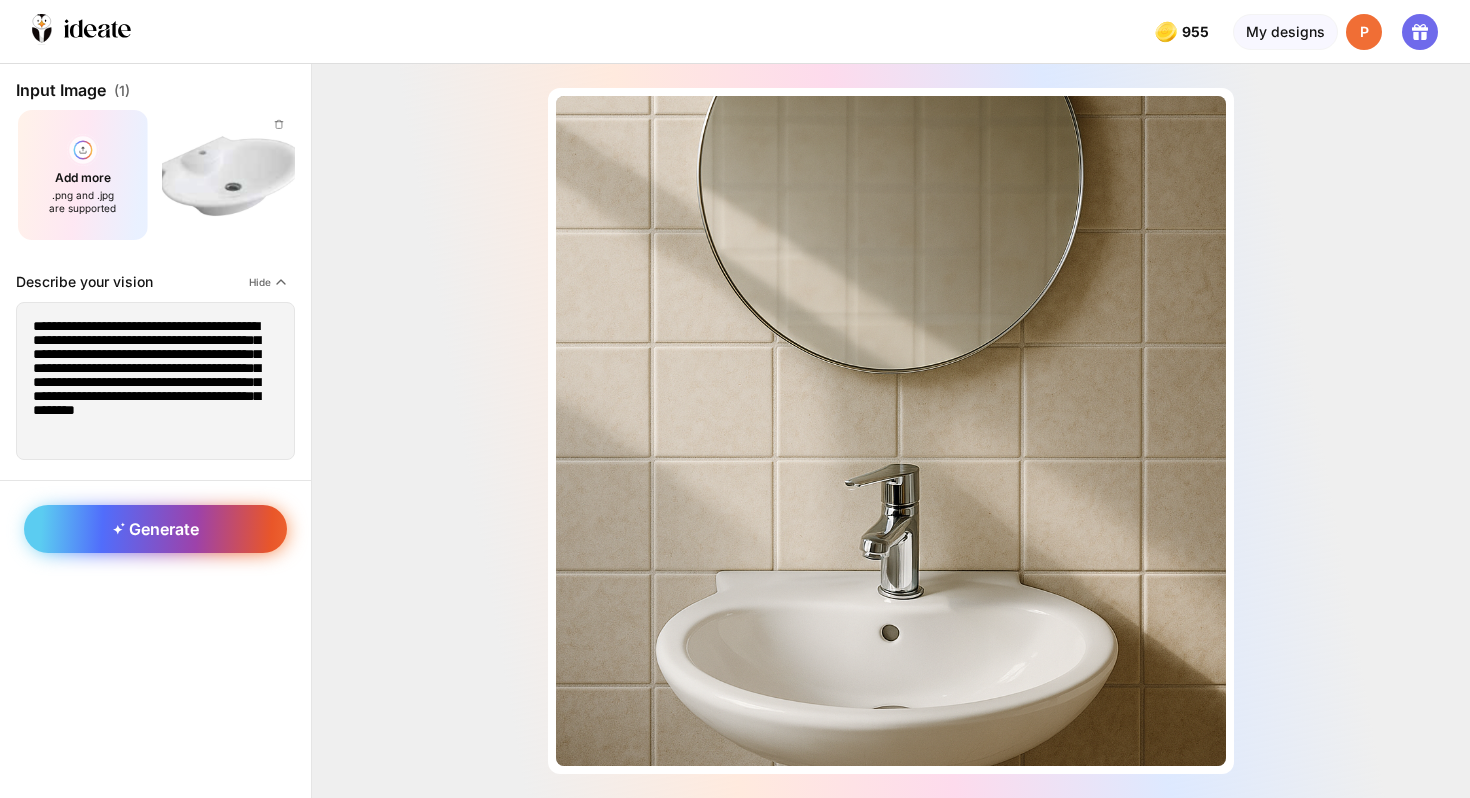 click on "Generate" at bounding box center [155, 529] 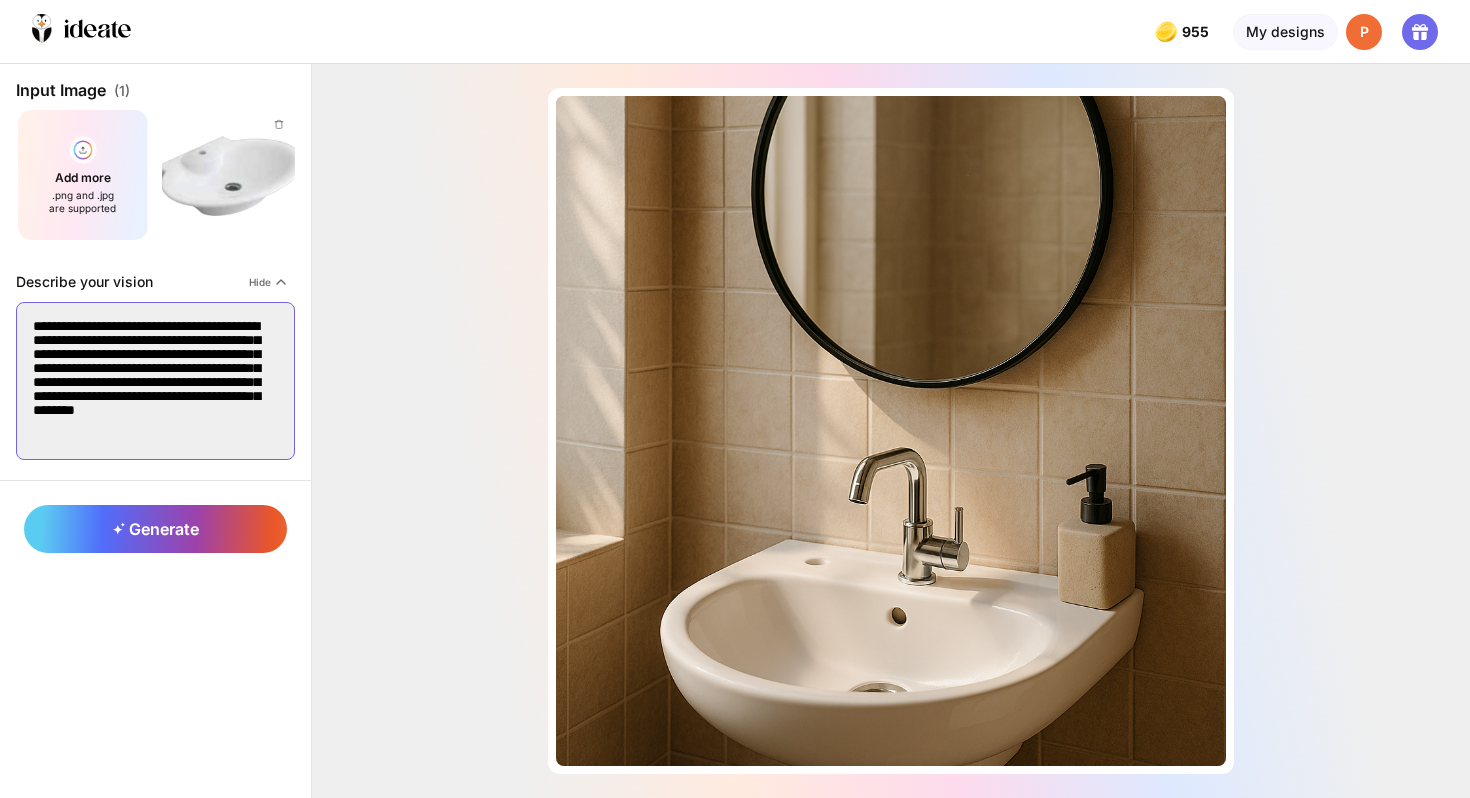 drag, startPoint x: 188, startPoint y: 411, endPoint x: 178, endPoint y: 426, distance: 18.027756 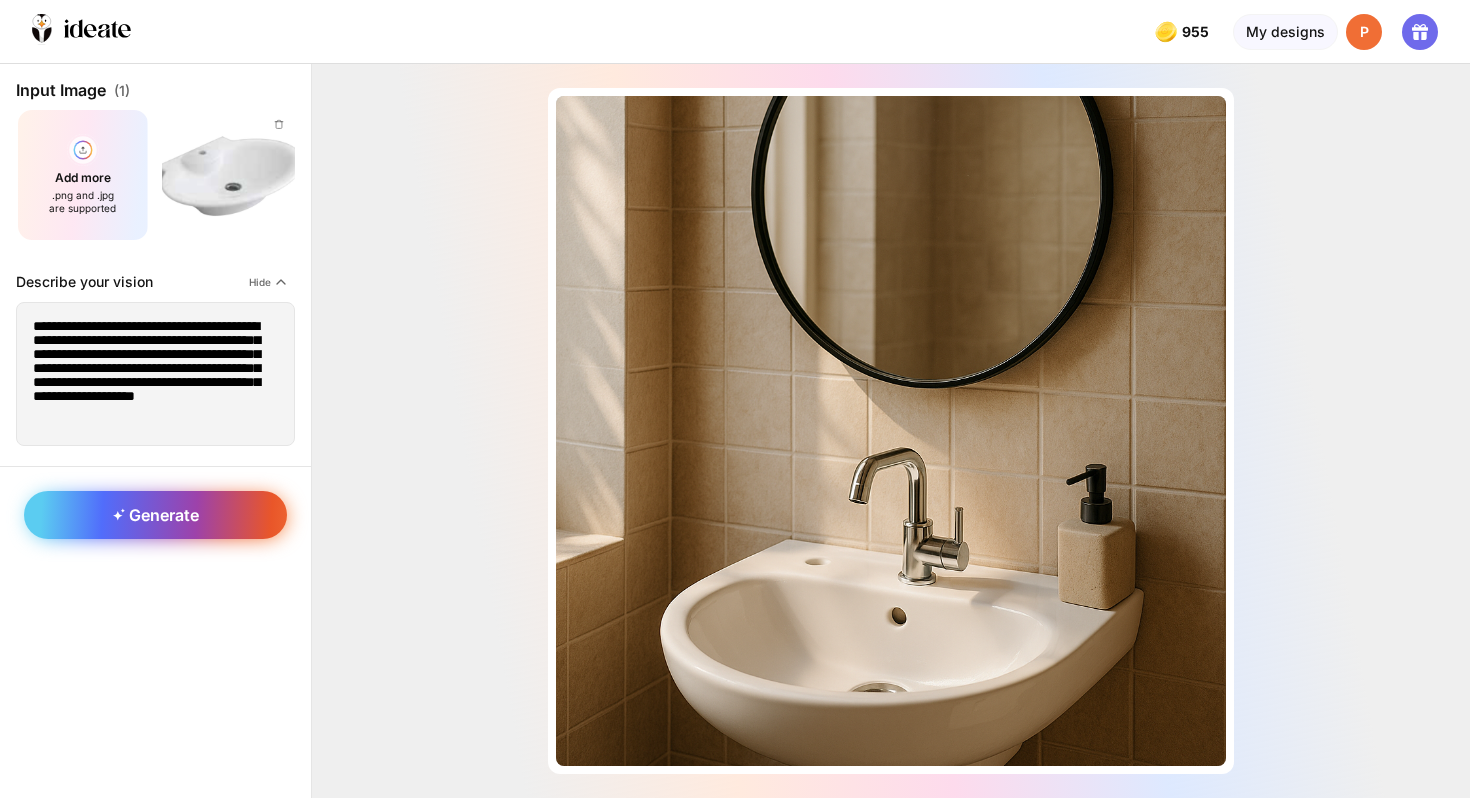 click on "Generate" at bounding box center (155, 515) 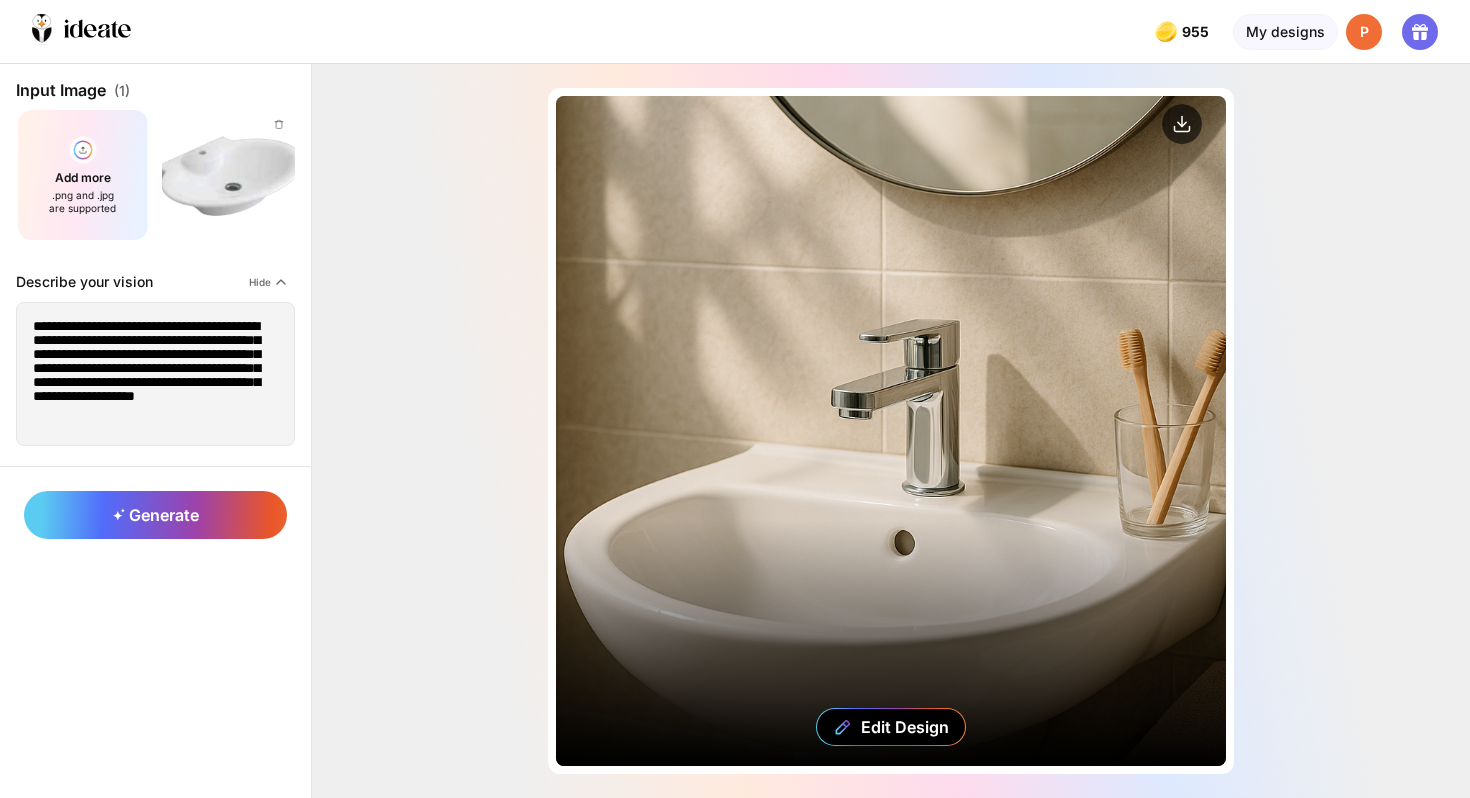 click on "Edit Design" at bounding box center (891, 431) 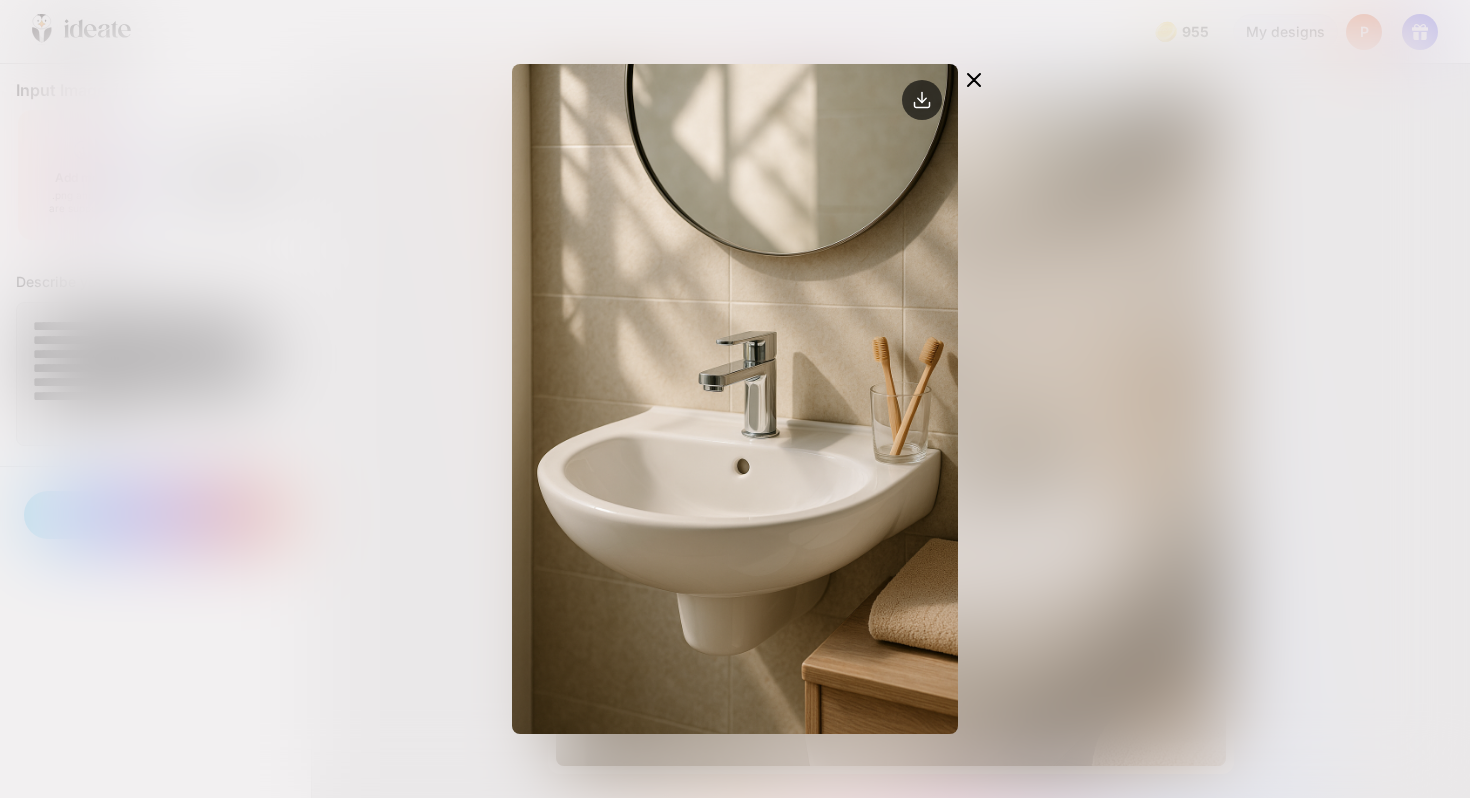click 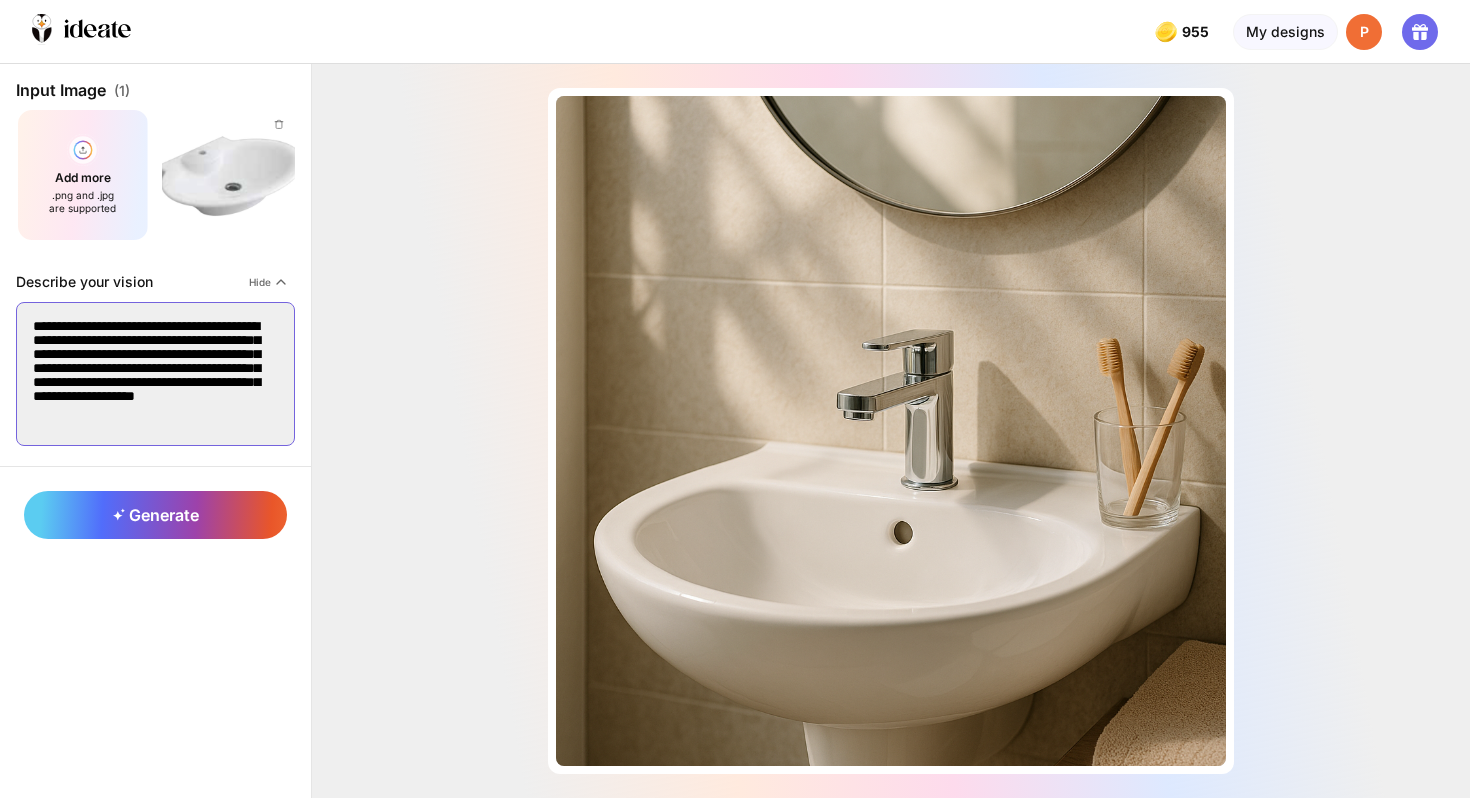 drag, startPoint x: 156, startPoint y: 426, endPoint x: 31, endPoint y: 321, distance: 163.24828 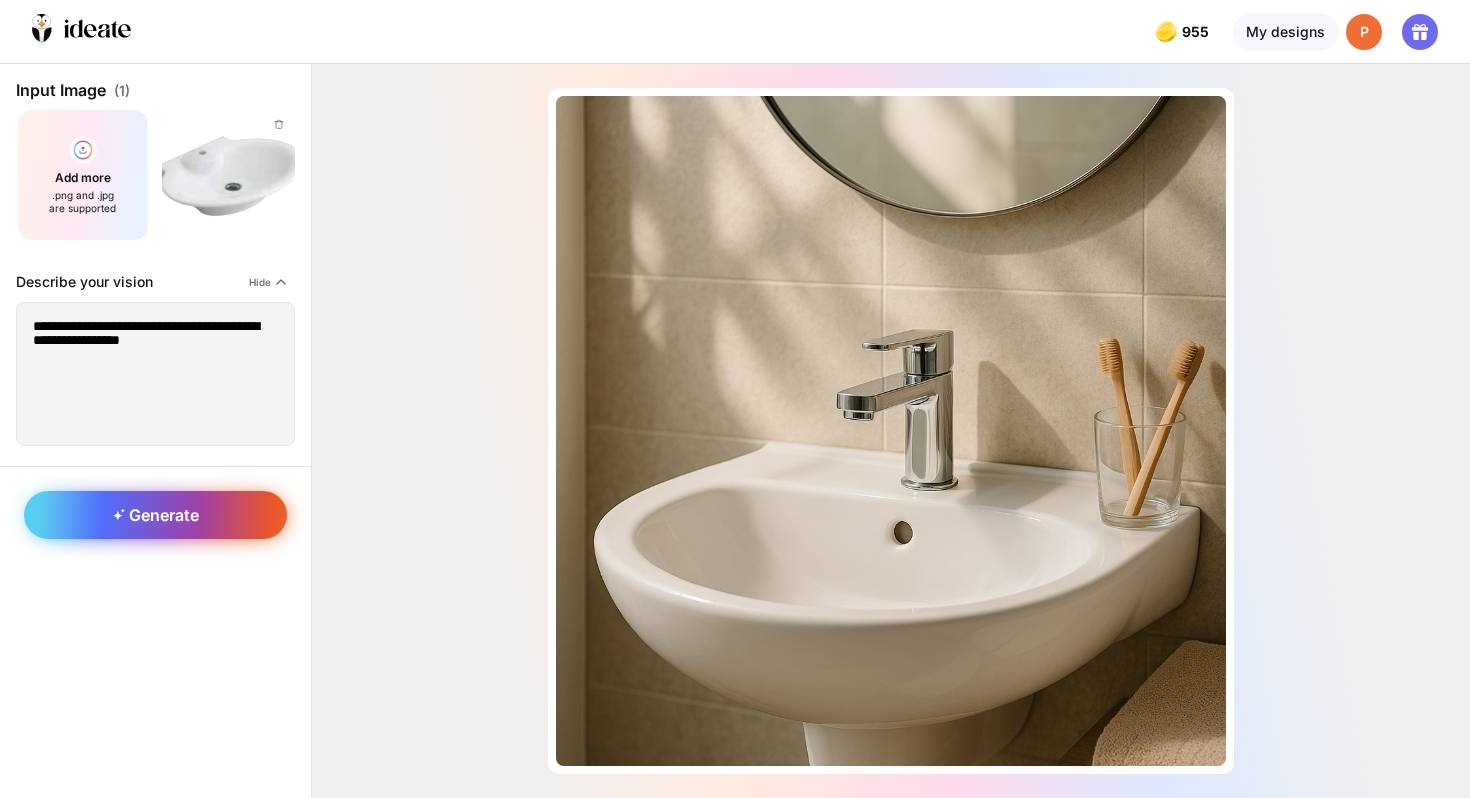 click on "Generate" at bounding box center [155, 515] 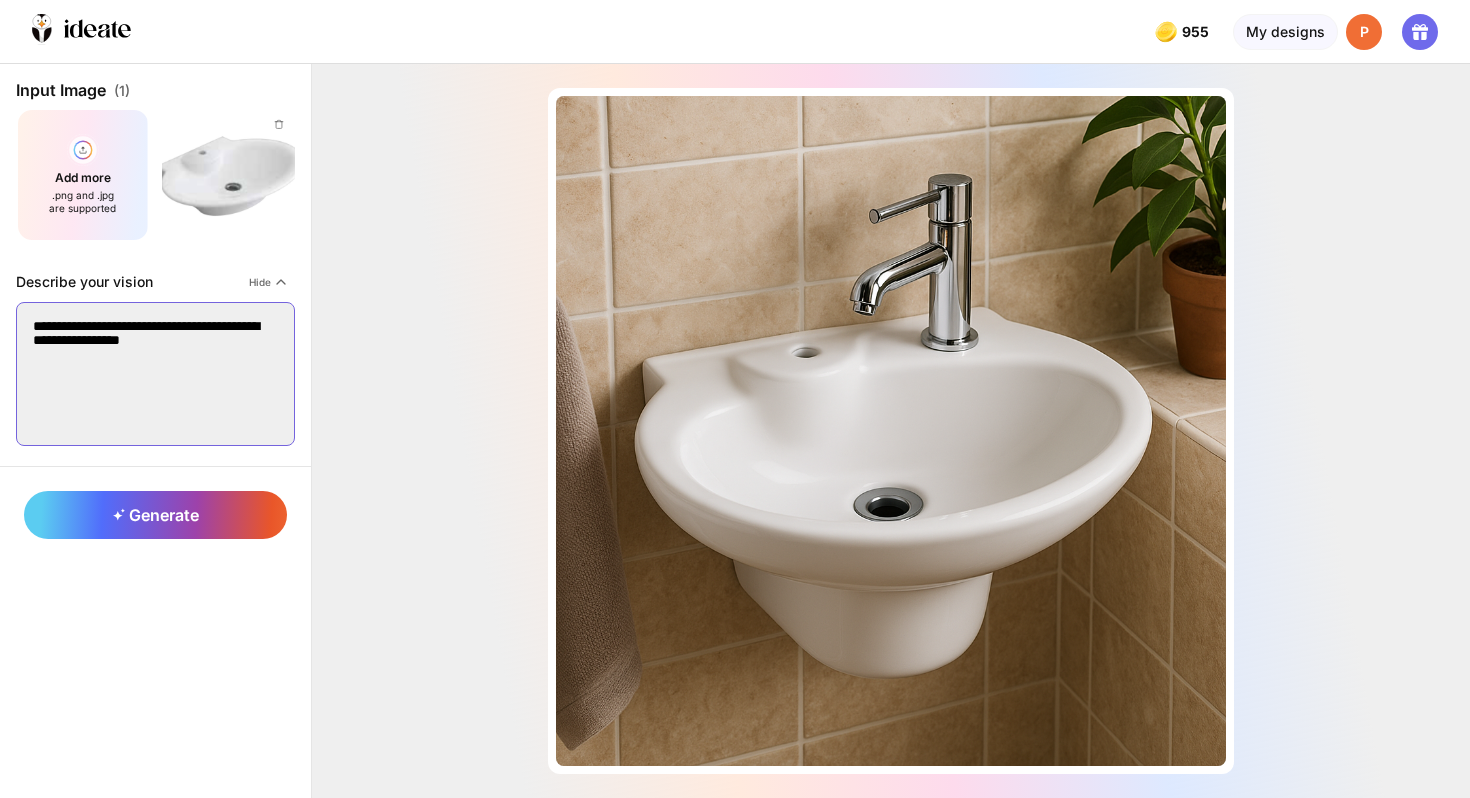 click on "**********" at bounding box center [155, 374] 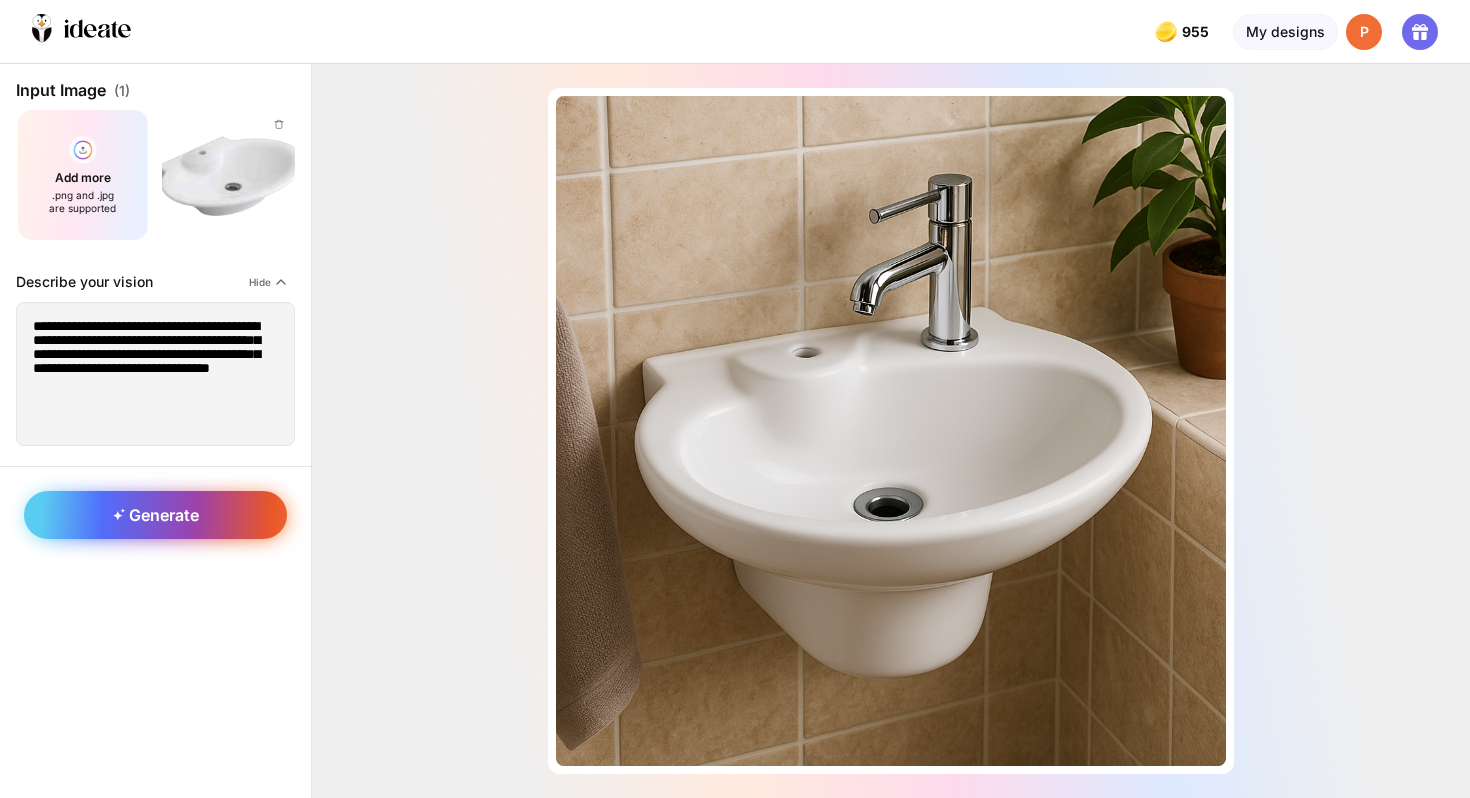 click on "Generate" at bounding box center [155, 515] 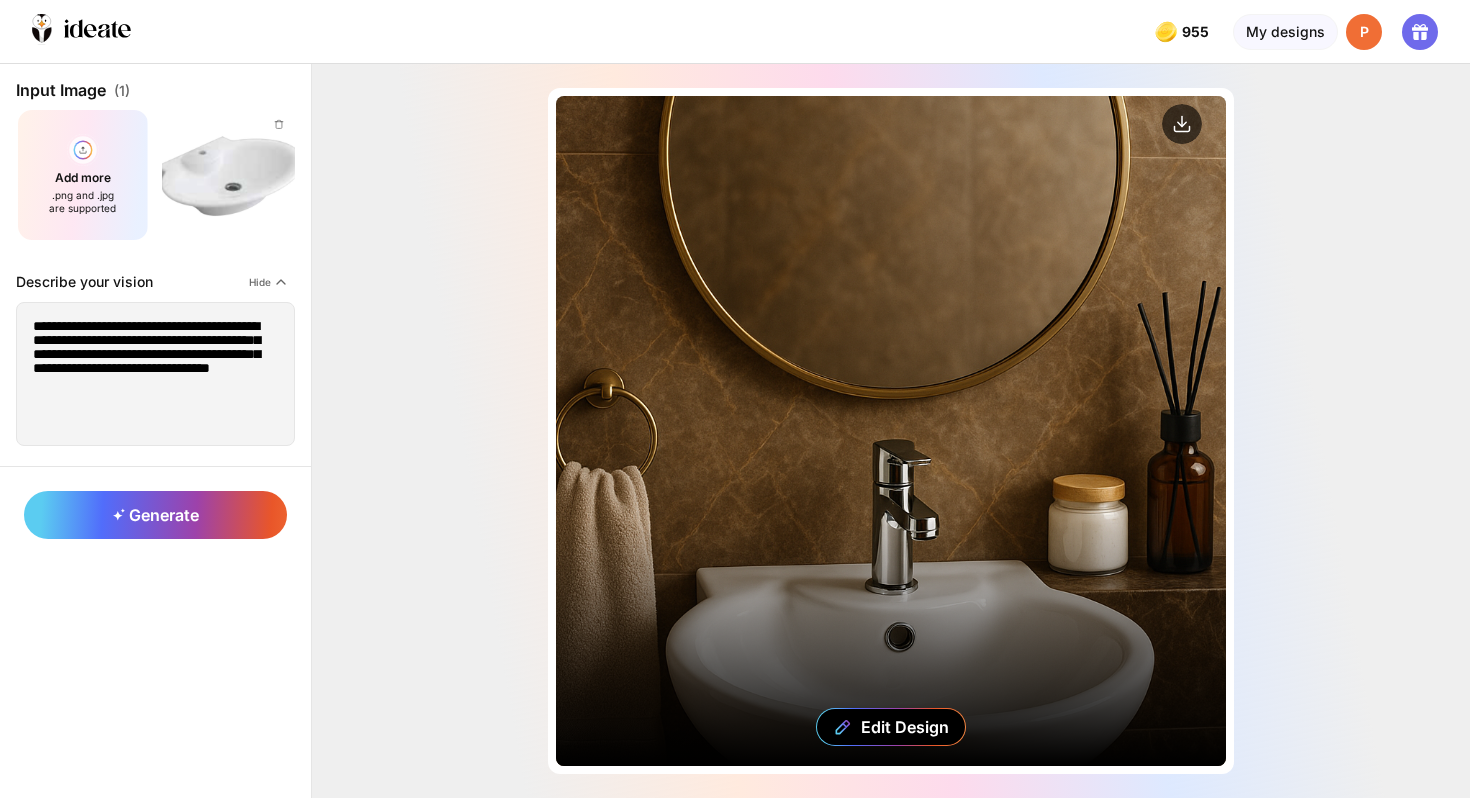 click on "Edit Design" at bounding box center [891, 431] 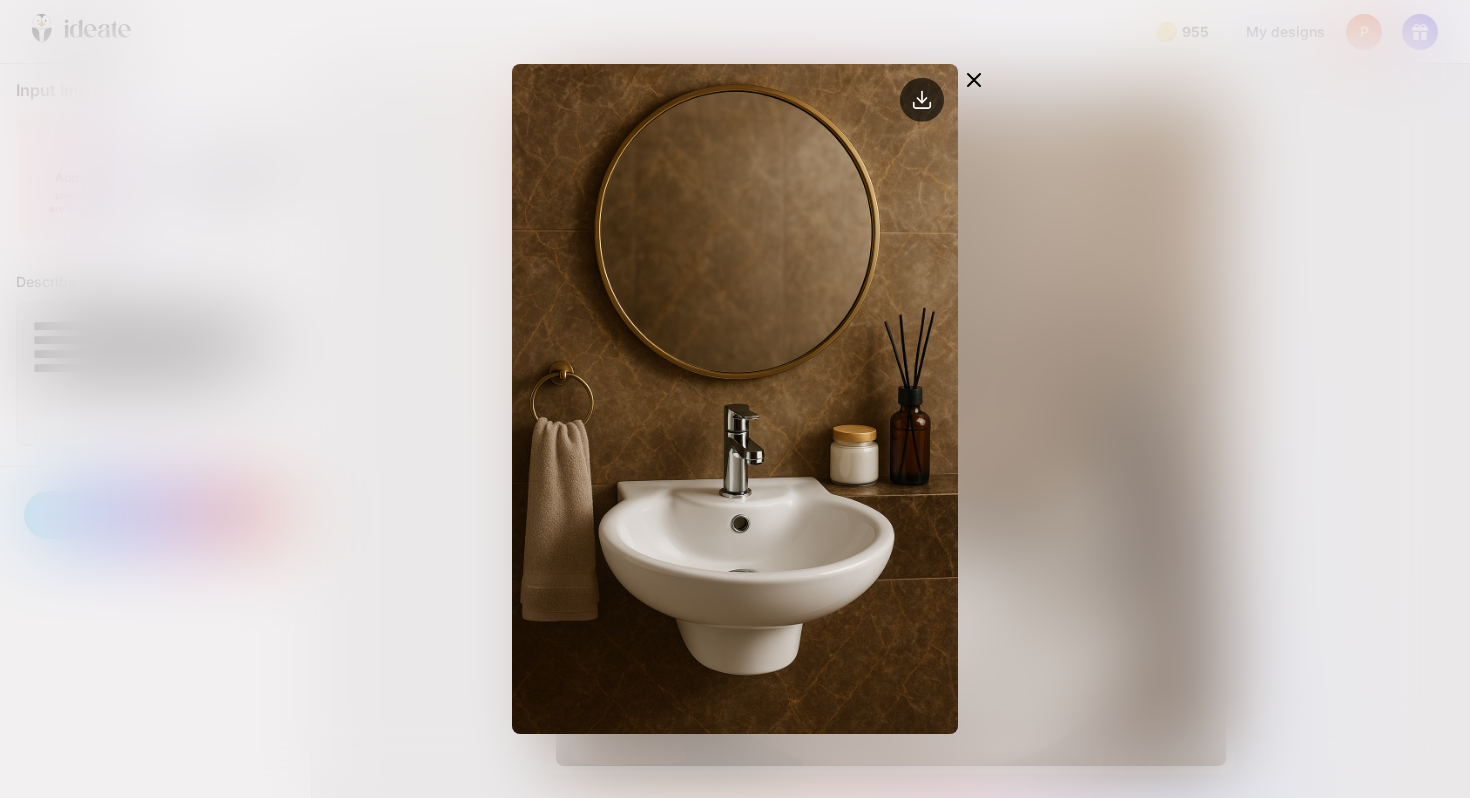 click 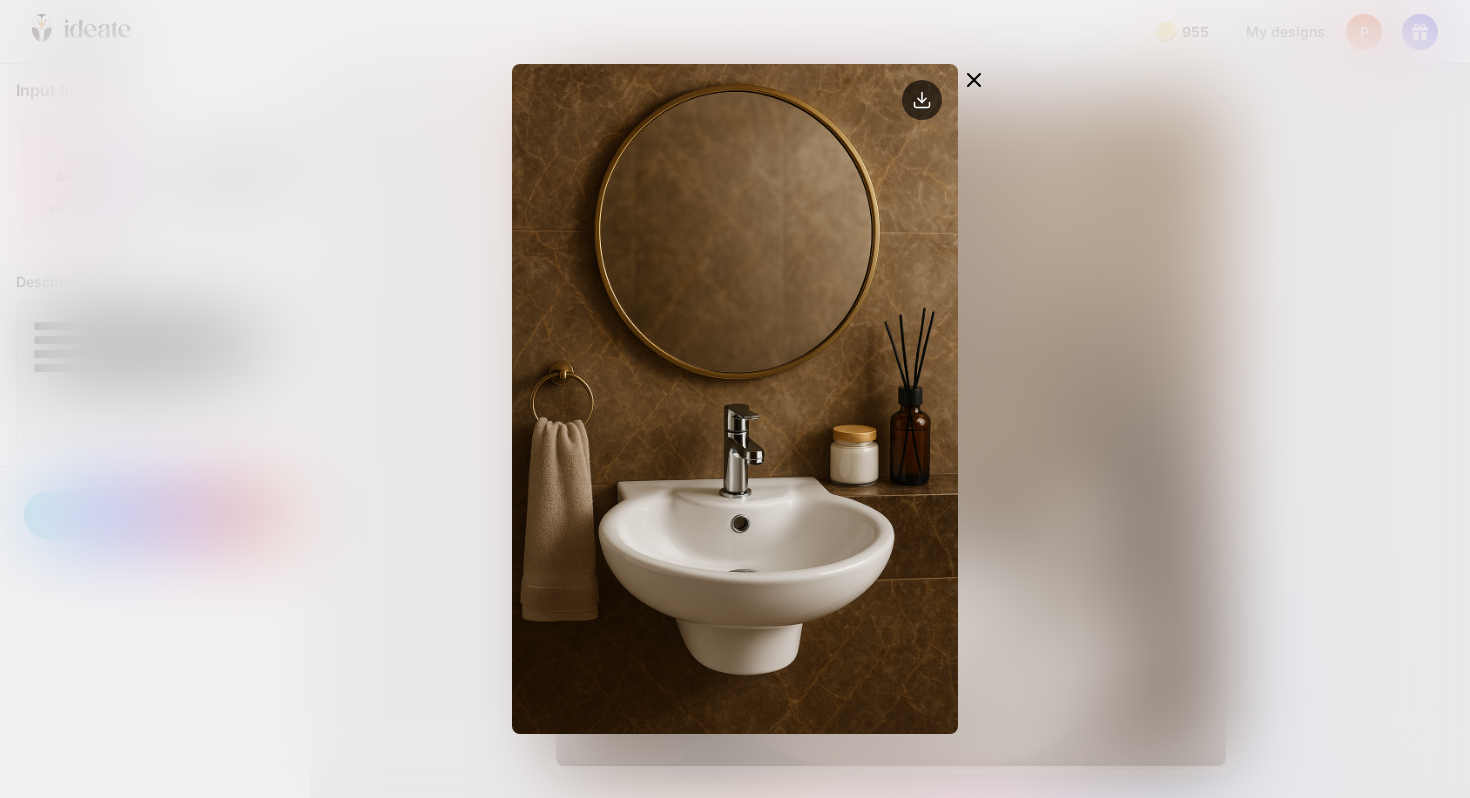 click 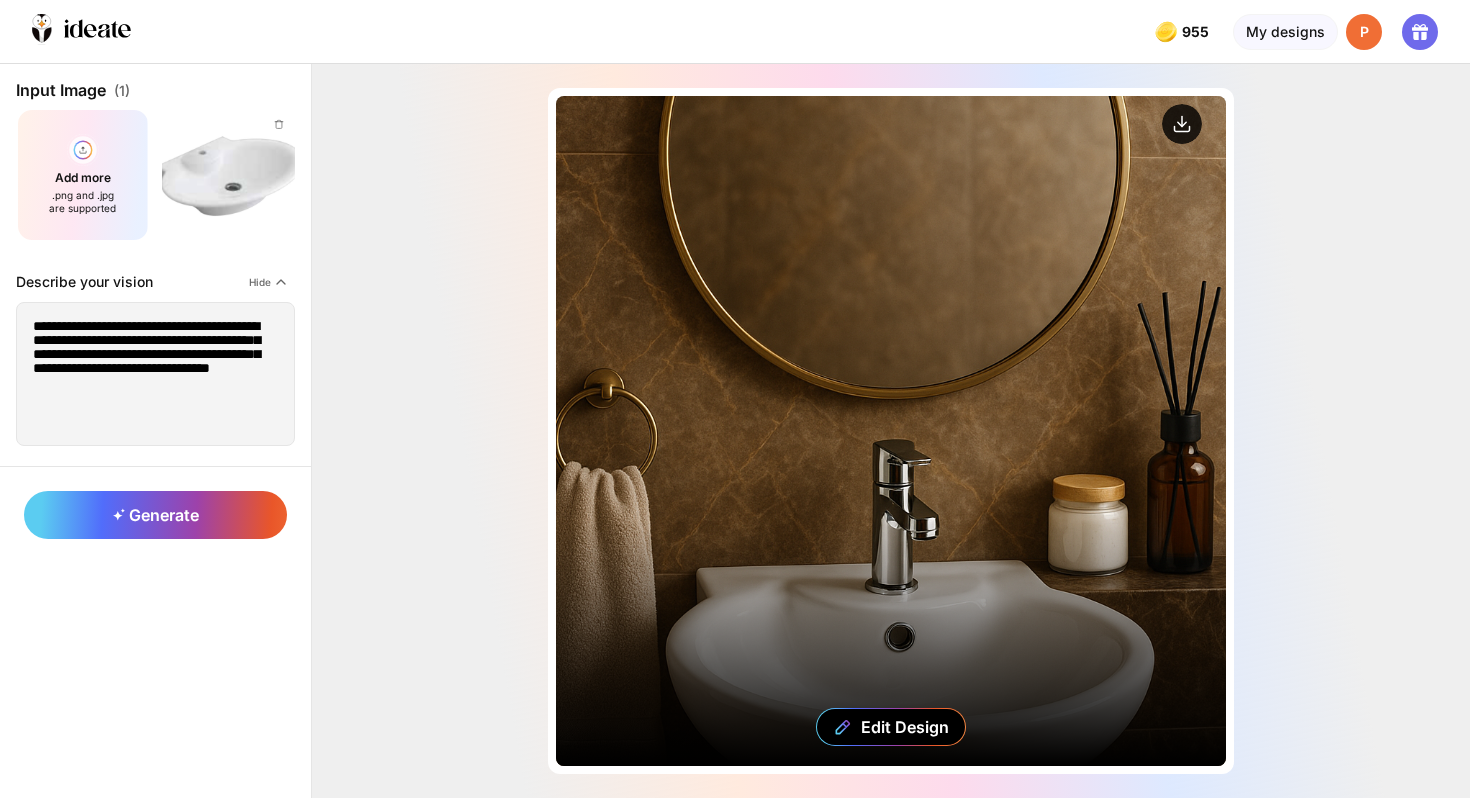 click 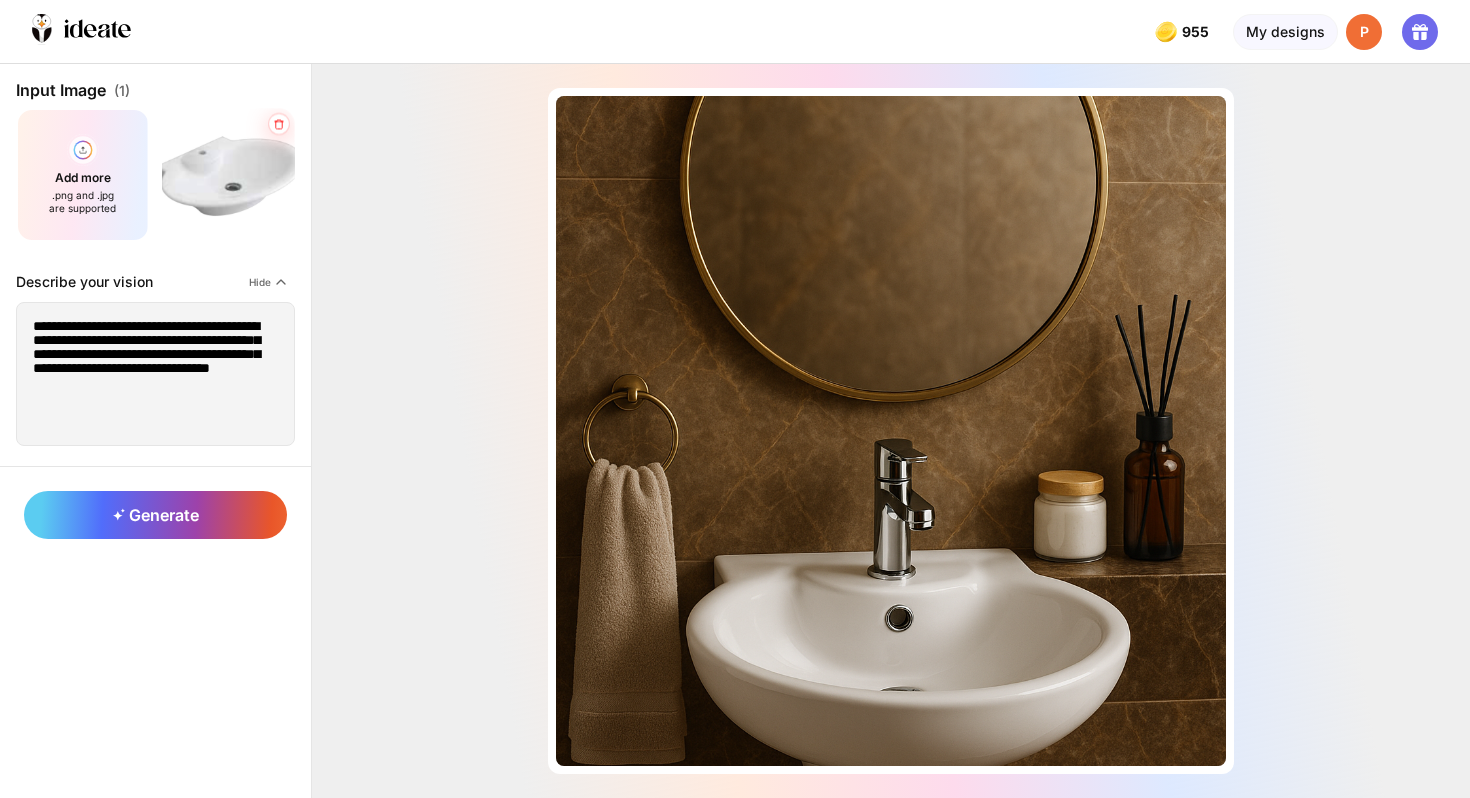 click 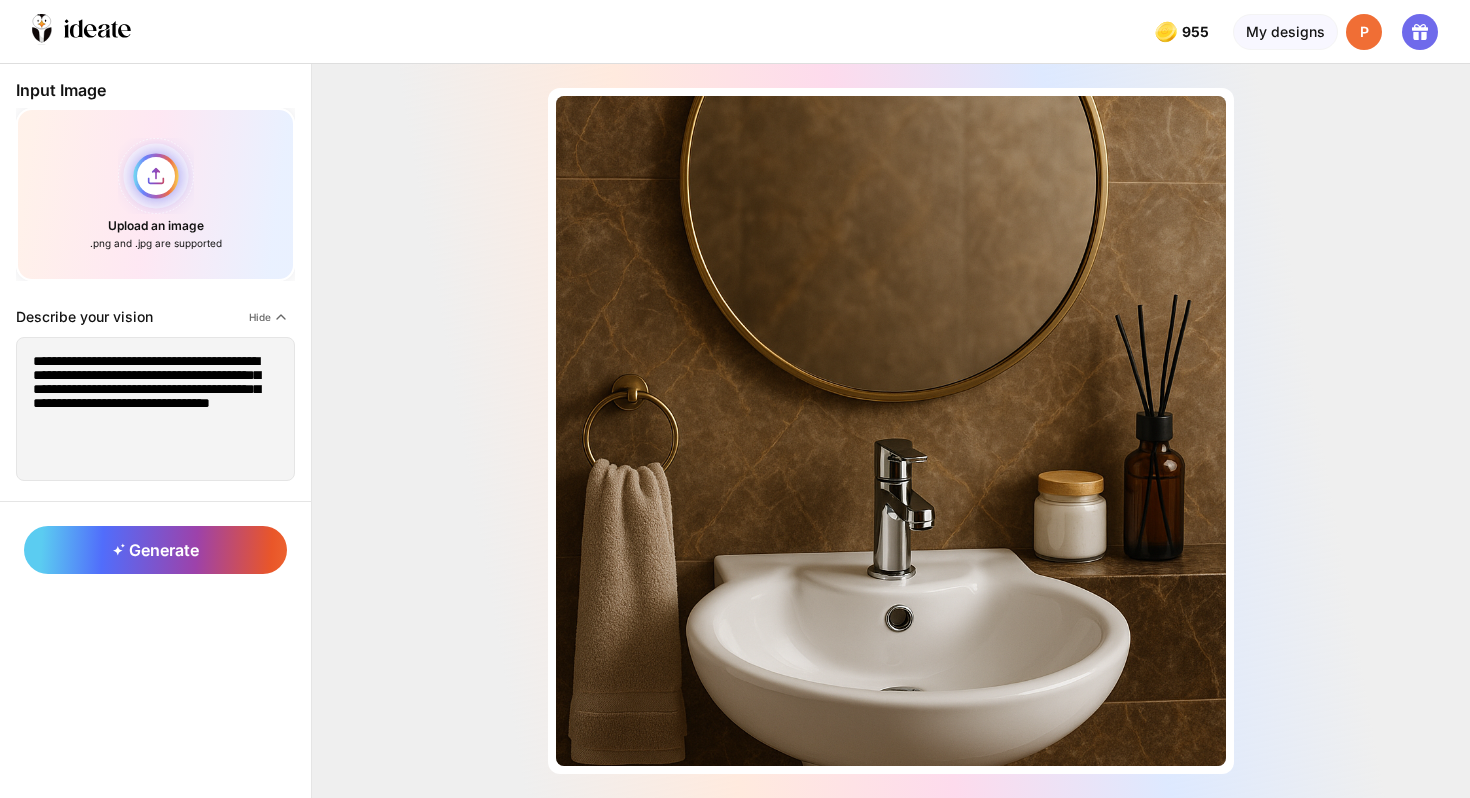 click on "Upload an image .png and .jpg are supported" at bounding box center [155, 194] 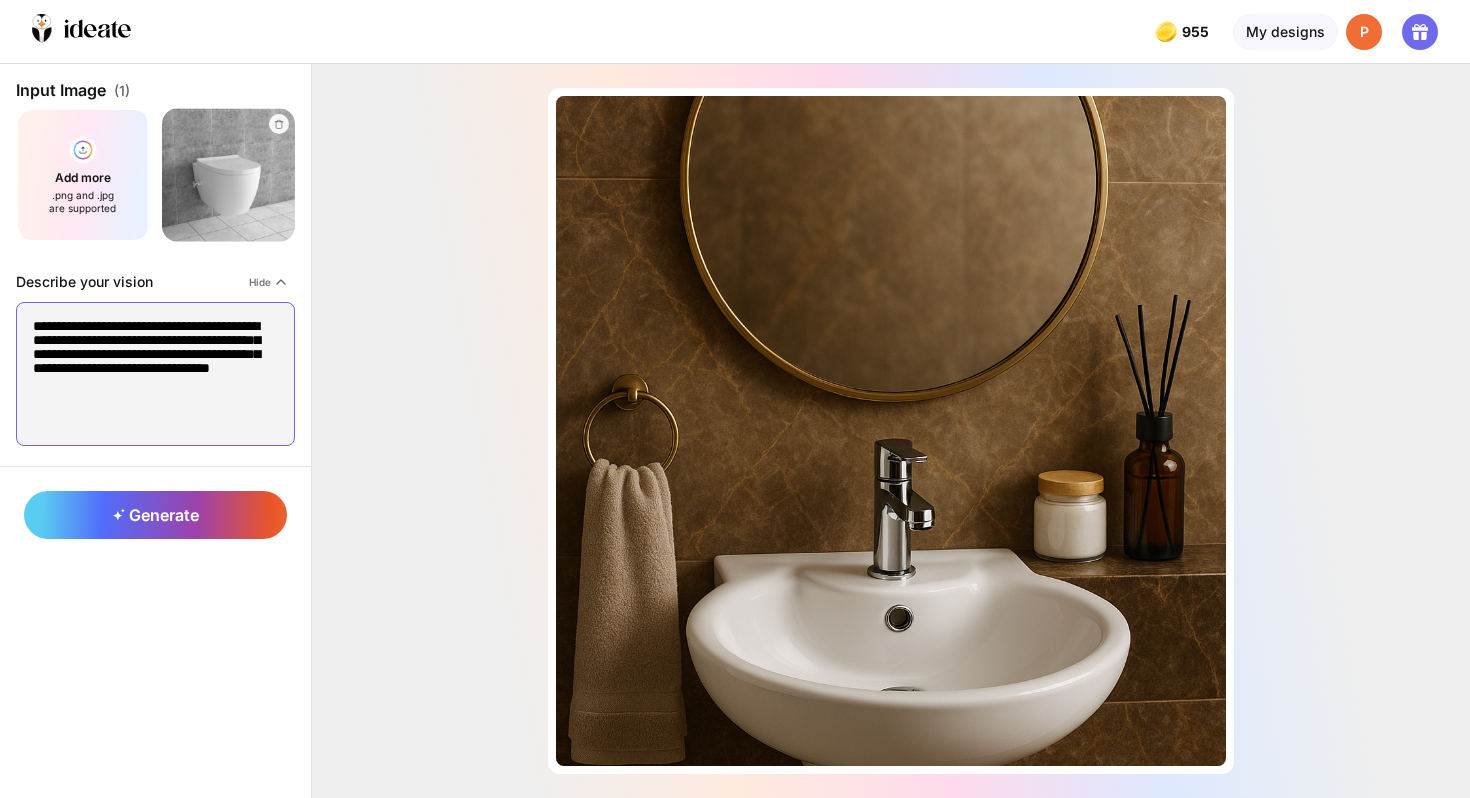 drag, startPoint x: 254, startPoint y: 390, endPoint x: 0, endPoint y: 298, distance: 270.1481 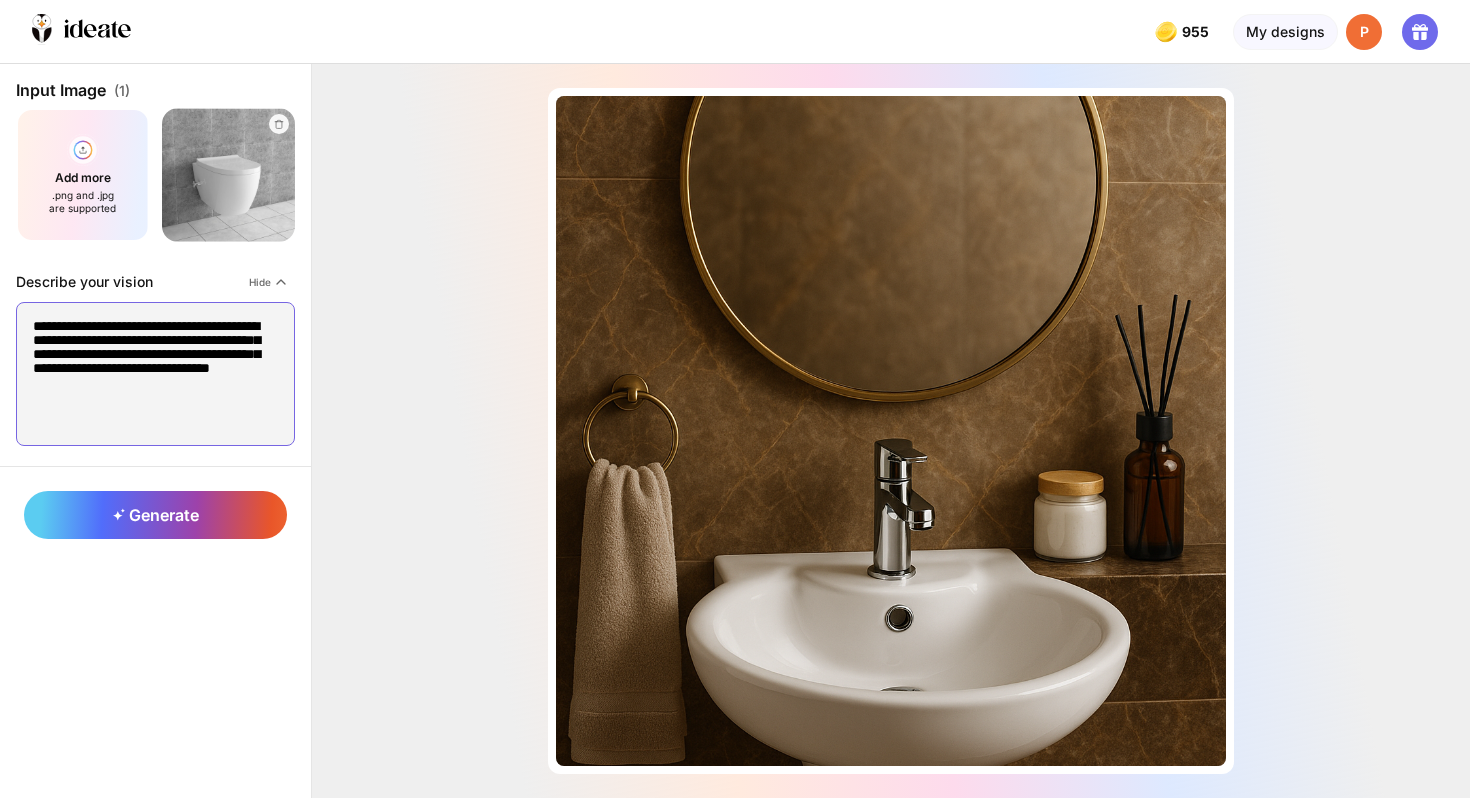 click on "**********" at bounding box center (155, 265) 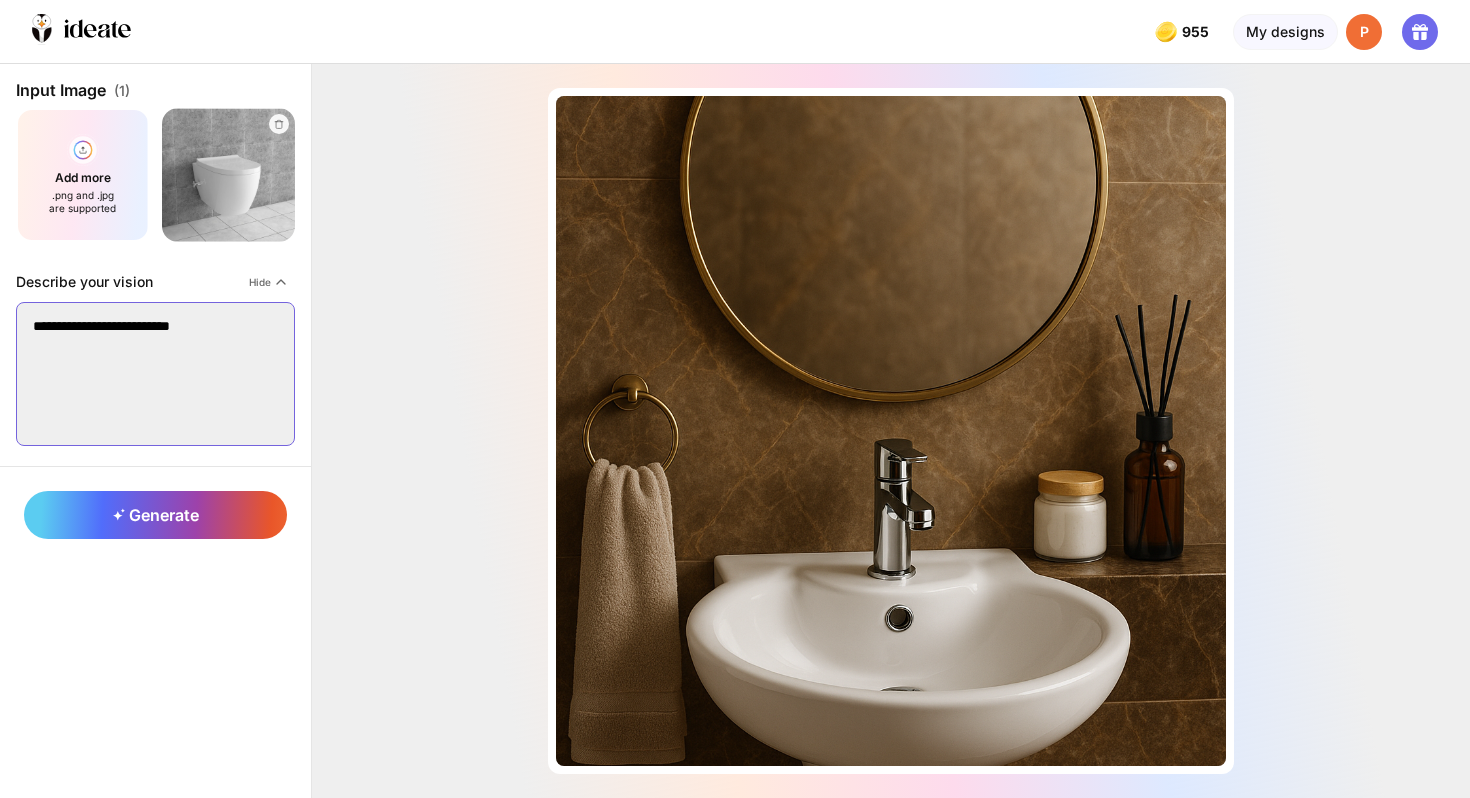 click on "**********" at bounding box center (155, 374) 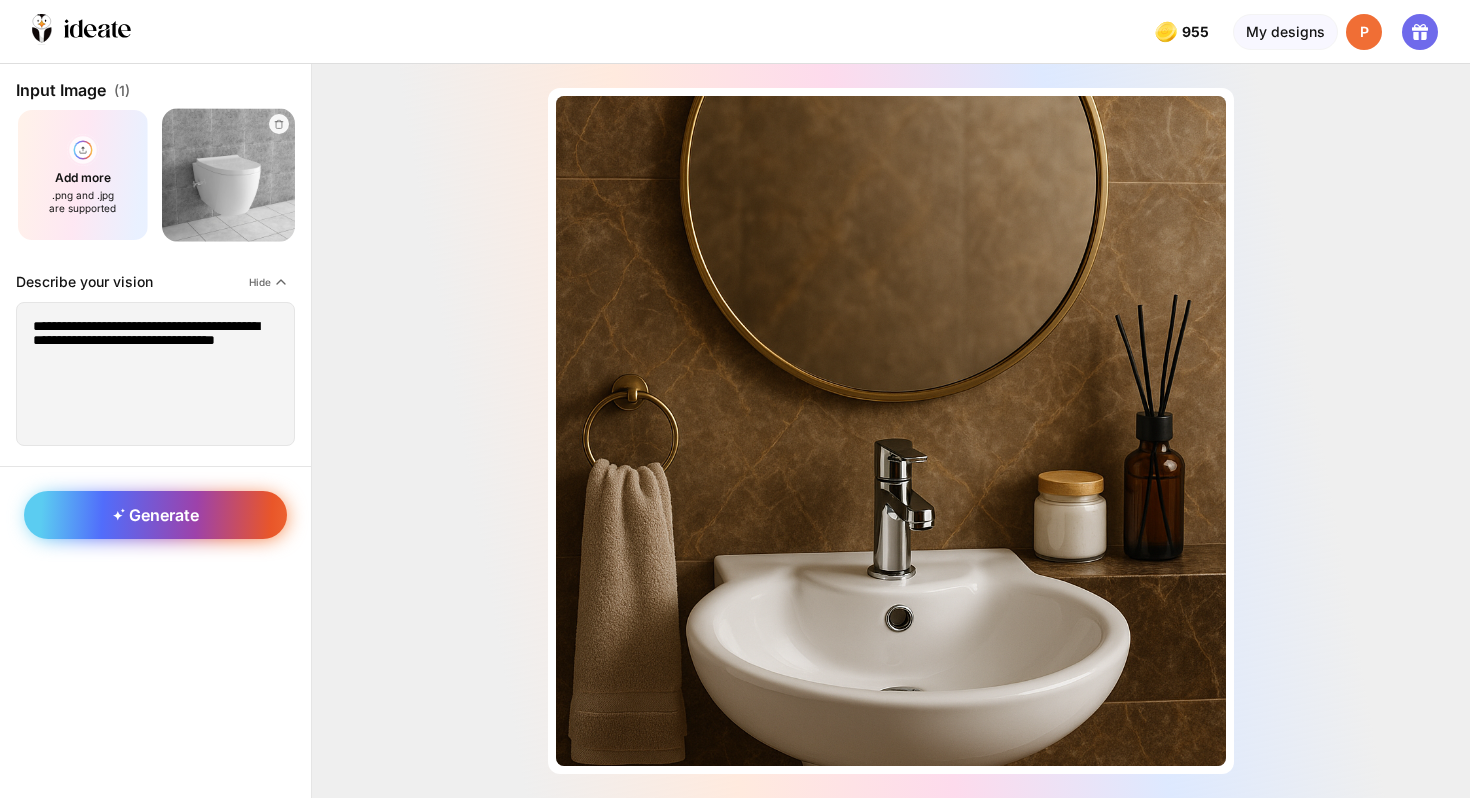 click on "Generate" at bounding box center [156, 515] 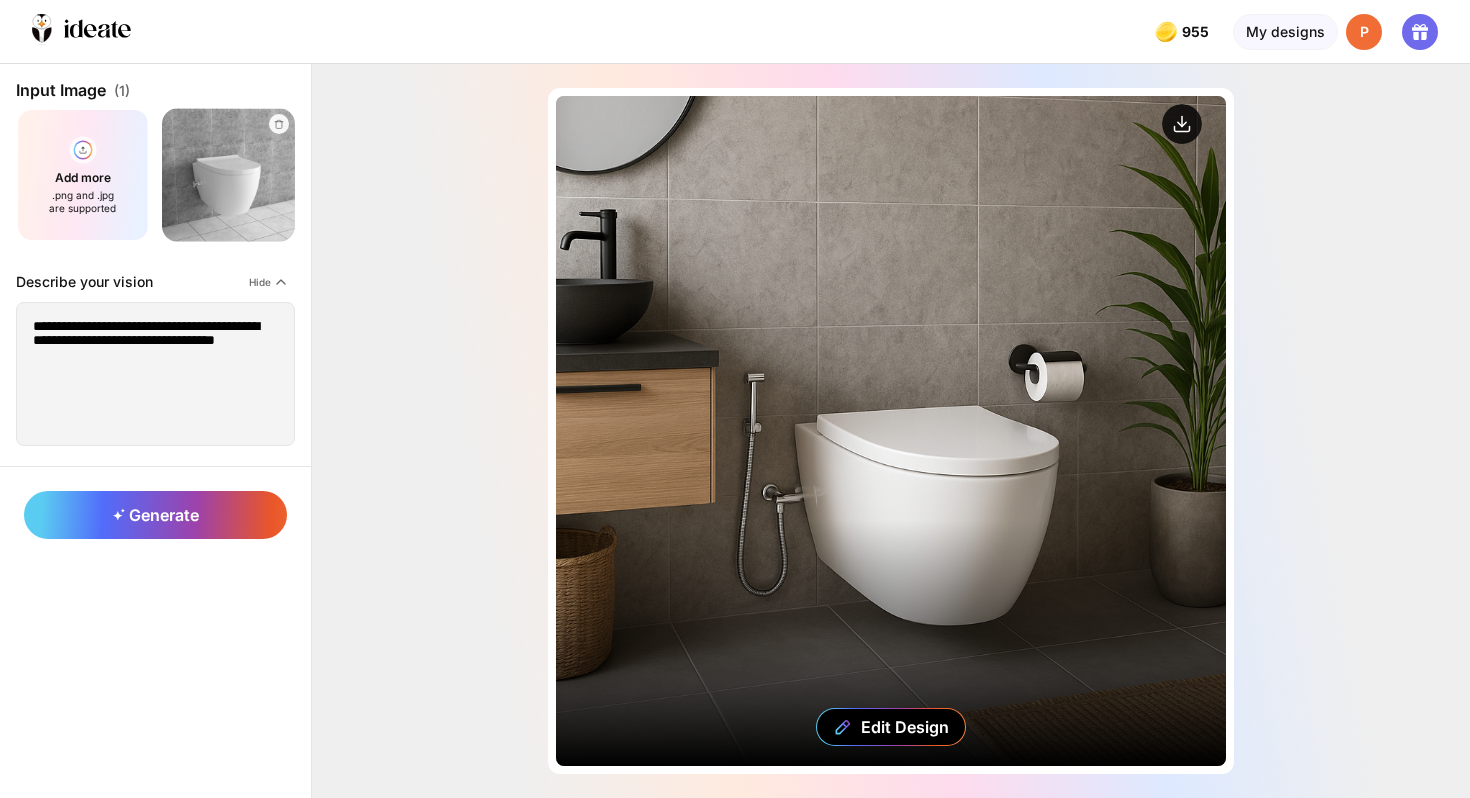 click 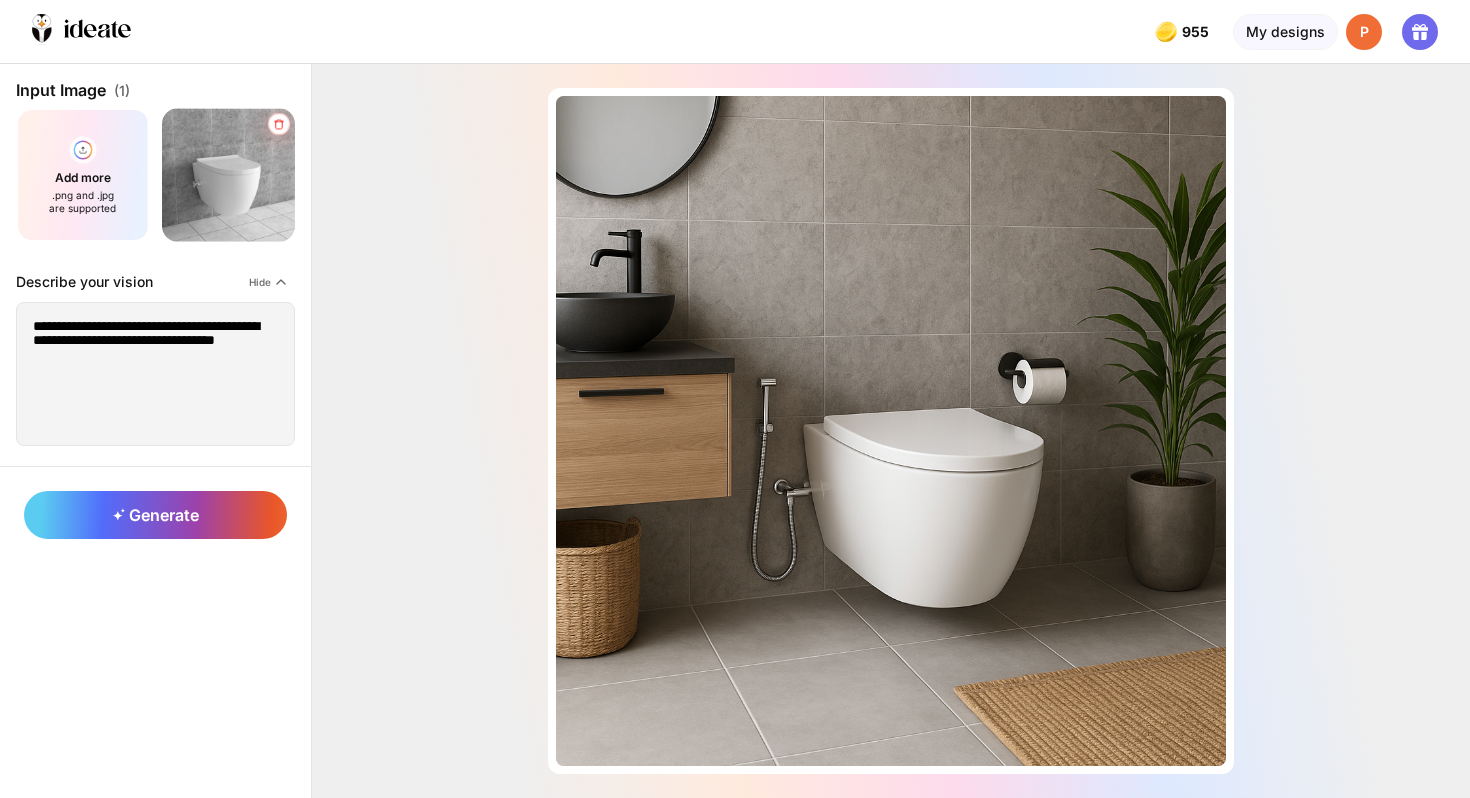 click 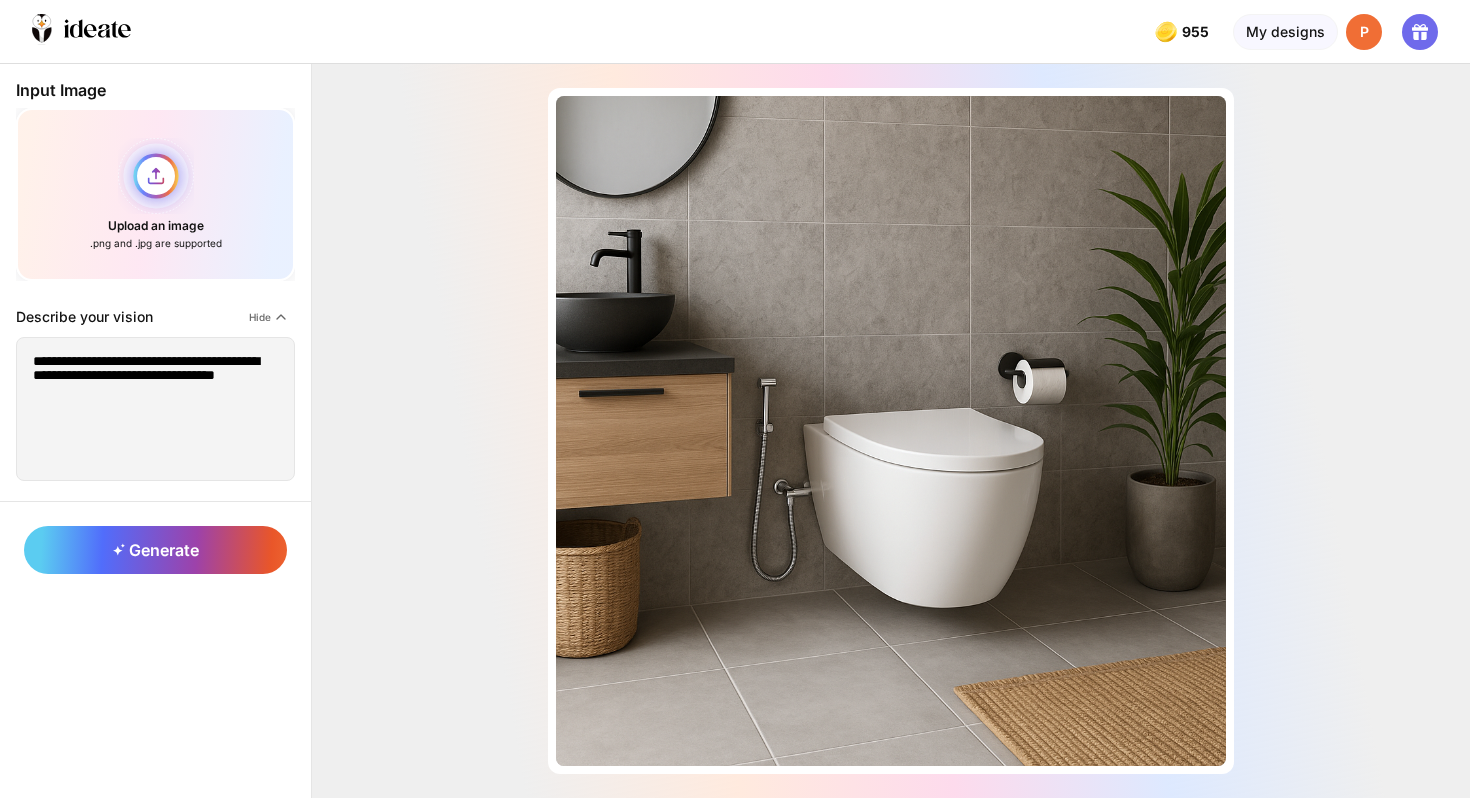 click on "Upload an image .png and .jpg are supported" at bounding box center [155, 194] 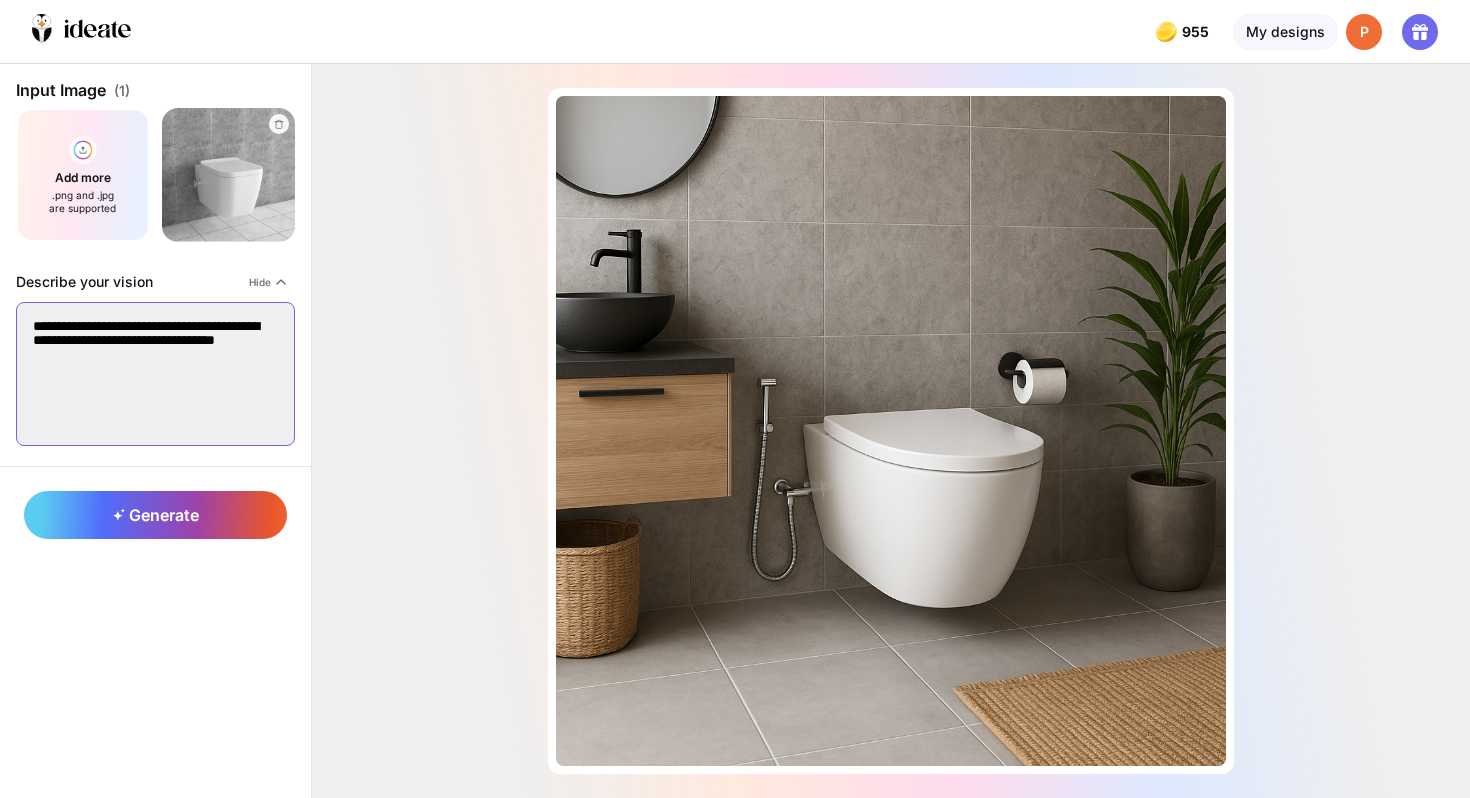 drag, startPoint x: 158, startPoint y: 340, endPoint x: 265, endPoint y: 340, distance: 107 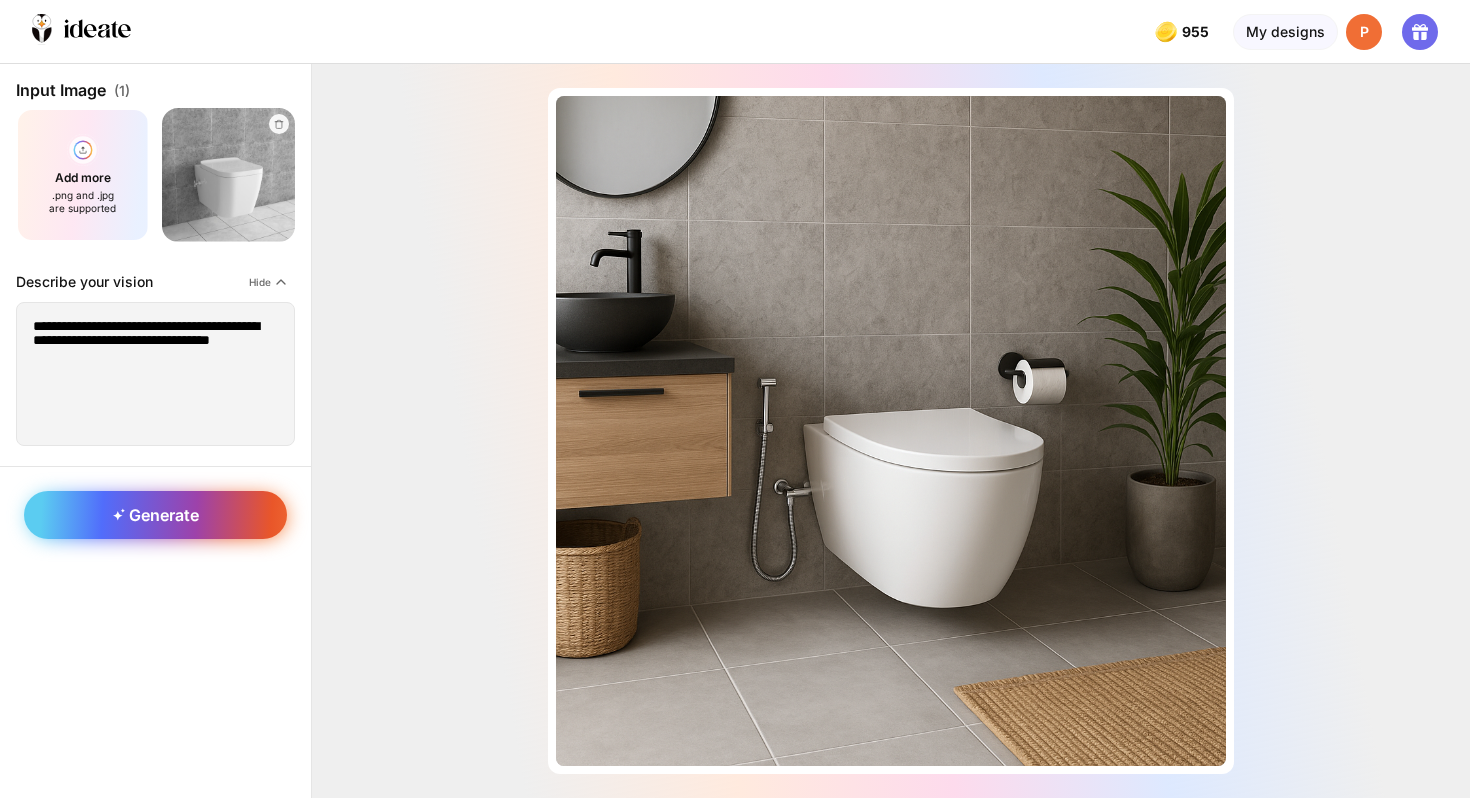 click on "Generate" at bounding box center (155, 515) 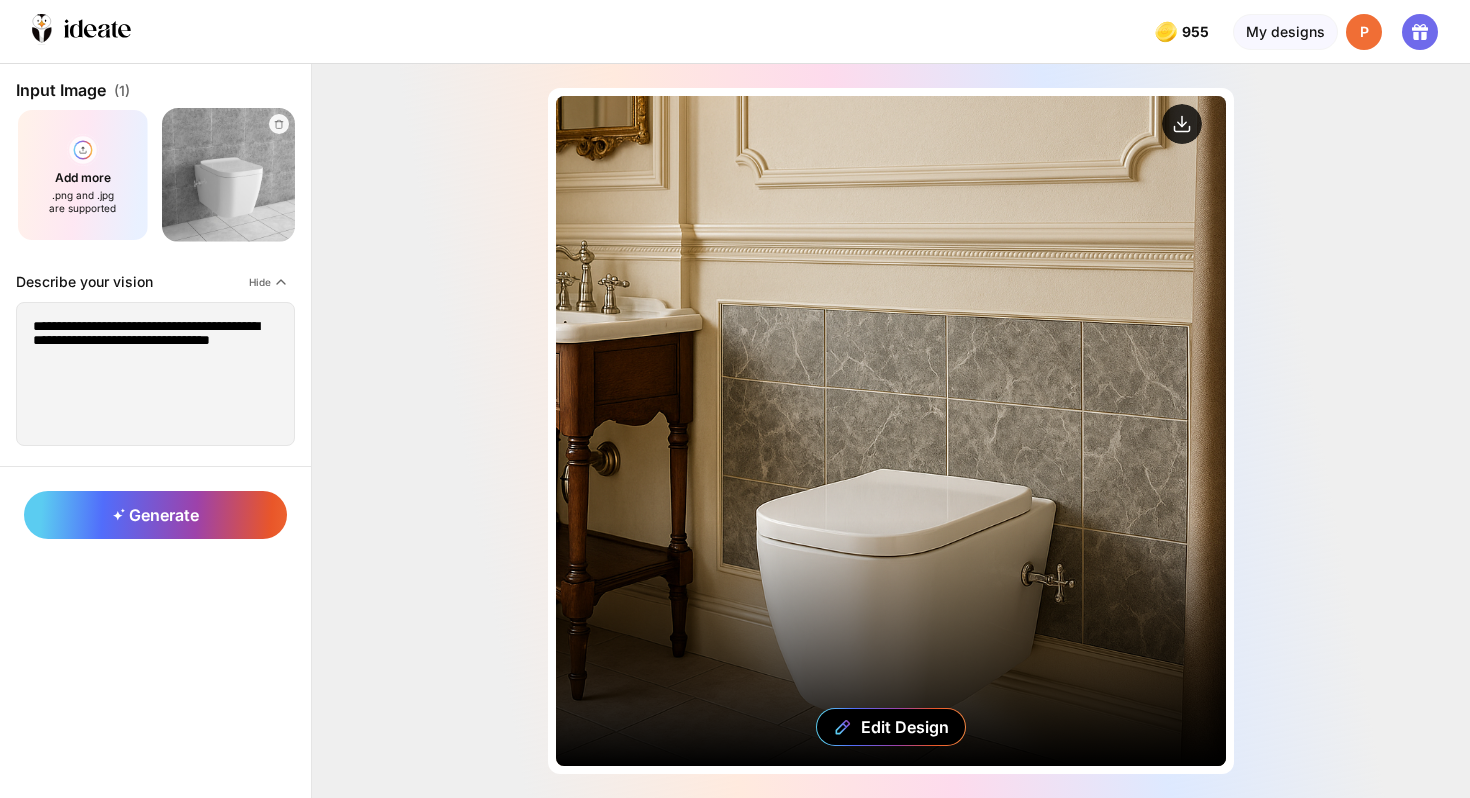 click 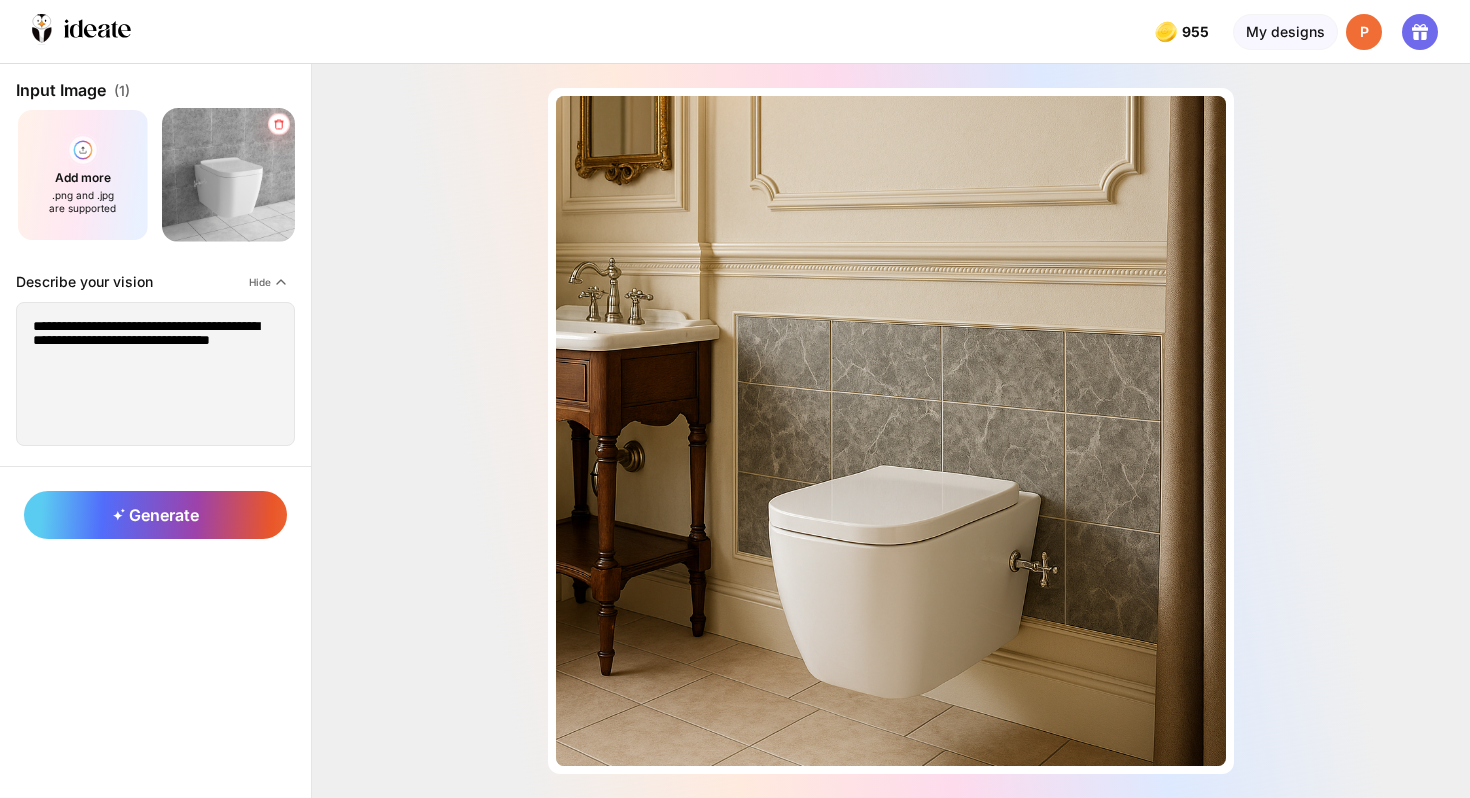 click at bounding box center (279, 124) 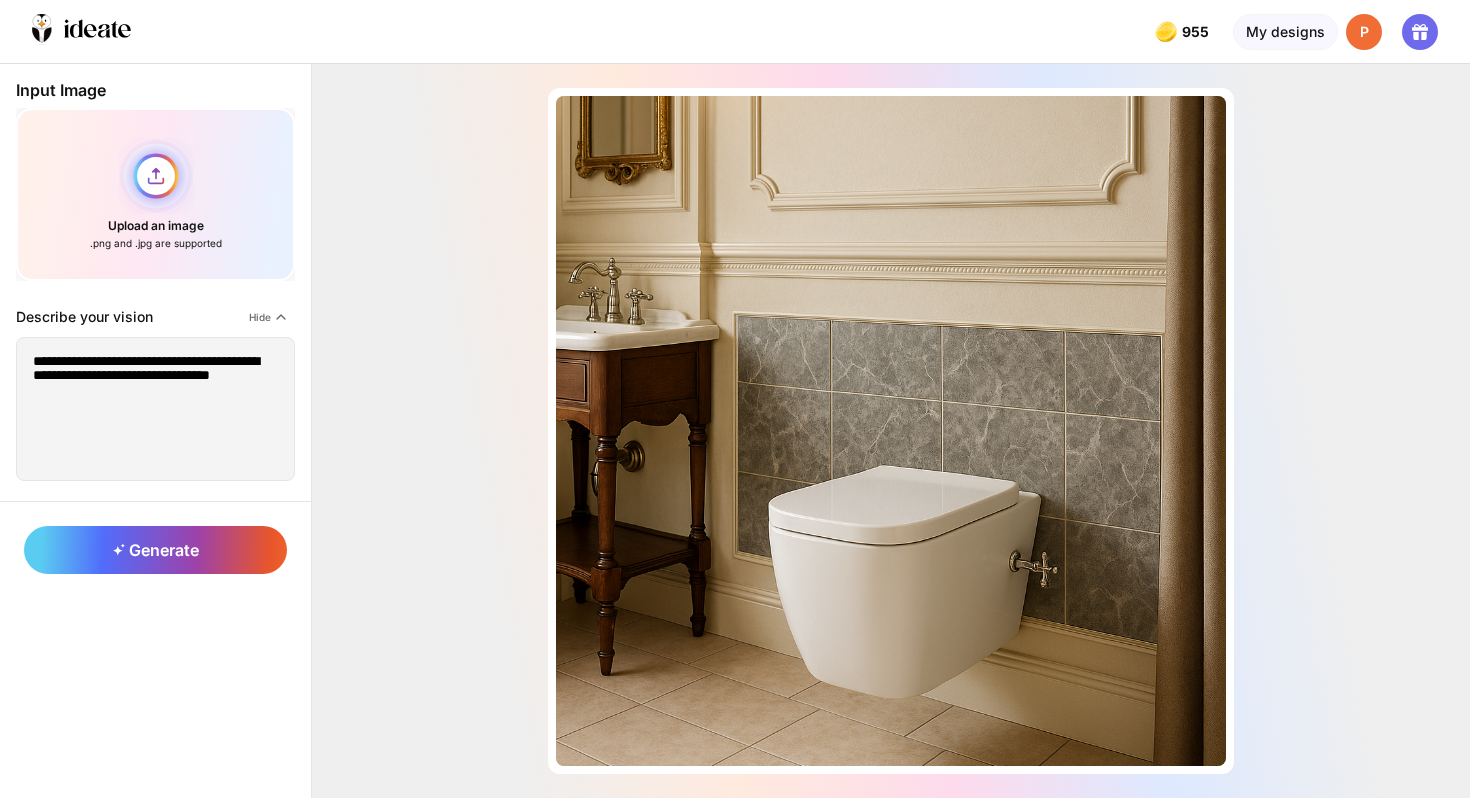 click on "Upload an image .png and .jpg are supported" at bounding box center (155, 194) 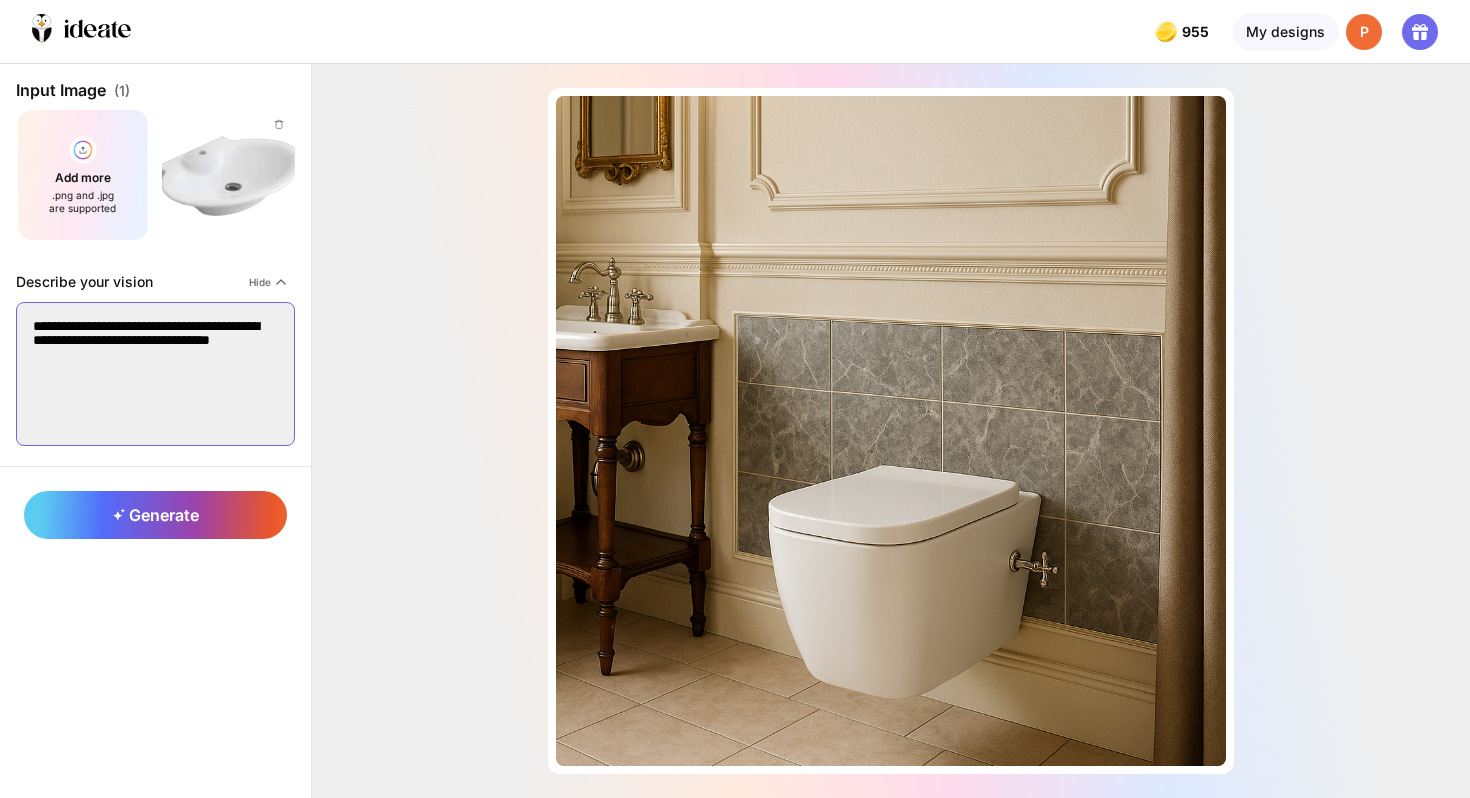 drag, startPoint x: 140, startPoint y: 352, endPoint x: 104, endPoint y: 347, distance: 36.345562 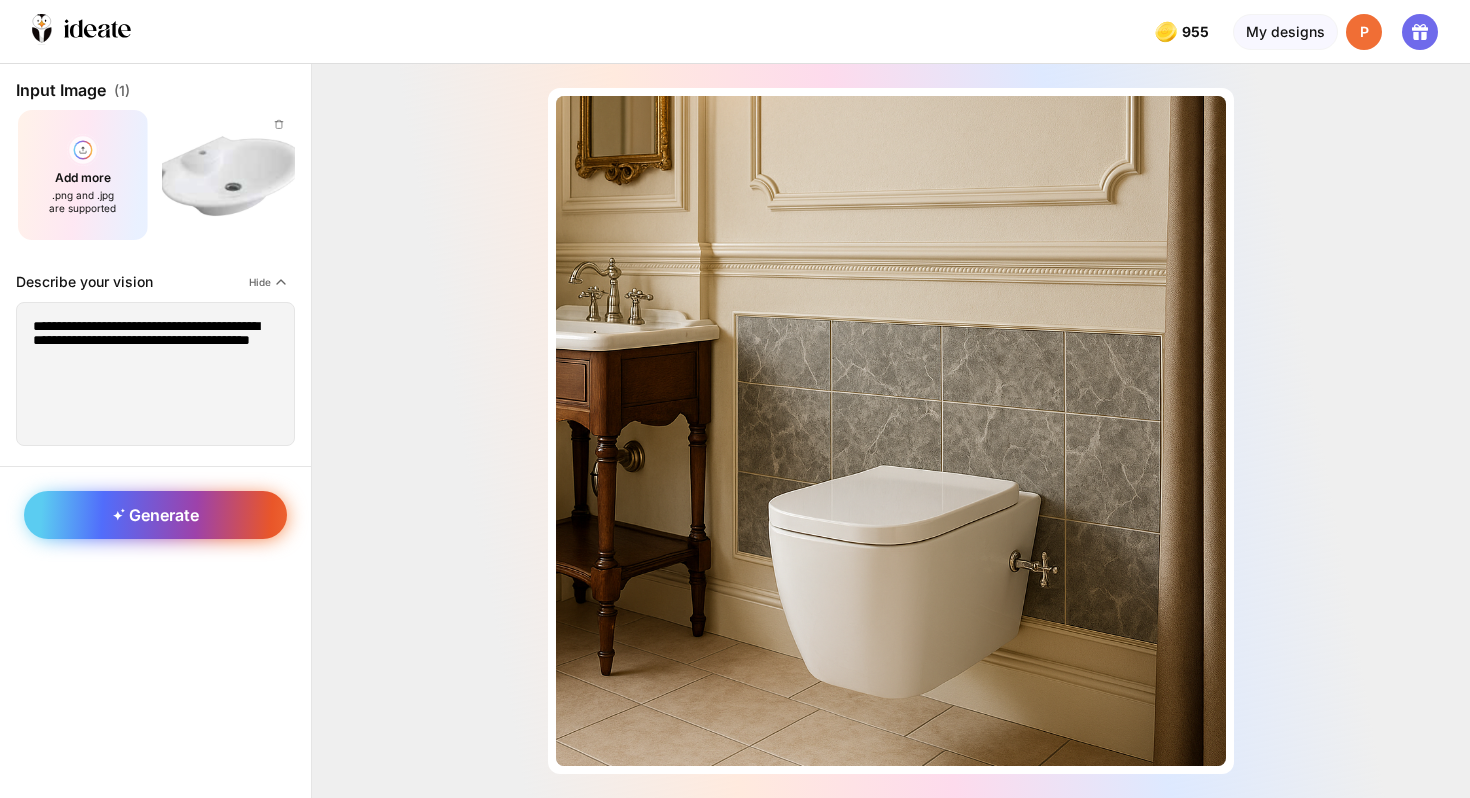 click on "Generate" at bounding box center (155, 515) 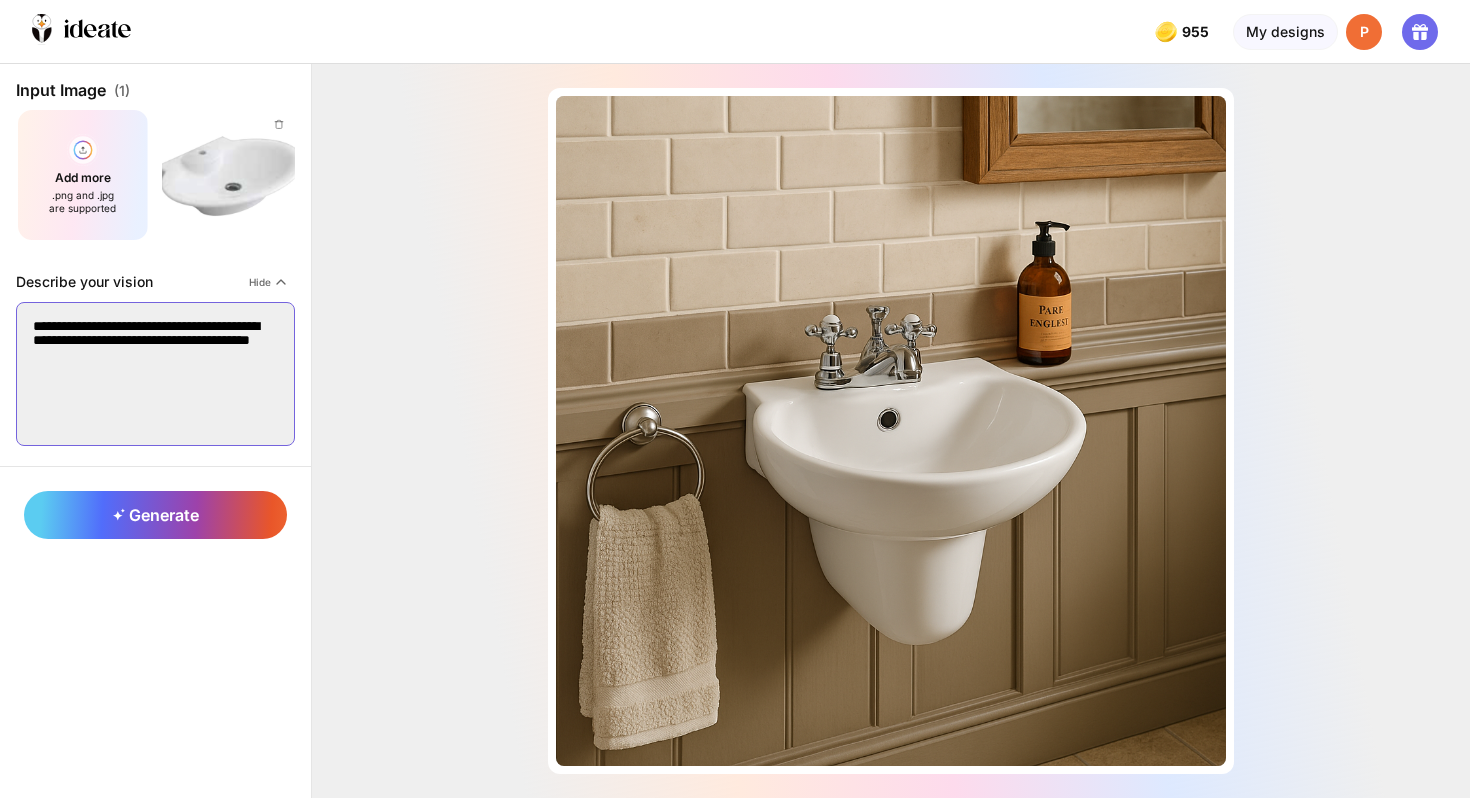 click on "**********" at bounding box center [155, 374] 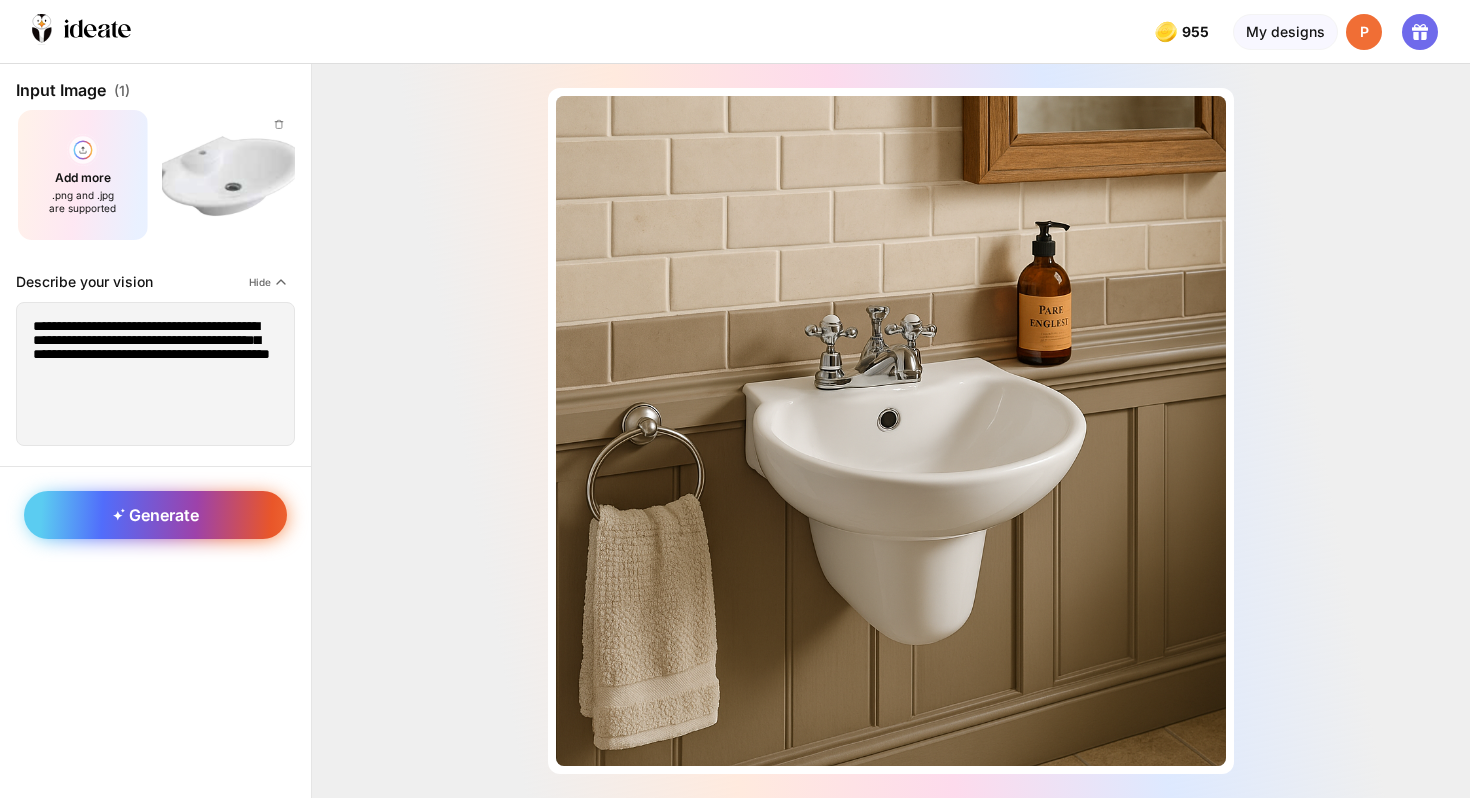 click on "Generate" at bounding box center [156, 515] 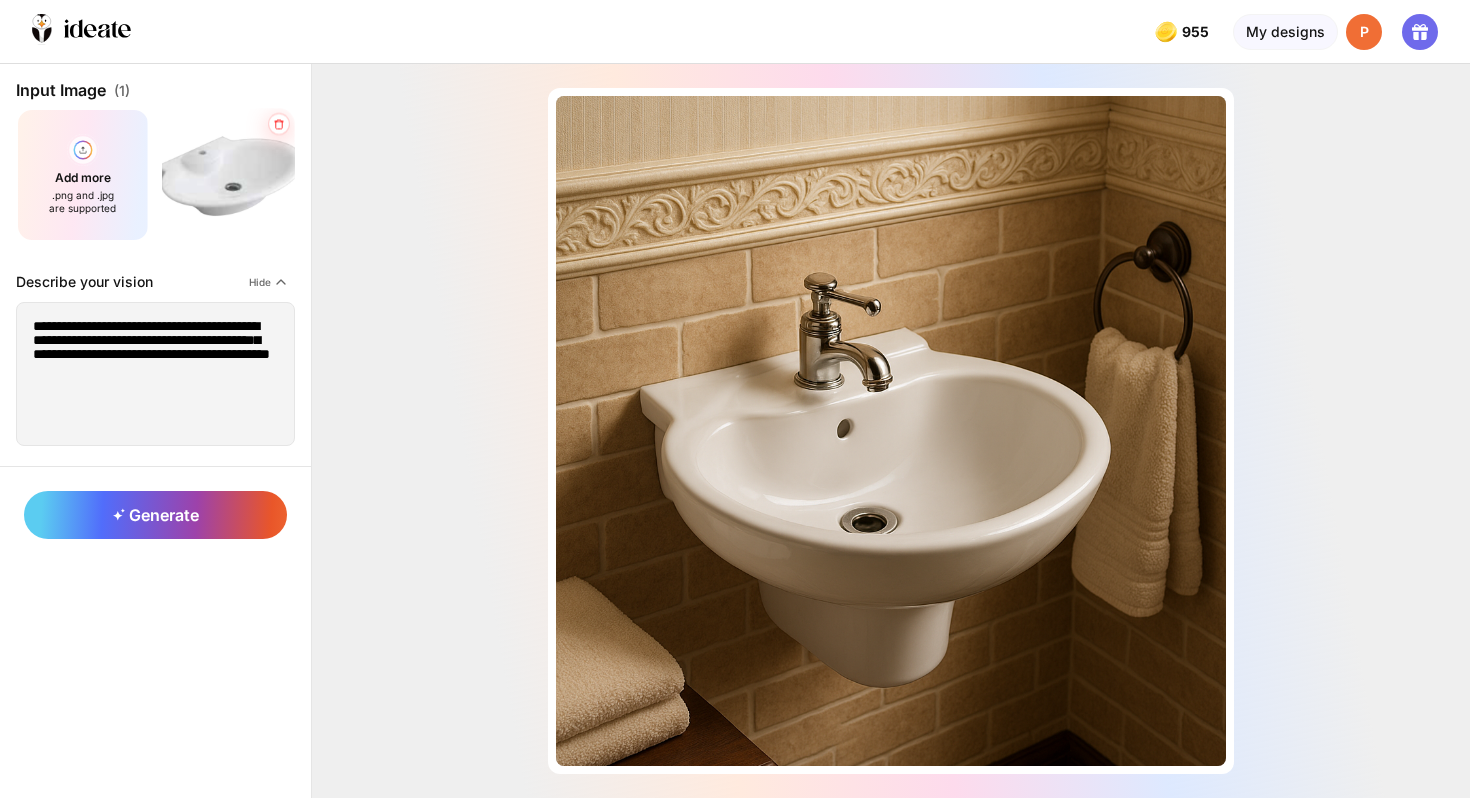 click 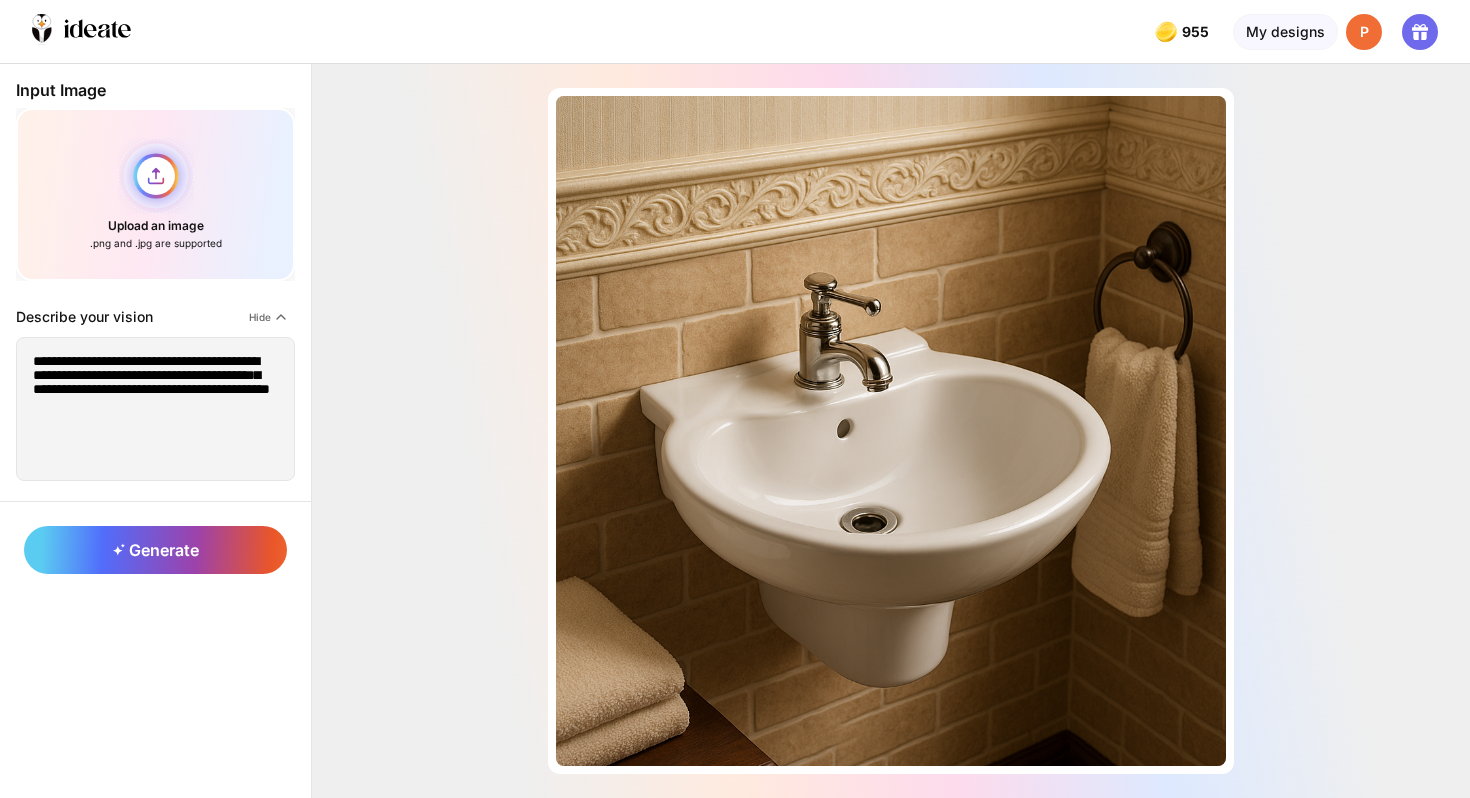 click on "Upload an image .png and .jpg are supported" at bounding box center [155, 194] 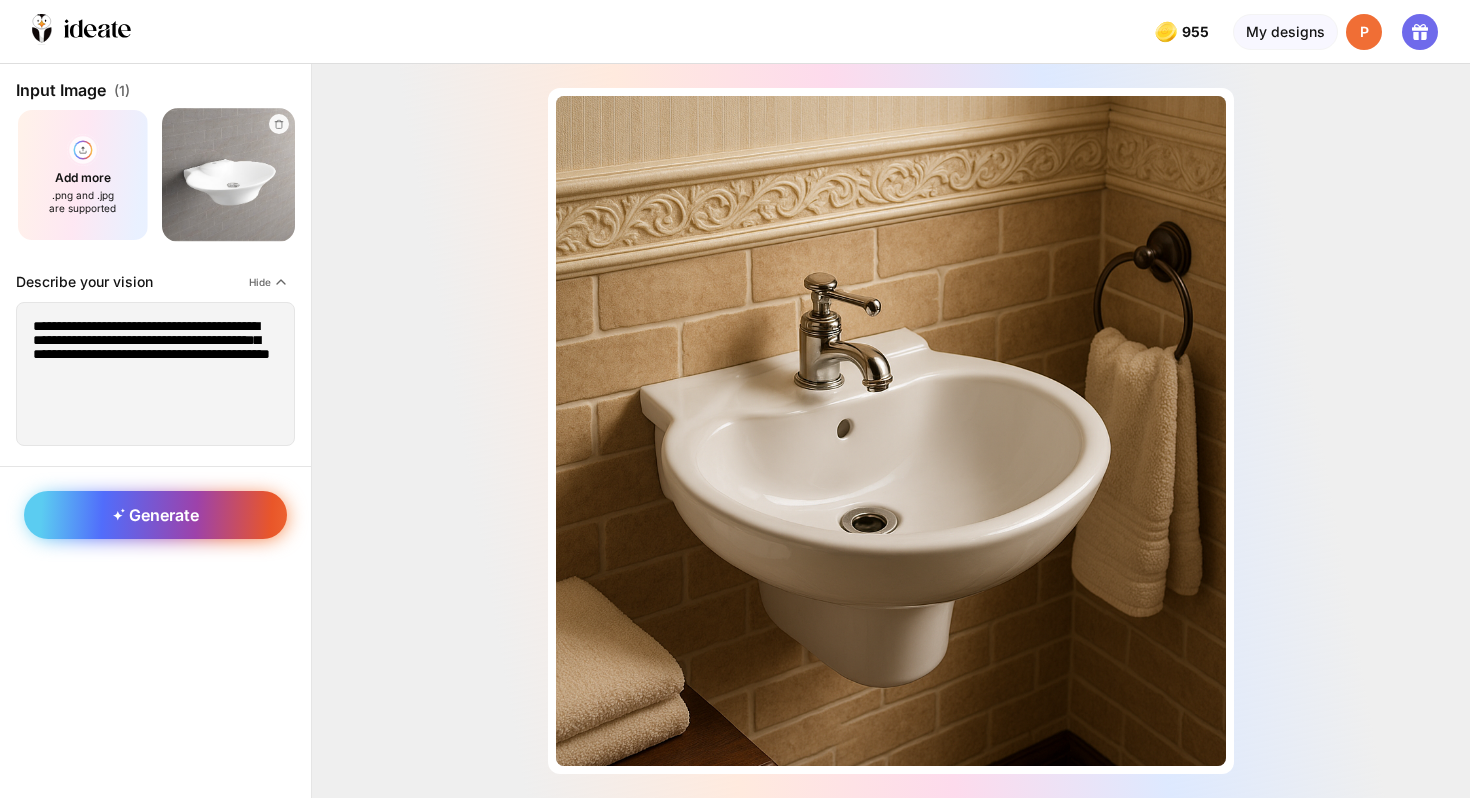 click on "Generate" at bounding box center [156, 515] 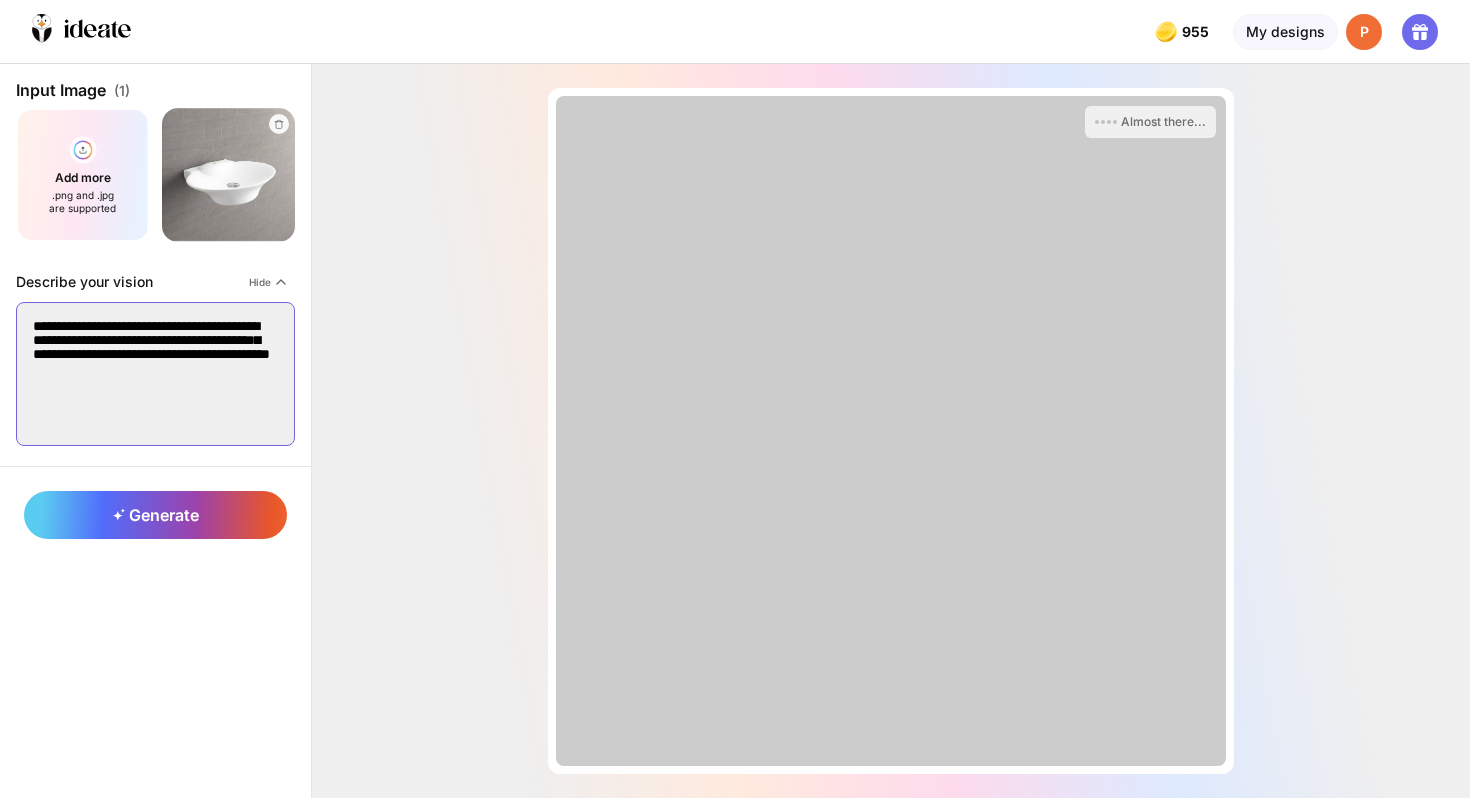 click on "**********" at bounding box center [155, 374] 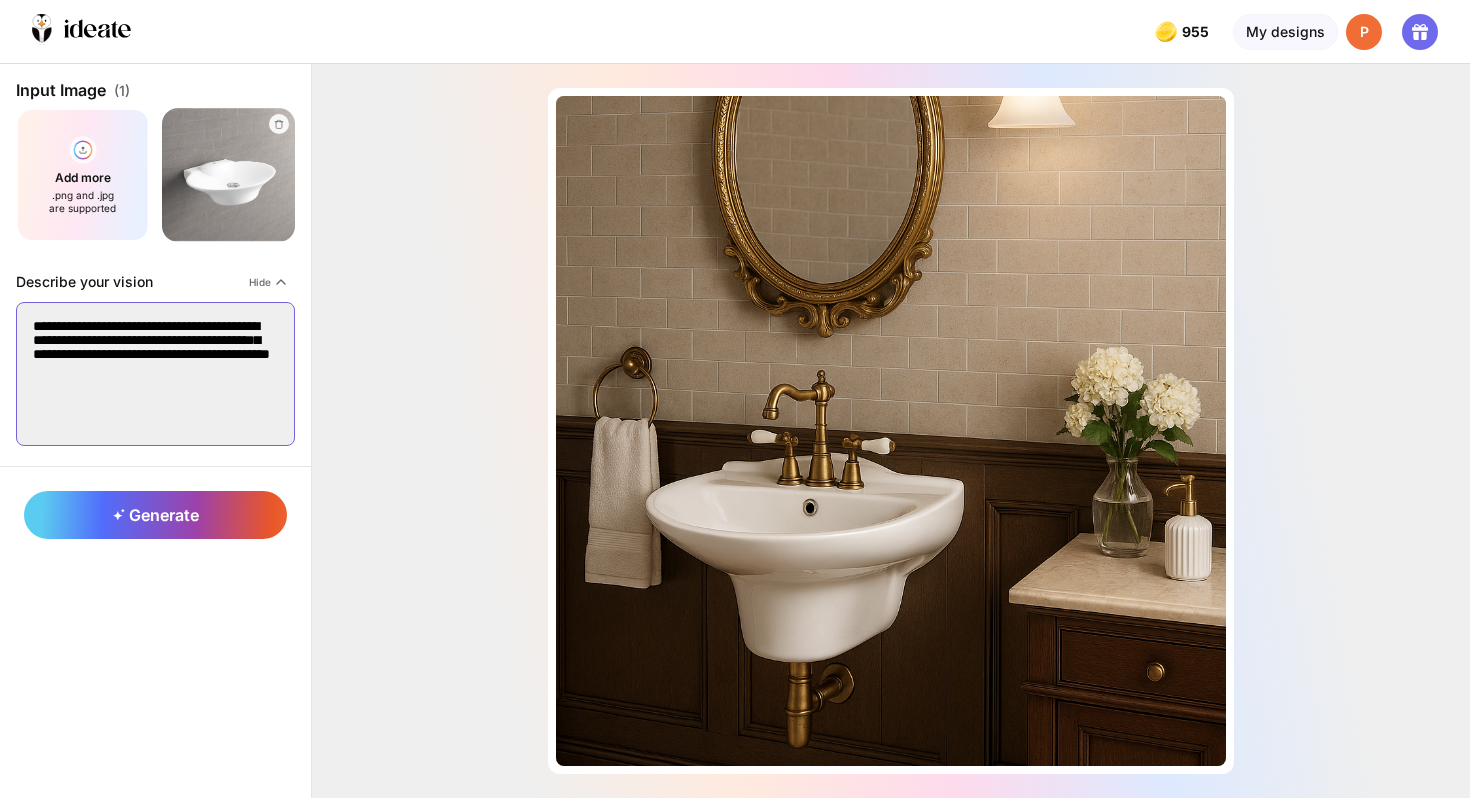 click on "**********" at bounding box center [155, 374] 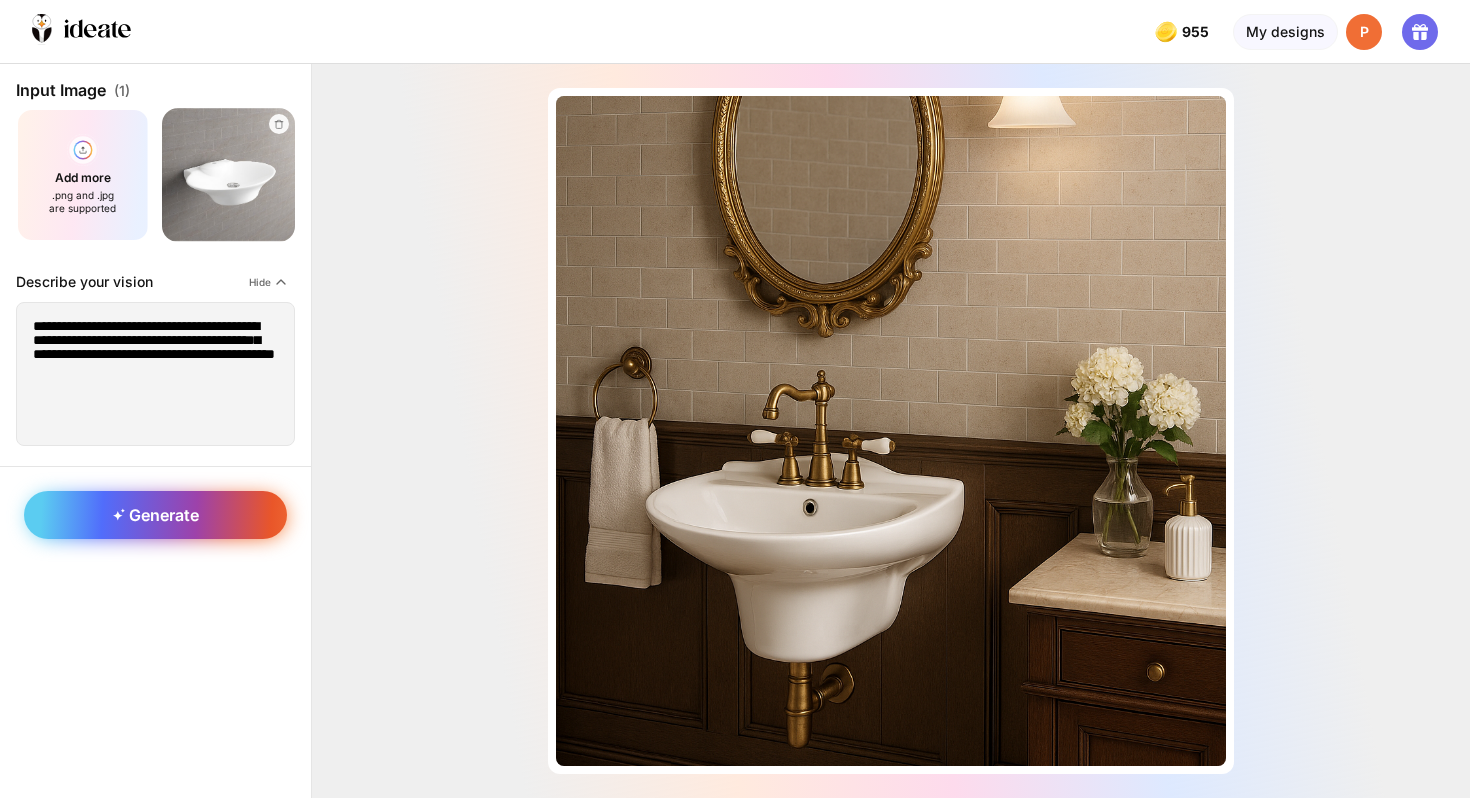 click on "Generate" at bounding box center (155, 515) 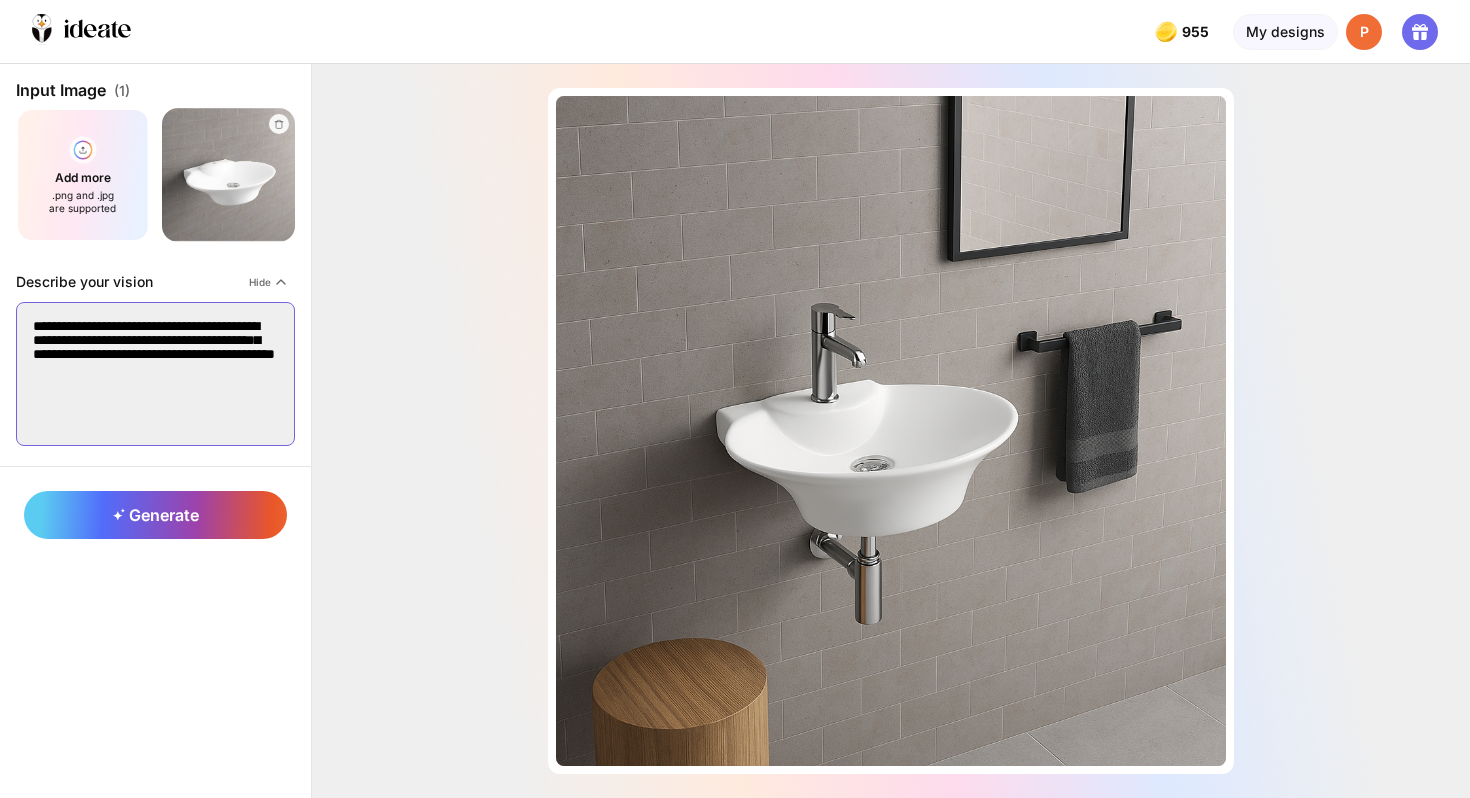 click on "**********" at bounding box center (155, 374) 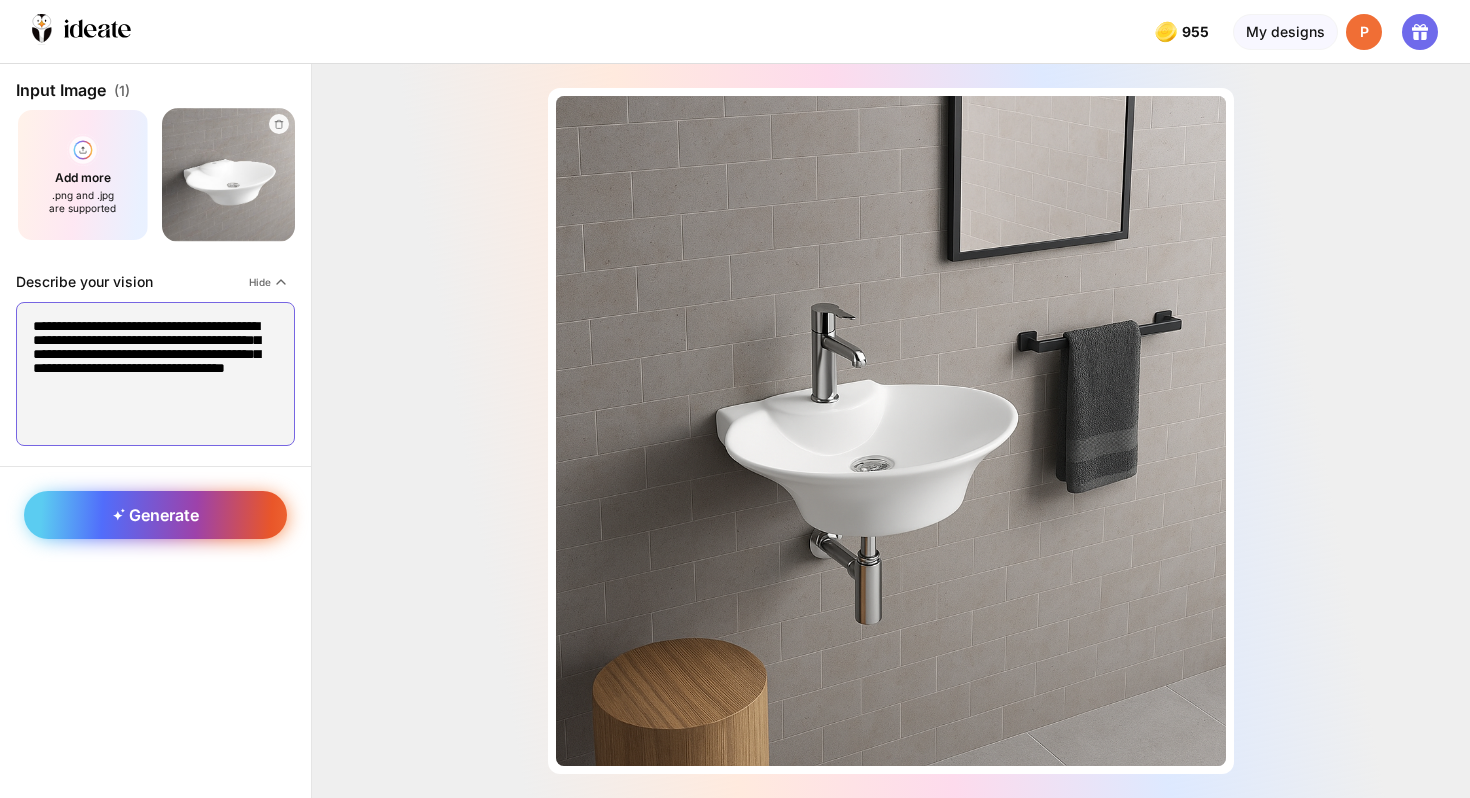 type on "**********" 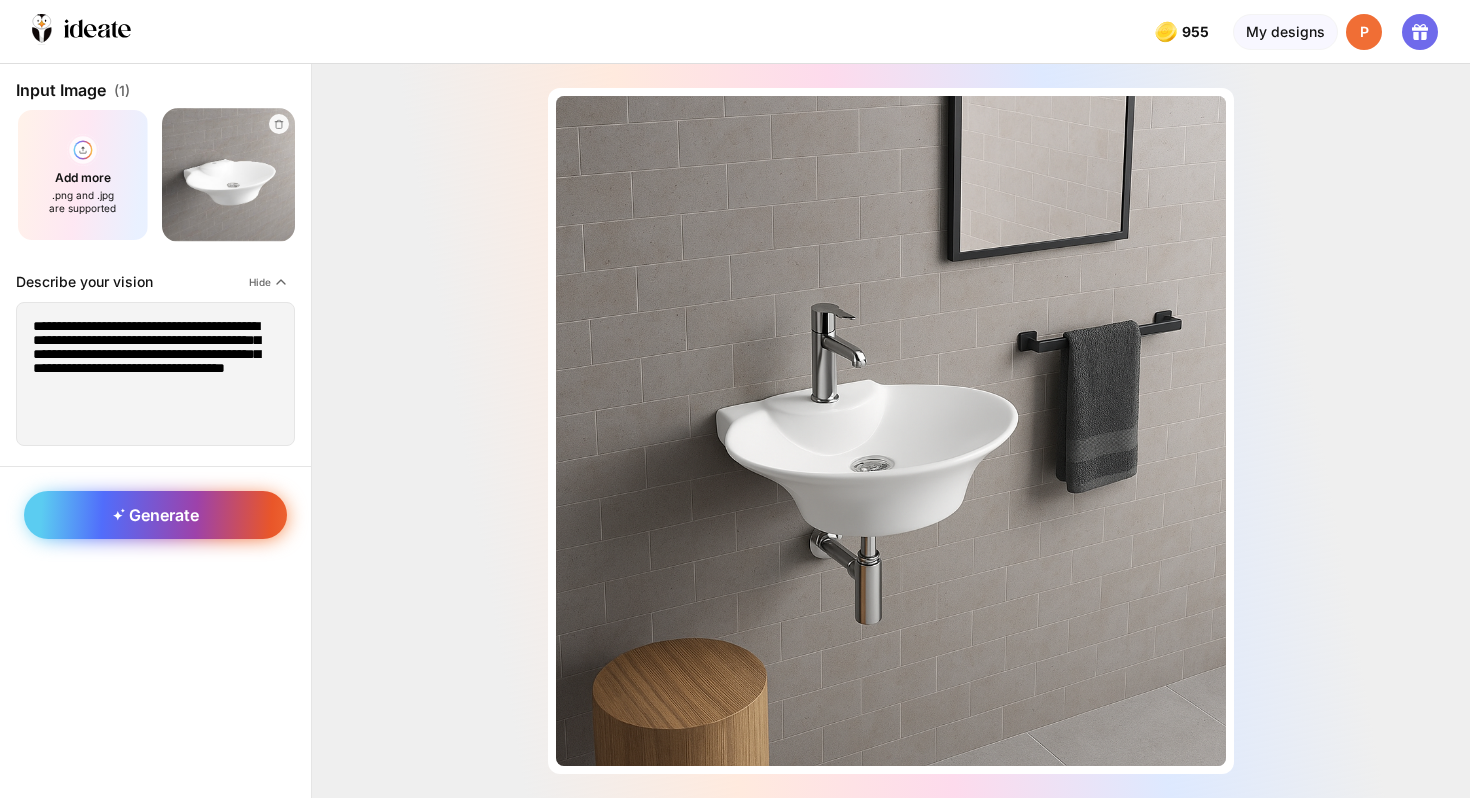 click on "Generate" at bounding box center (156, 515) 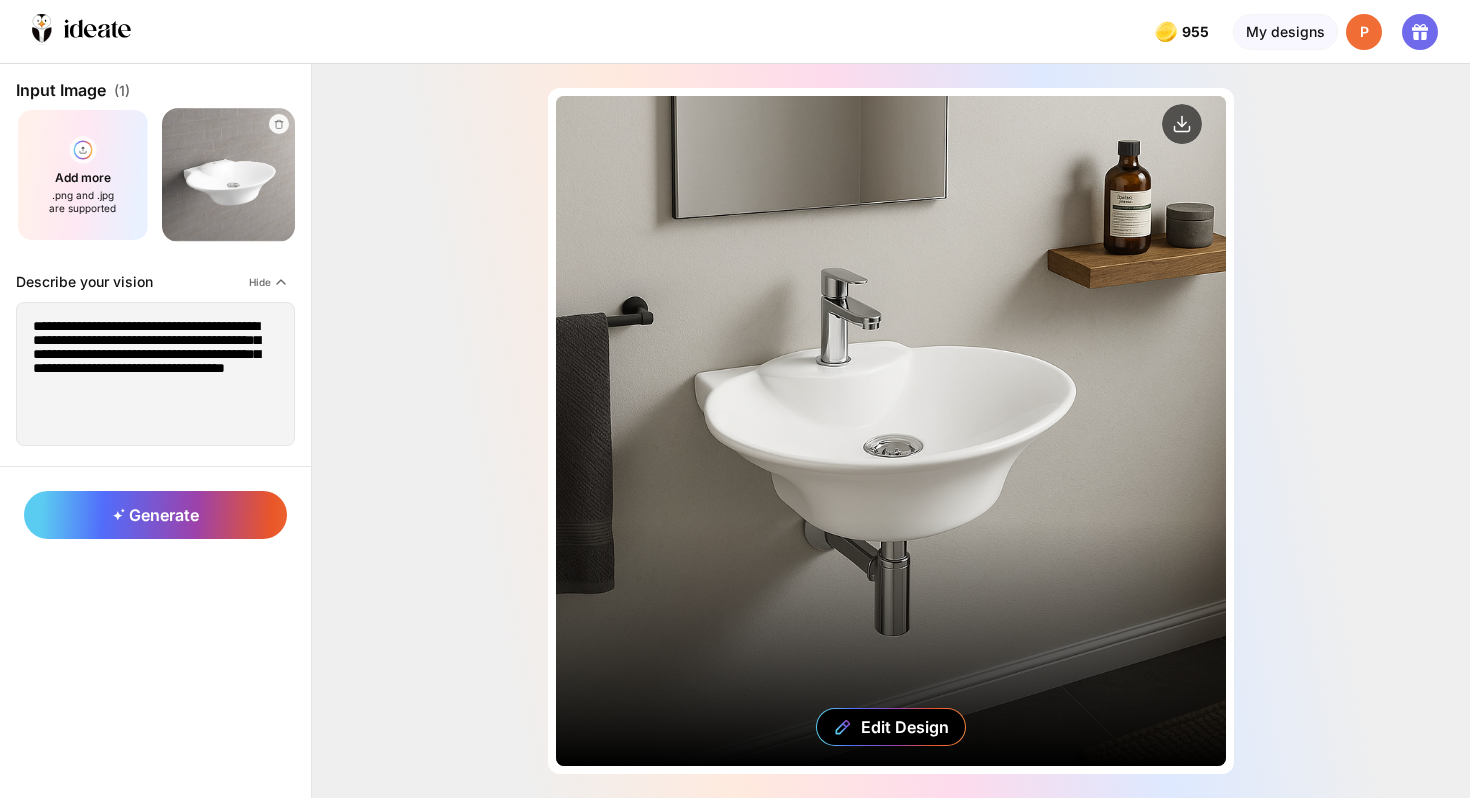 click on "Edit Design" at bounding box center [891, 431] 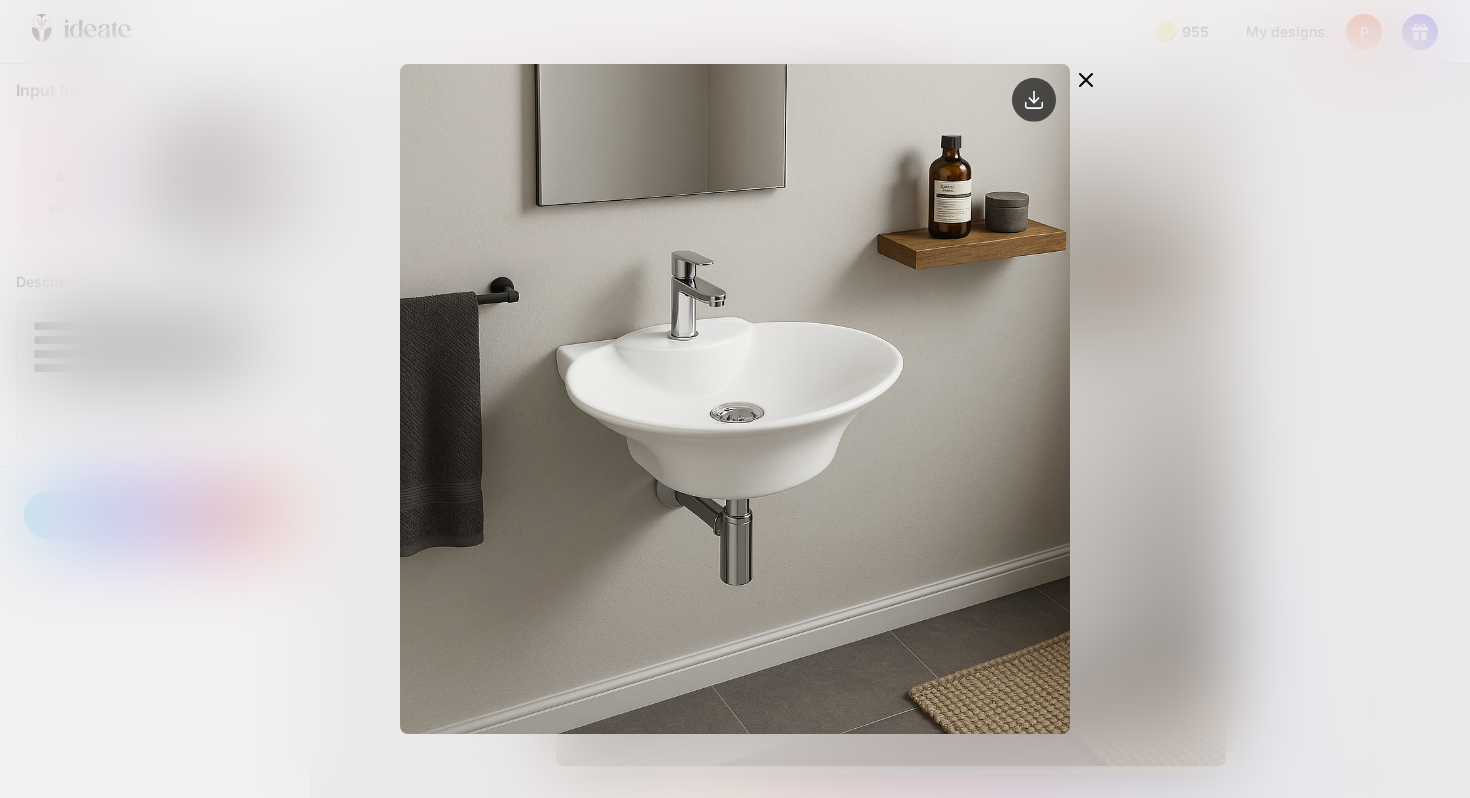 click 